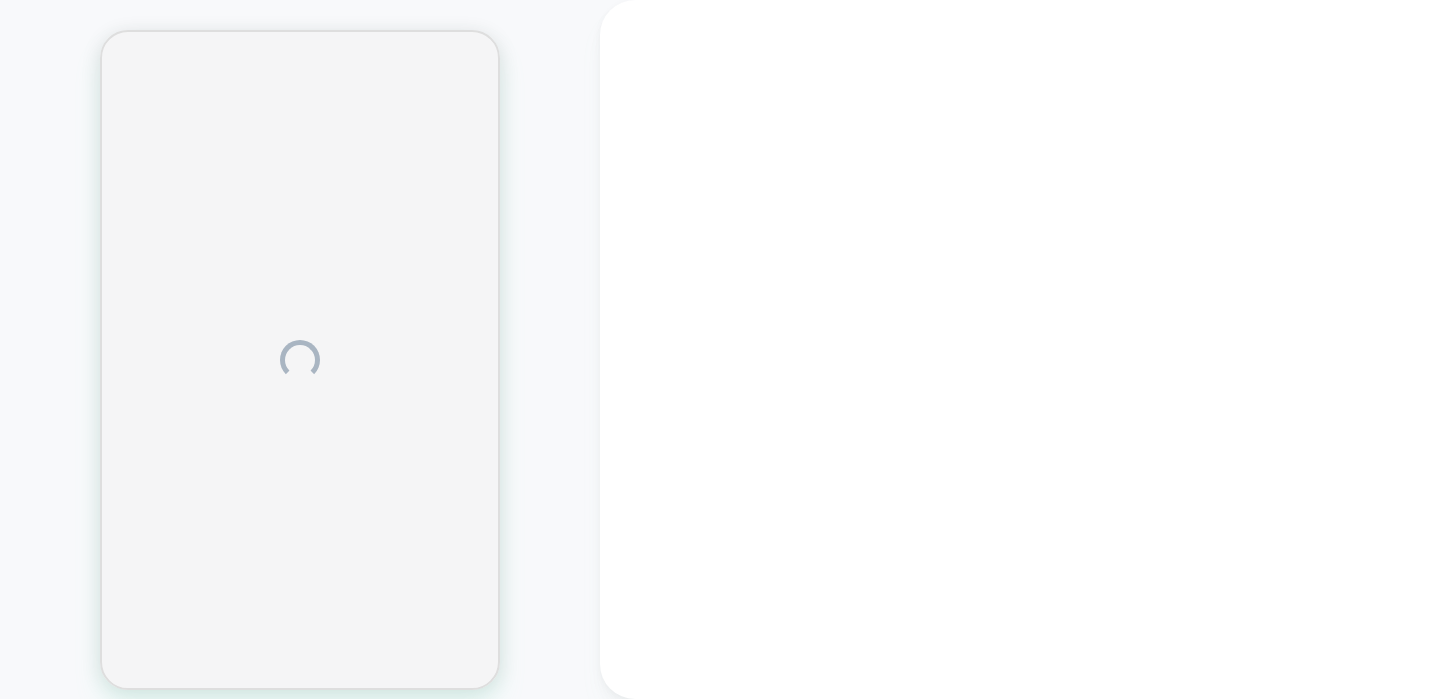 scroll, scrollTop: 0, scrollLeft: 0, axis: both 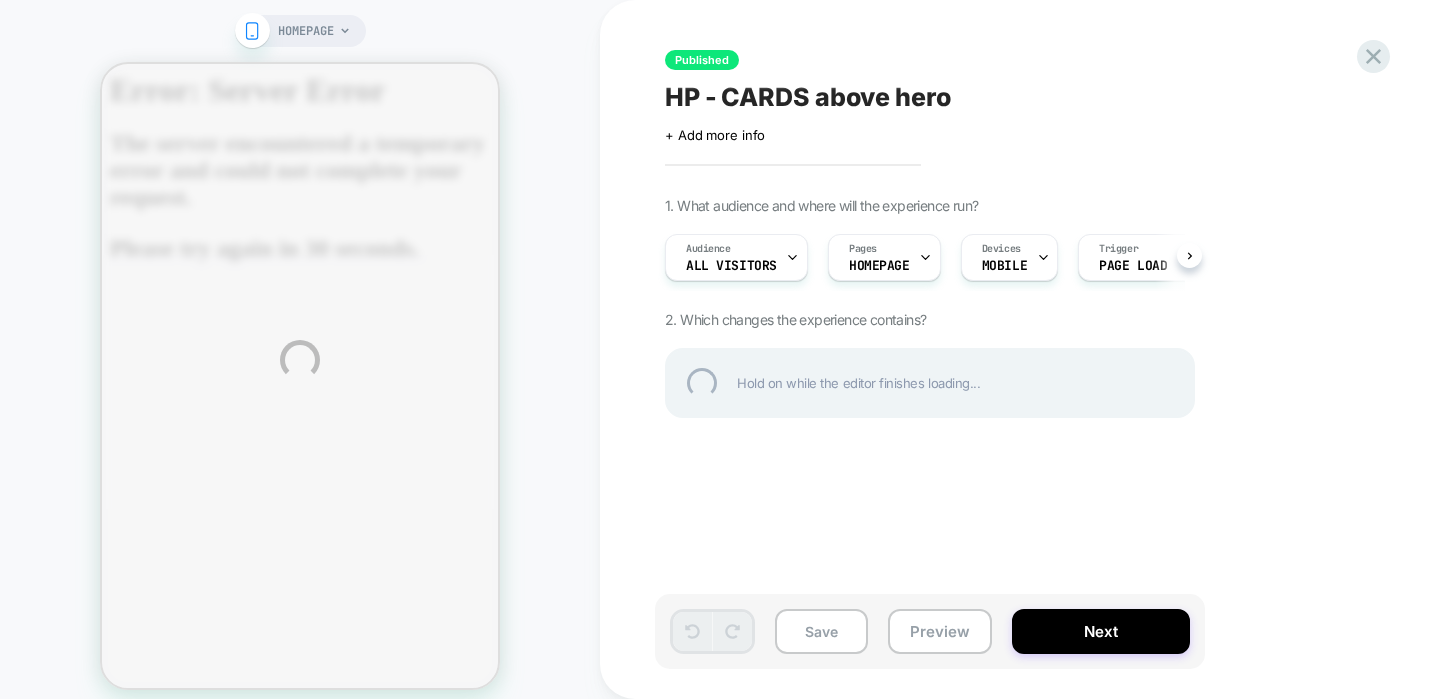 click on "HOMEPAGE Published HP - CARDS above hero Click to edit experience details + Add more info 1. What audience and where will the experience run? Audience All Visitors Pages HOMEPAGE Devices MOBILE Trigger Page Load 2. Which changes the experience contains? Hold on while the editor finishes loading... Save Preview Next" at bounding box center [720, 360] 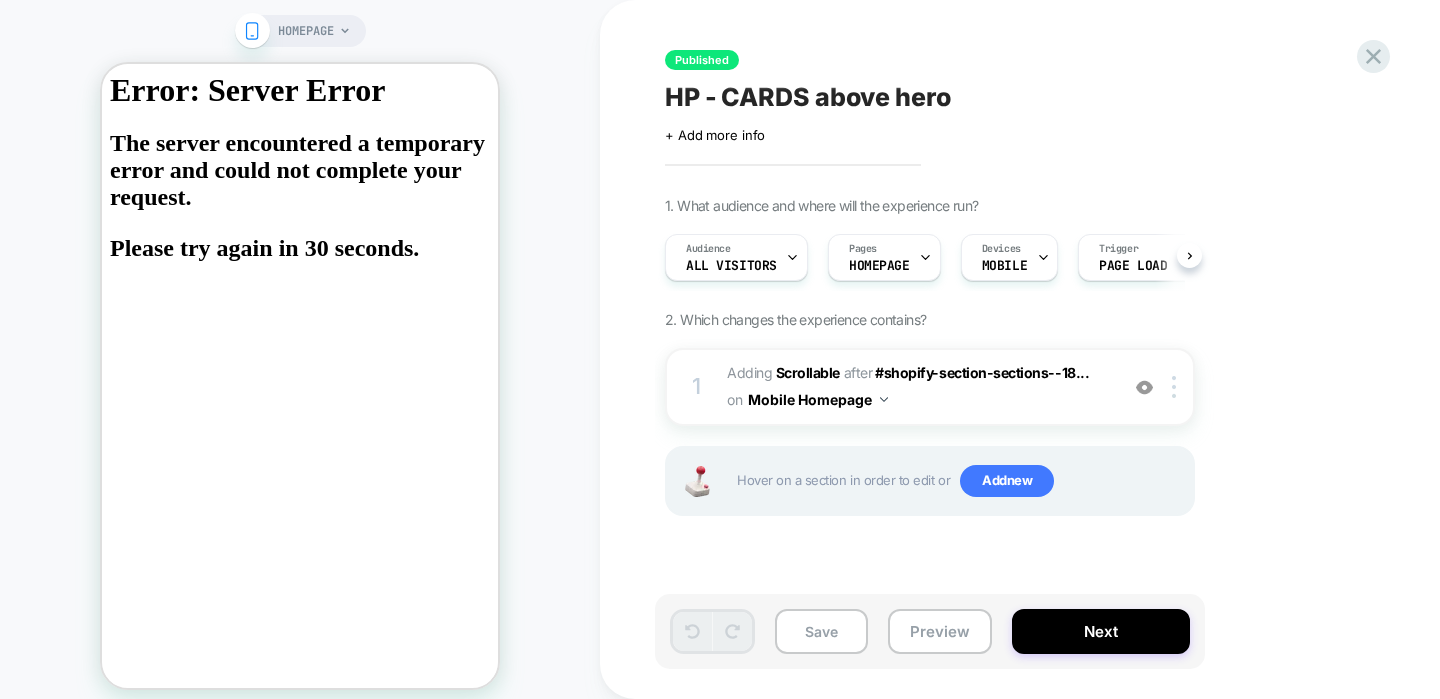 scroll, scrollTop: 0, scrollLeft: 1, axis: horizontal 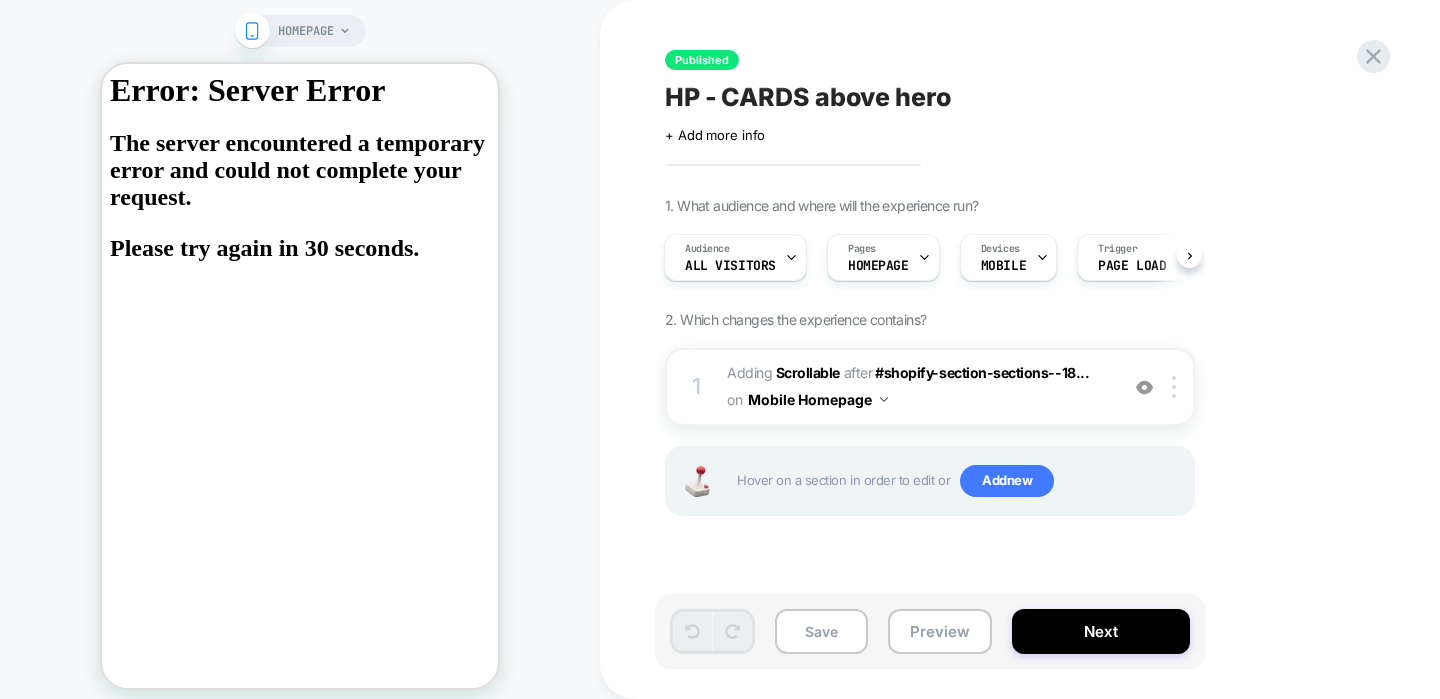 click at bounding box center [884, 399] 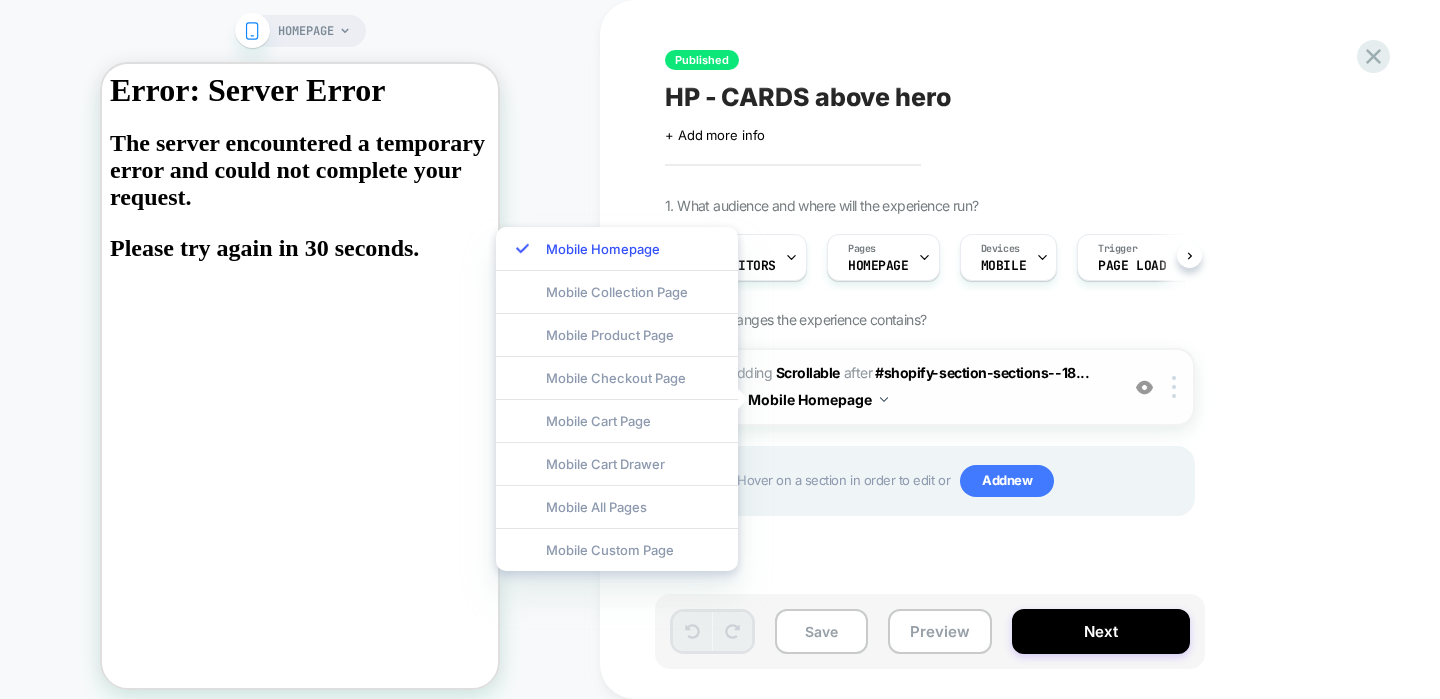 click on "#_loomi_addon_1746605852582 Adding   Scrollable   AFTER #shopify-section-sections--18... #shopify-section-sections--18281546023168__header   on Mobile Homepage" at bounding box center [917, 387] 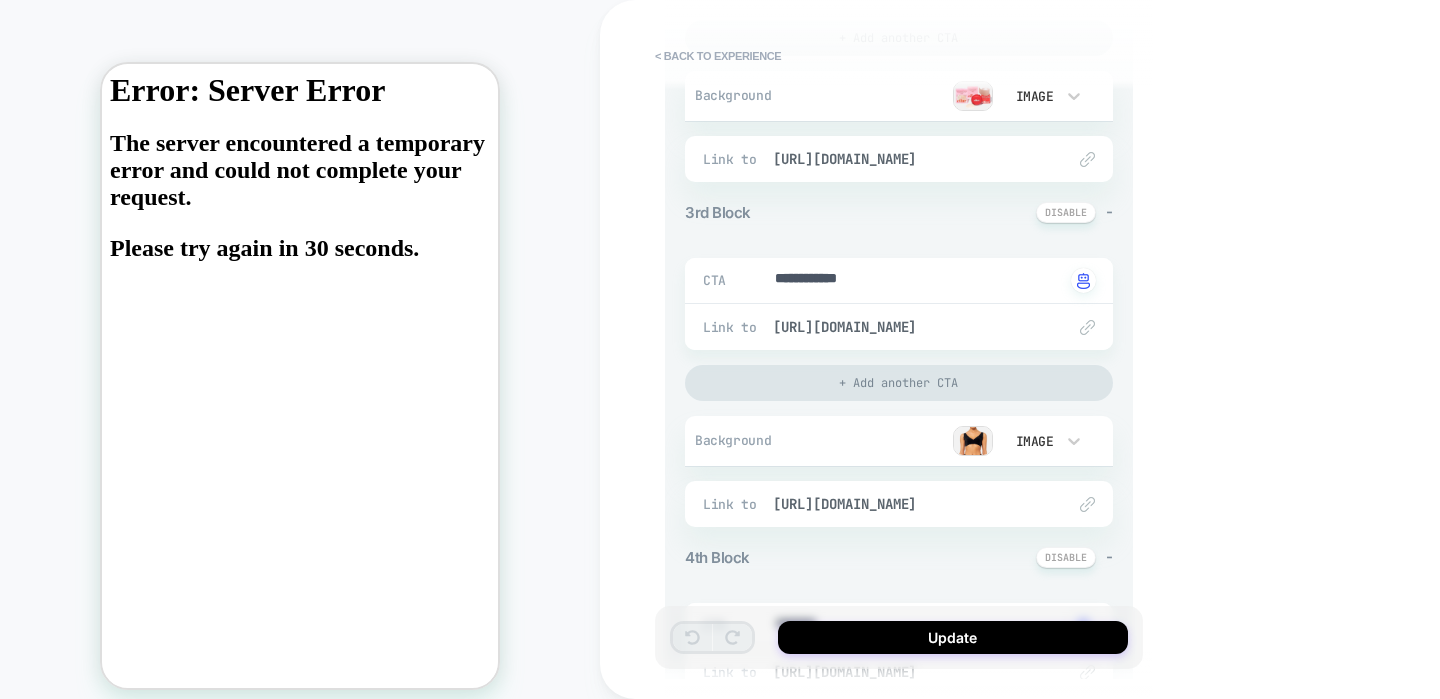 scroll, scrollTop: 0, scrollLeft: 0, axis: both 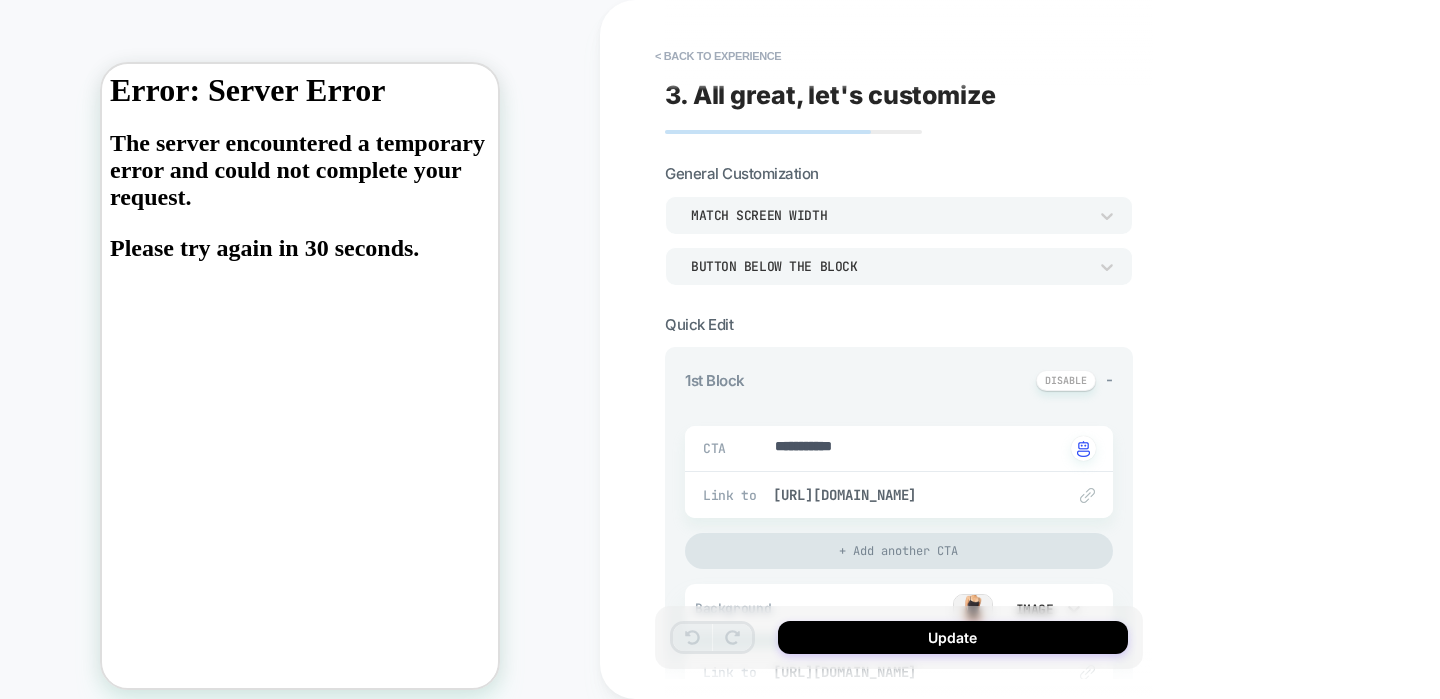 type on "*" 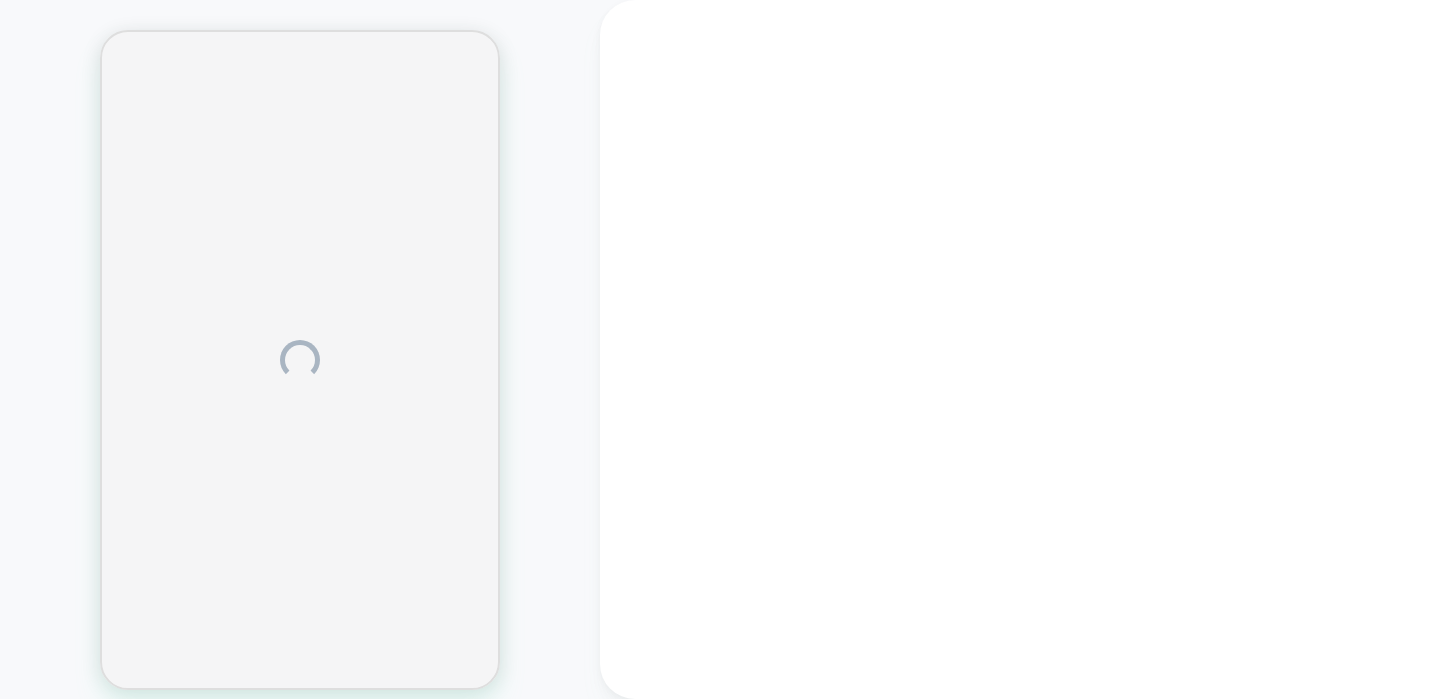 scroll, scrollTop: 0, scrollLeft: 0, axis: both 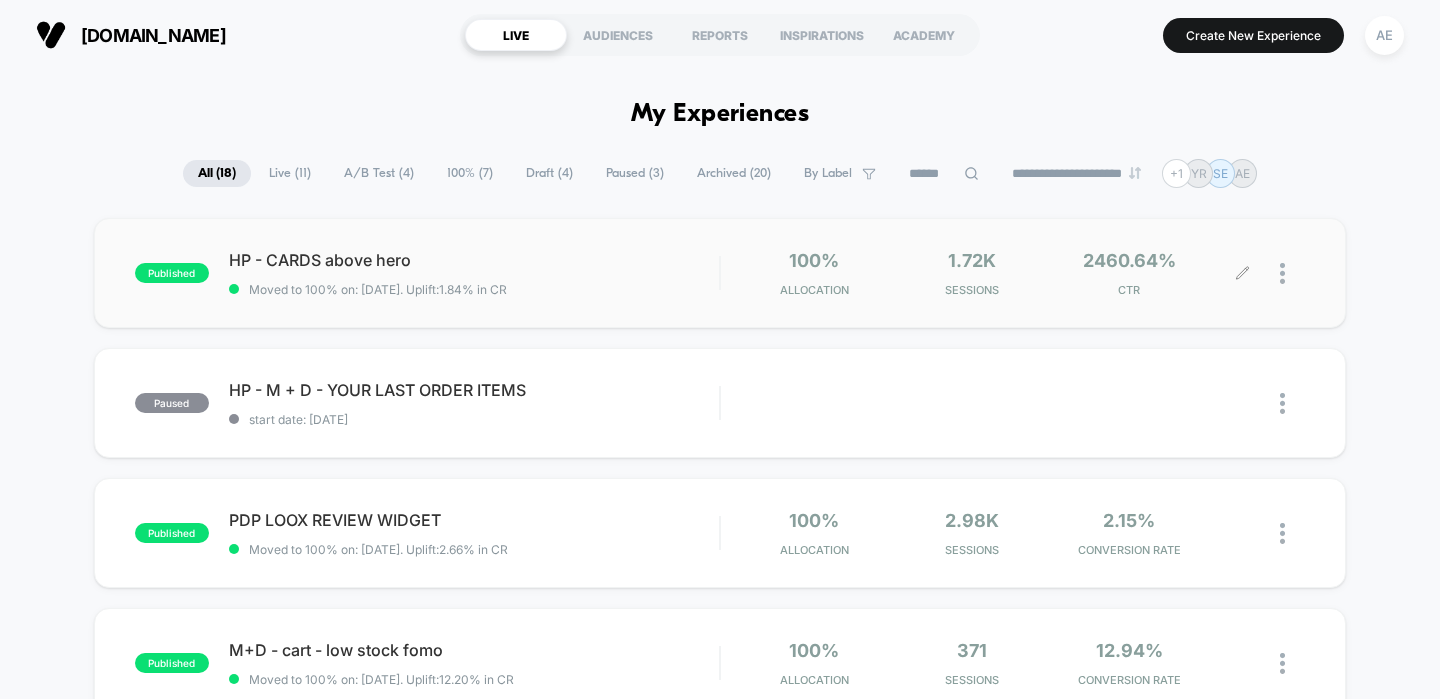 click at bounding box center [1274, 273] 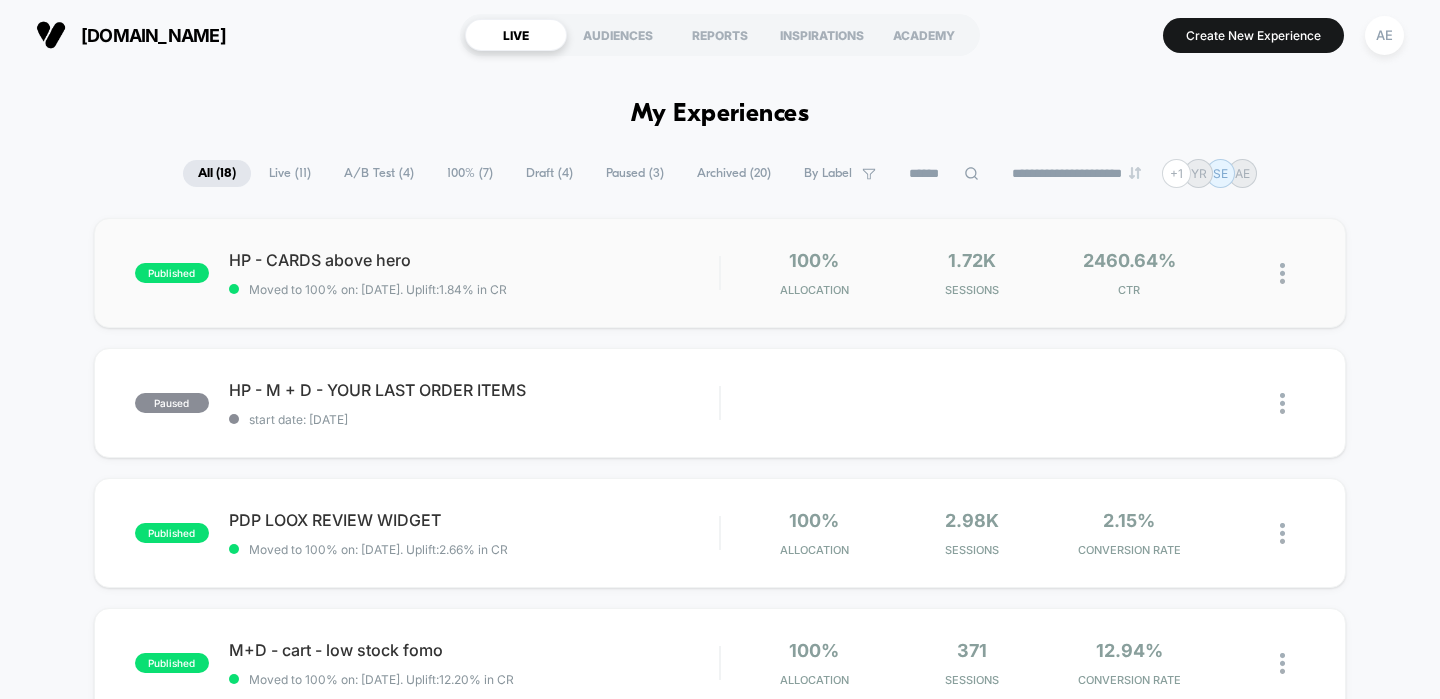 click at bounding box center (1282, 273) 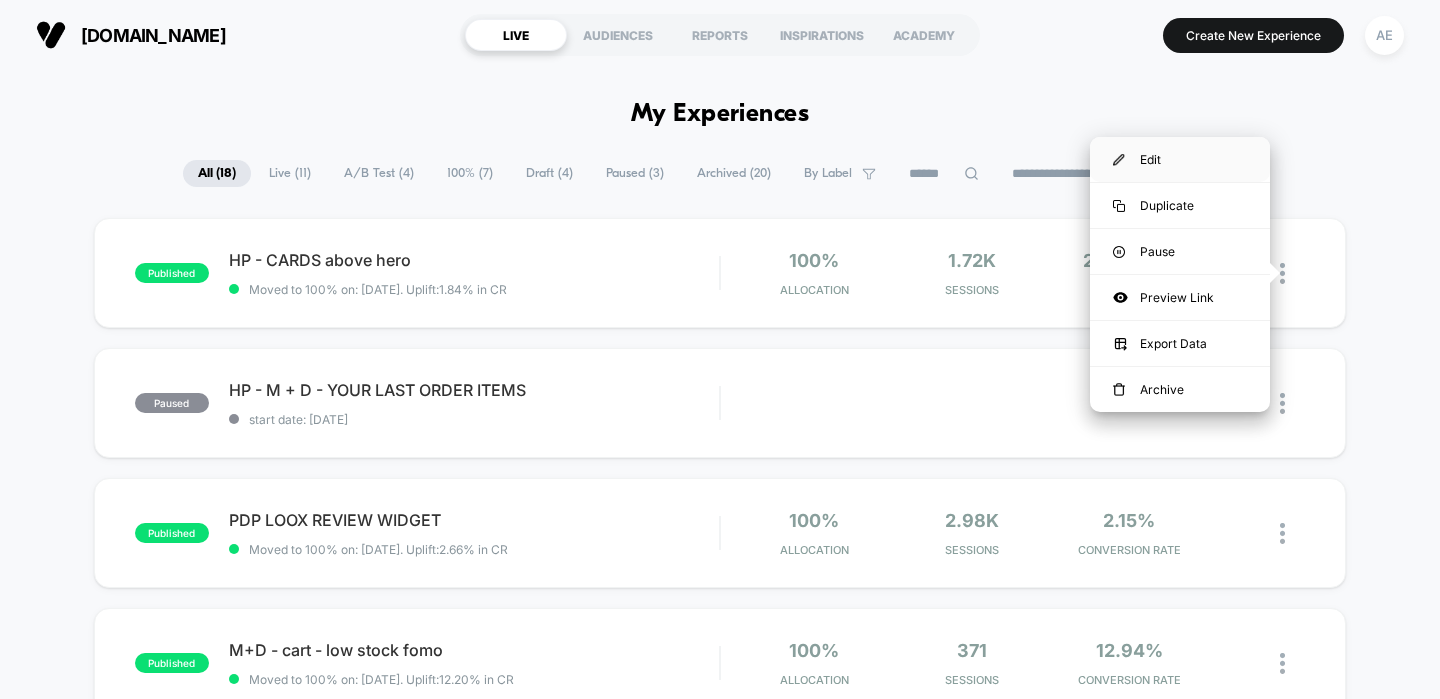 click on "Edit" at bounding box center (1180, 159) 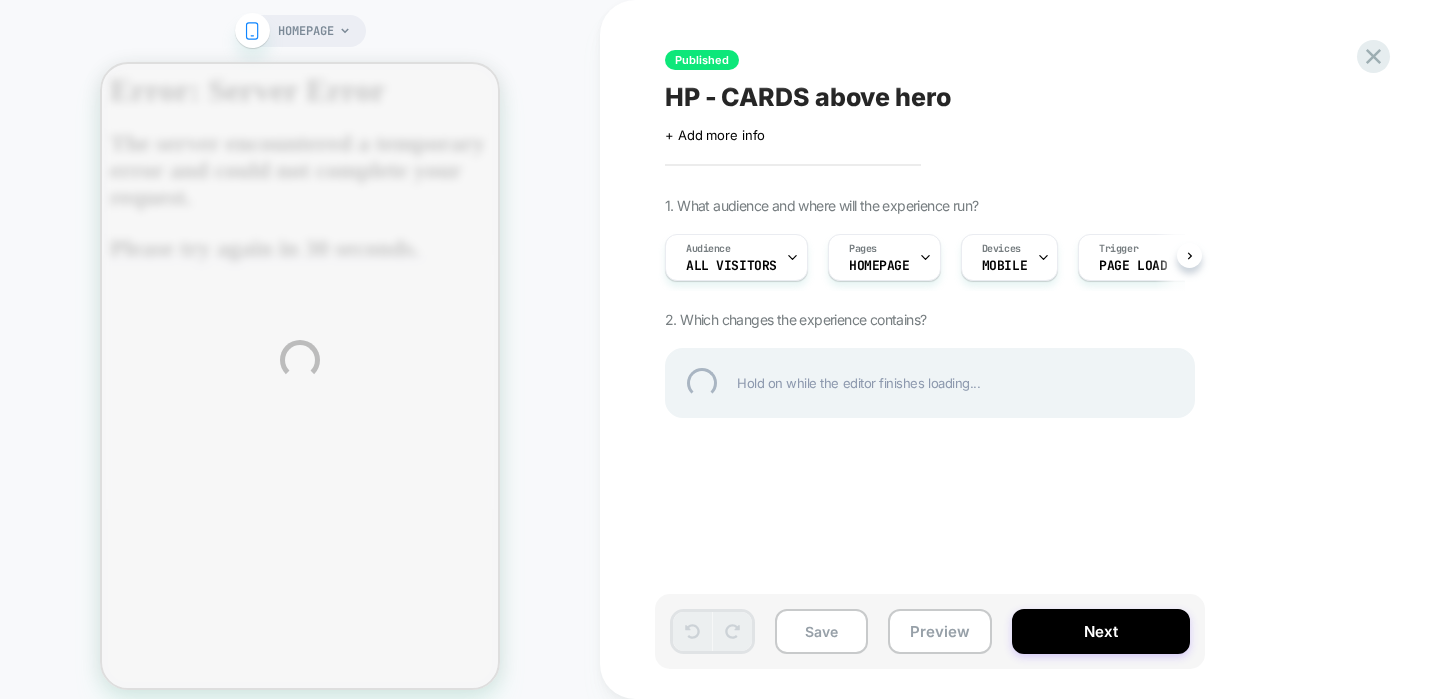 scroll, scrollTop: 0, scrollLeft: 0, axis: both 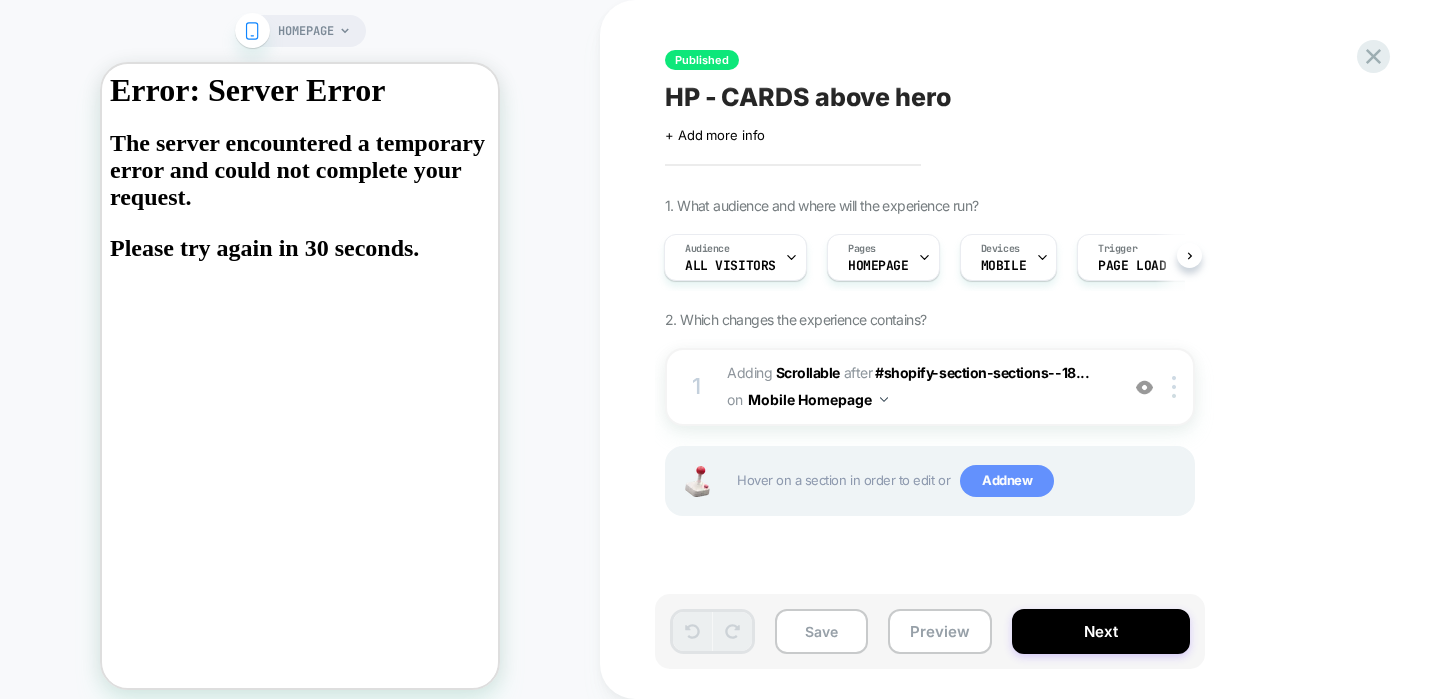 click on "Add  new" at bounding box center [1007, 481] 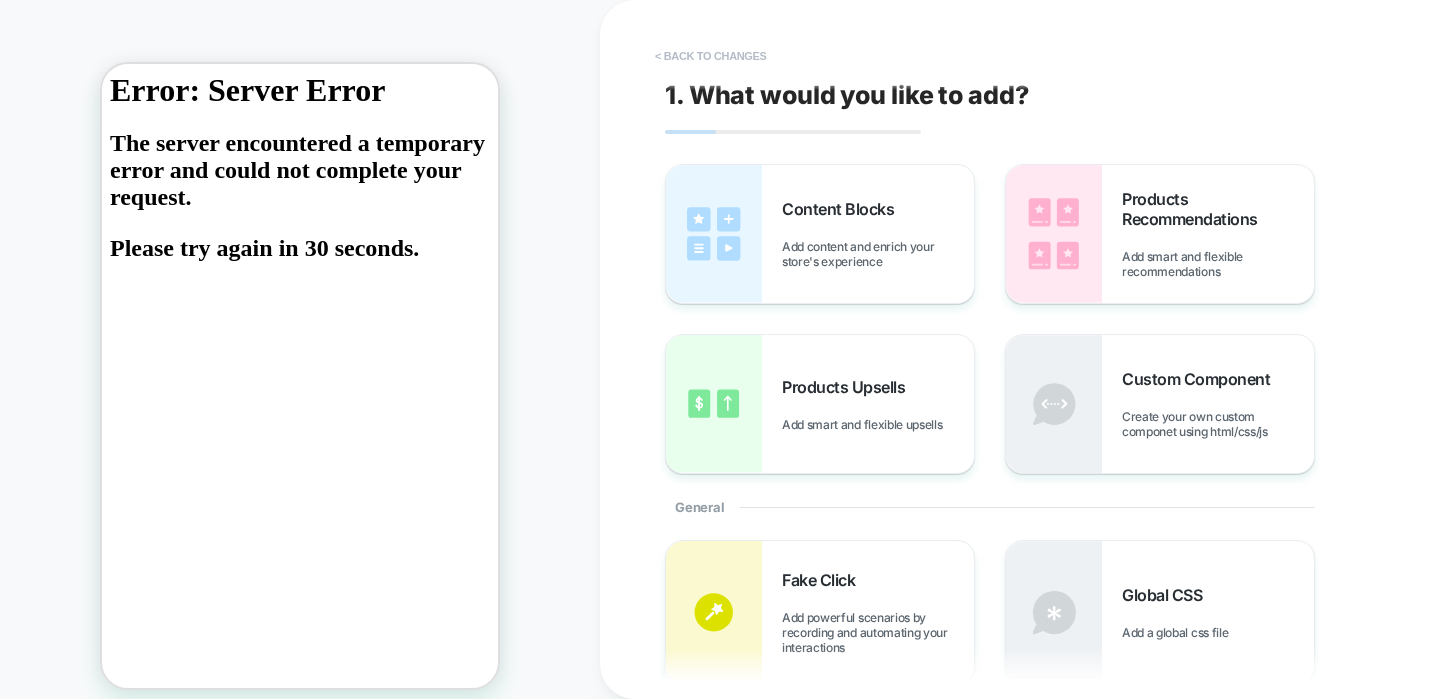 click on "< Back to changes" at bounding box center [711, 56] 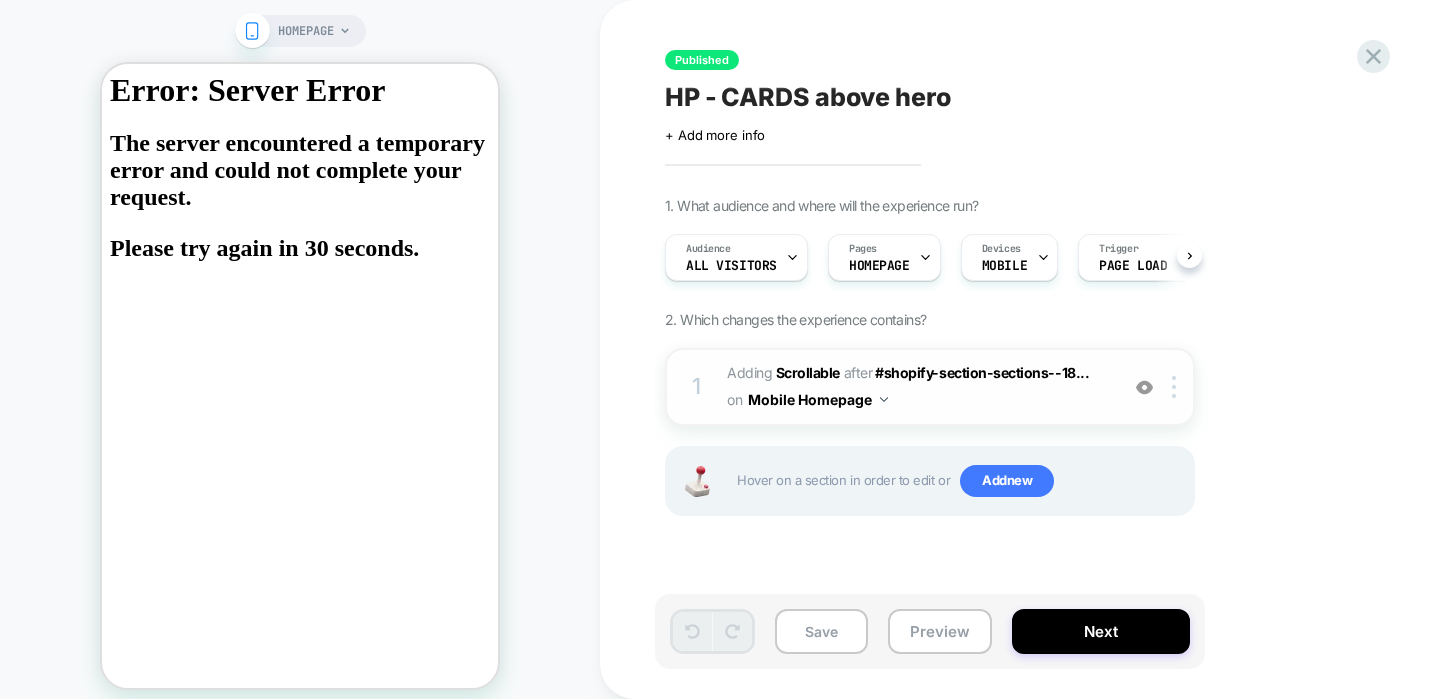 scroll, scrollTop: 0, scrollLeft: 1, axis: horizontal 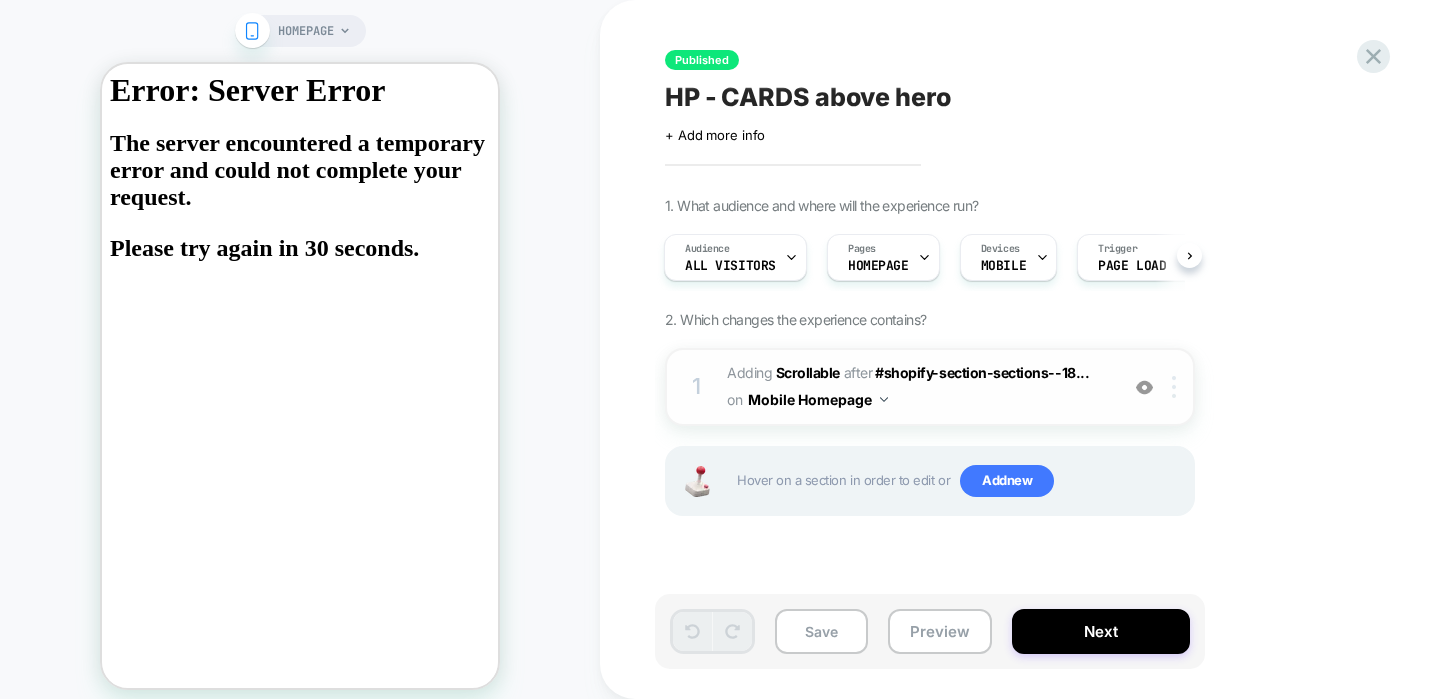 click at bounding box center (1177, 387) 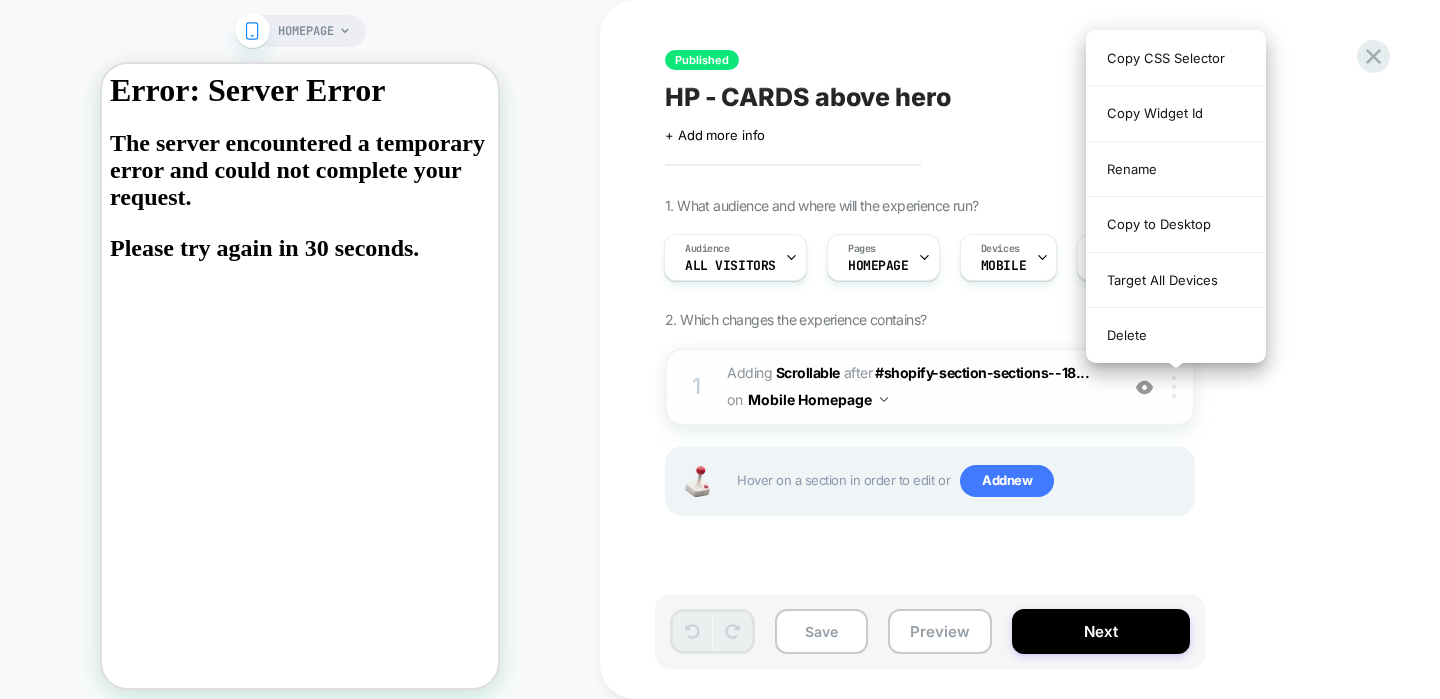 click at bounding box center [1177, 387] 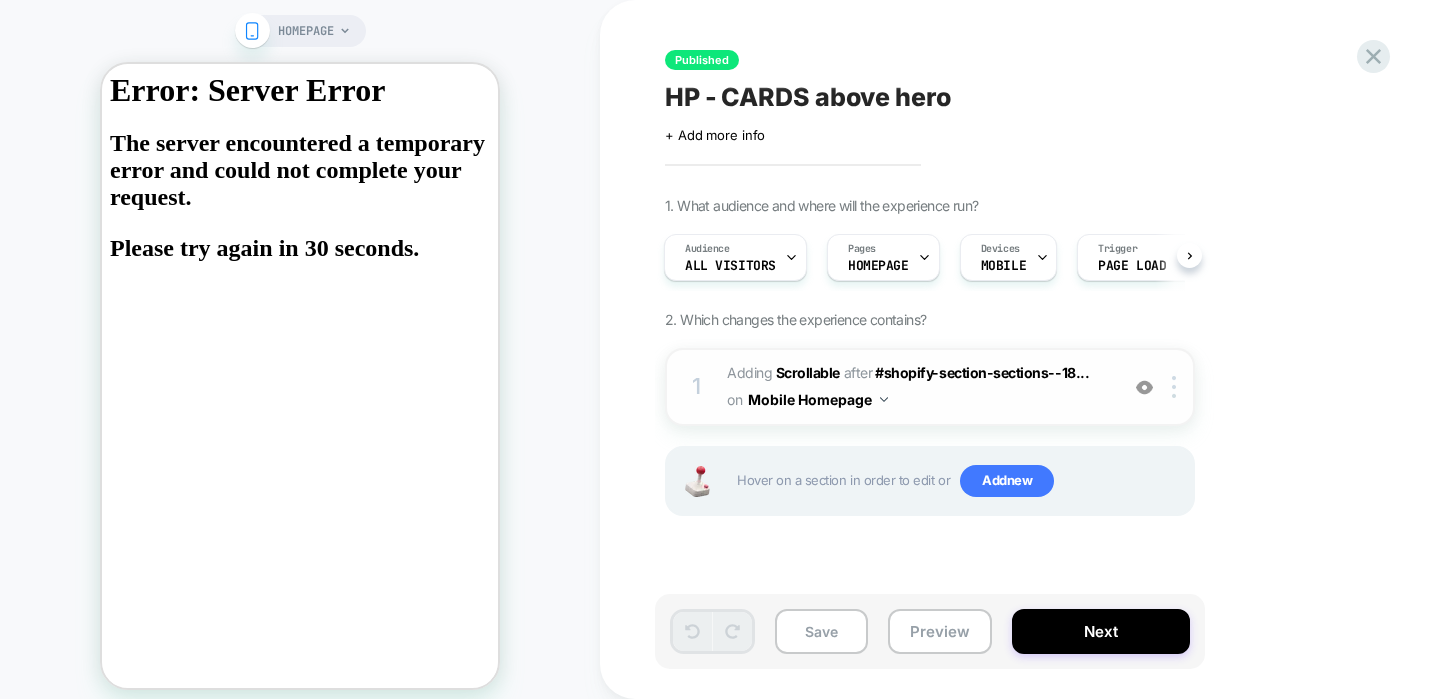 click on "#_loomi_addon_1746605852582 Adding   Scrollable   AFTER #shopify-section-sections--18... #shopify-section-sections--18281546023168__header   on Mobile Homepage" at bounding box center (917, 387) 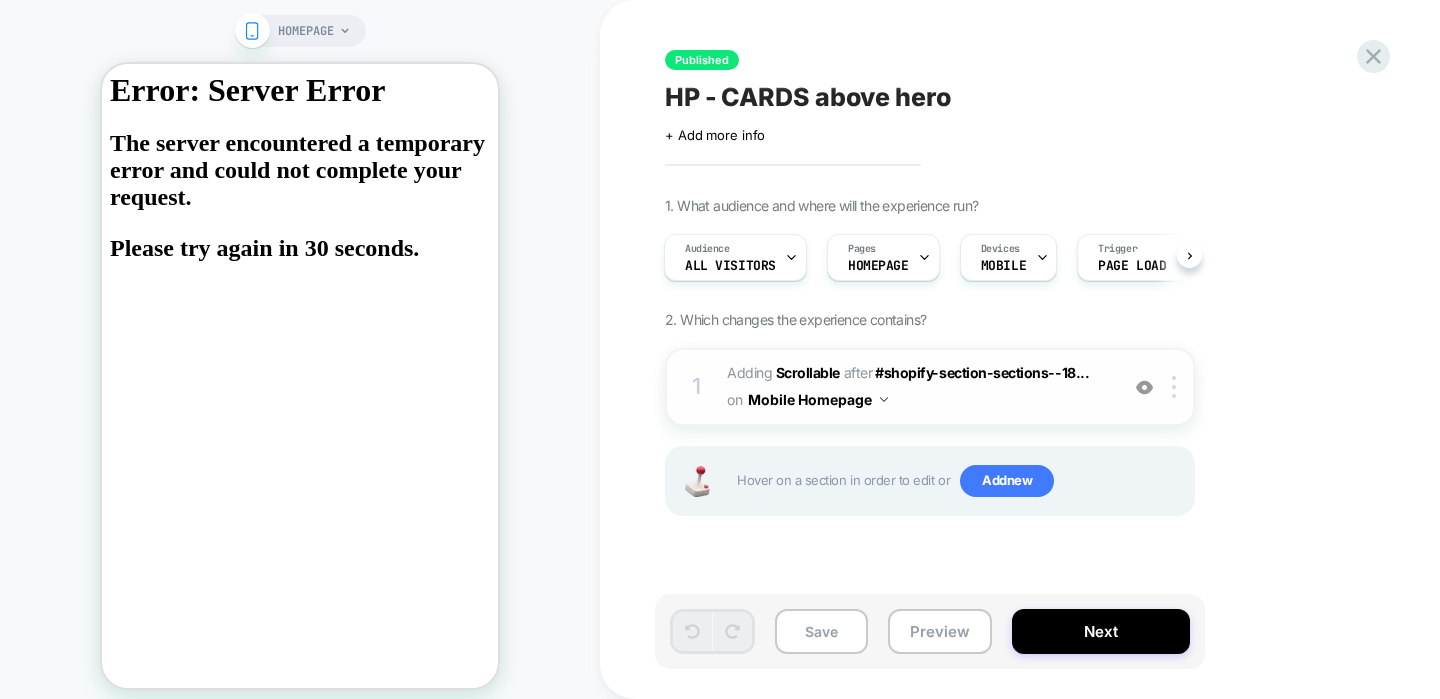 click on "1" at bounding box center (697, 387) 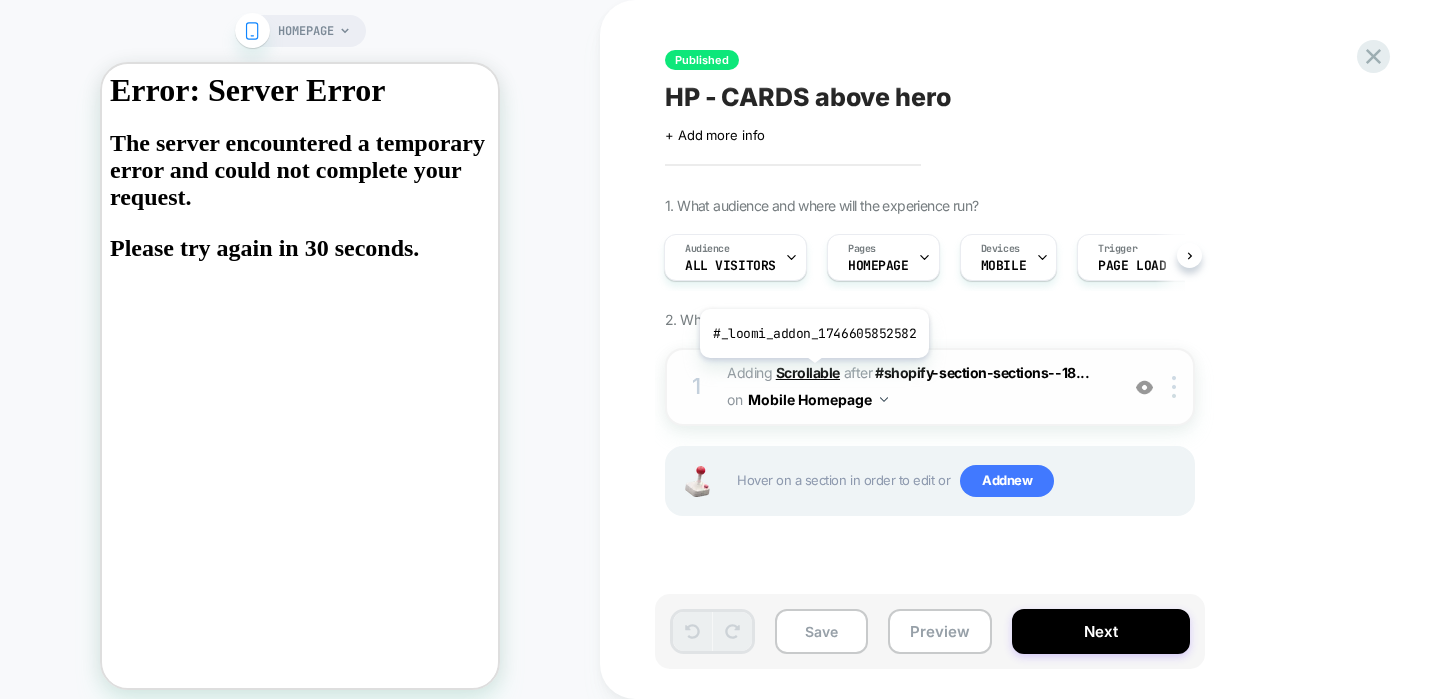 click on "Scrollable" at bounding box center (808, 372) 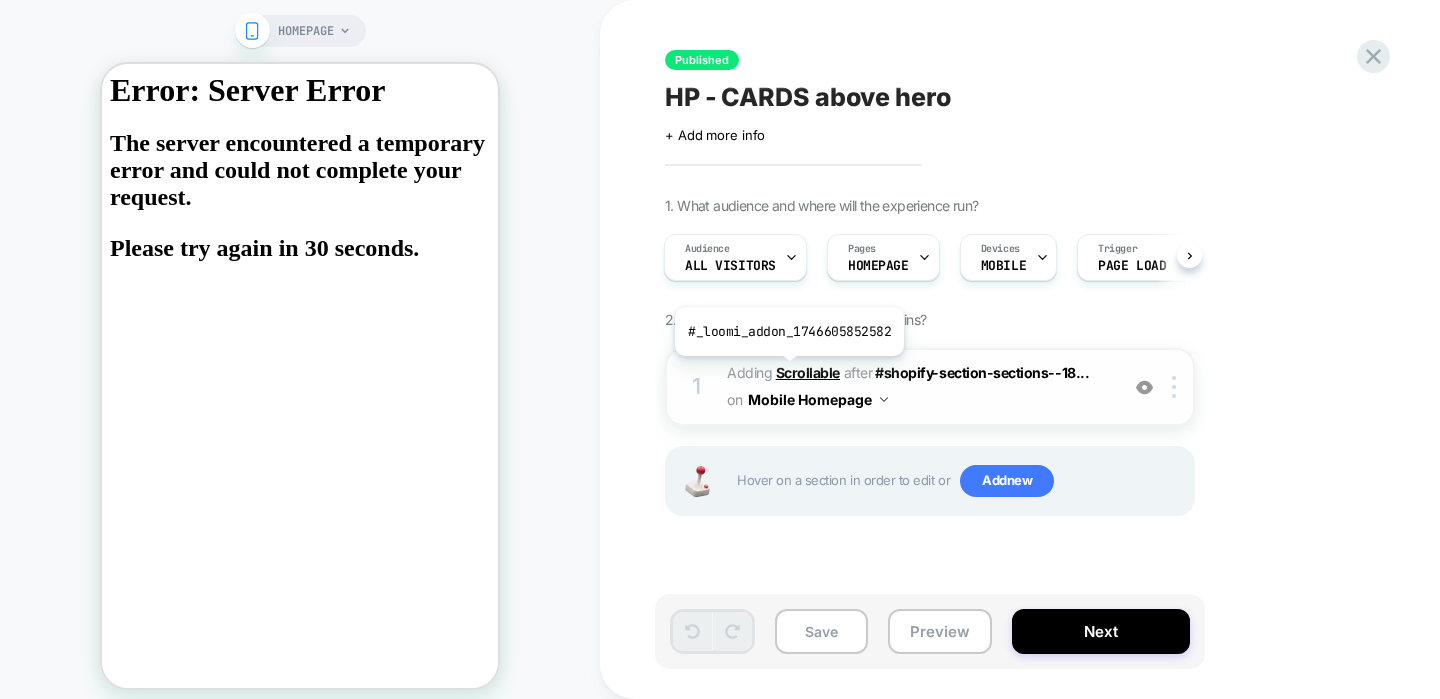 click on "Scrollable" at bounding box center [808, 372] 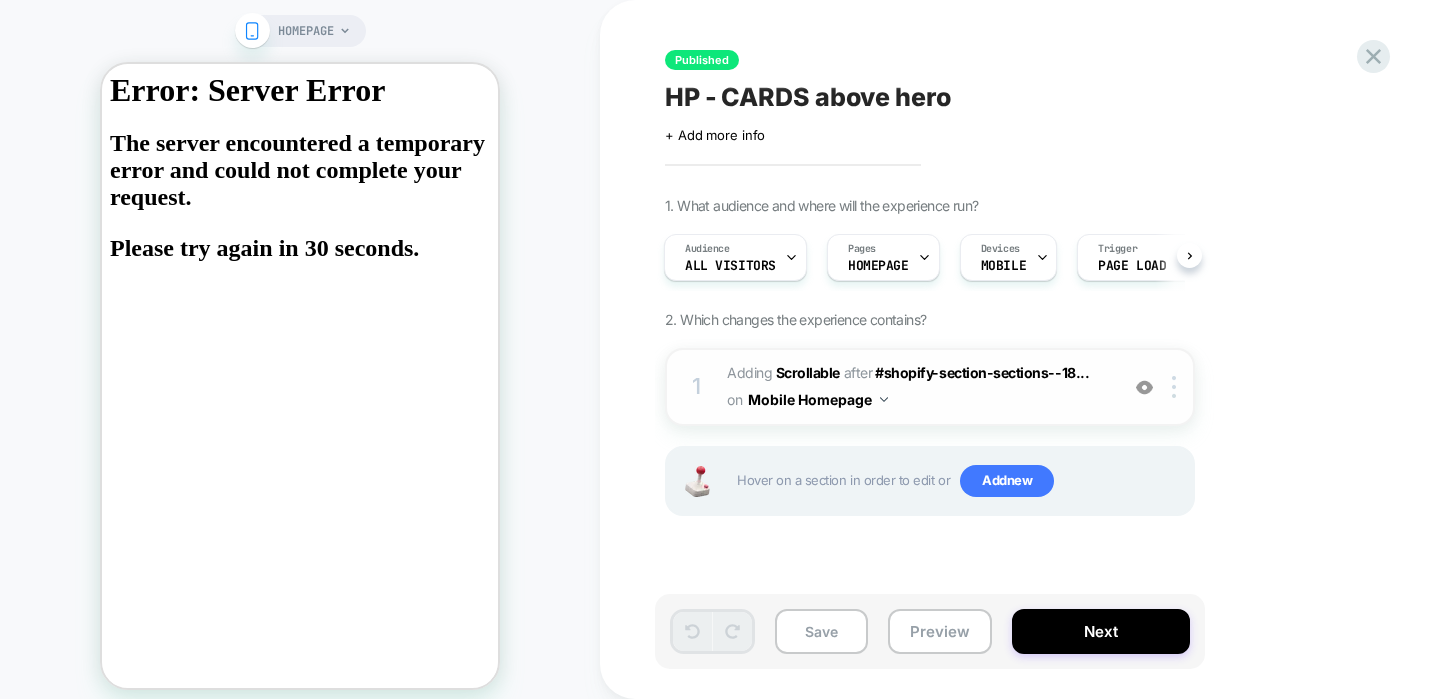 click on "1 #_loomi_addon_1746605852582 Adding   Scrollable   AFTER #shopify-section-sections--18... #shopify-section-sections--18281546023168__header   on Mobile Homepage Copy CSS Selector Copy Widget Id Rename Copy to   Desktop Target   All Devices Delete" at bounding box center (930, 387) 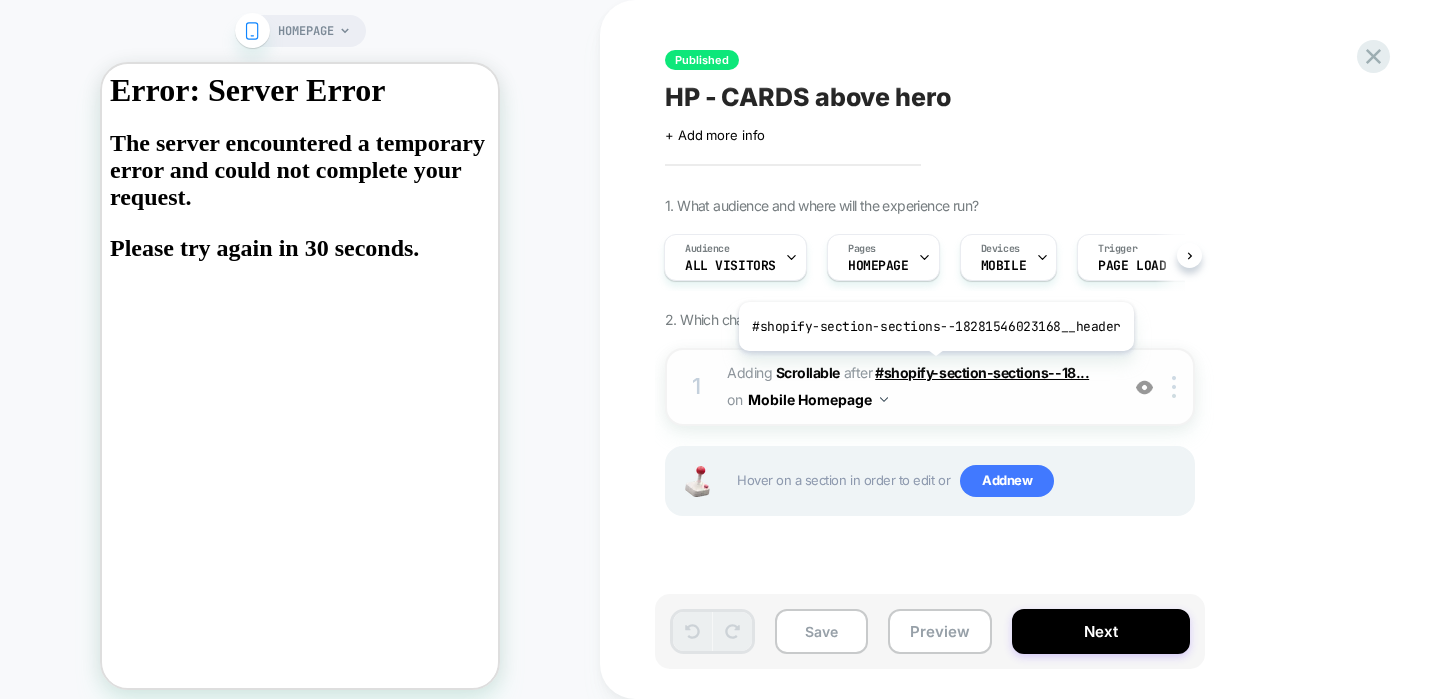 click on "#shopify-section-sections--18..." at bounding box center (982, 372) 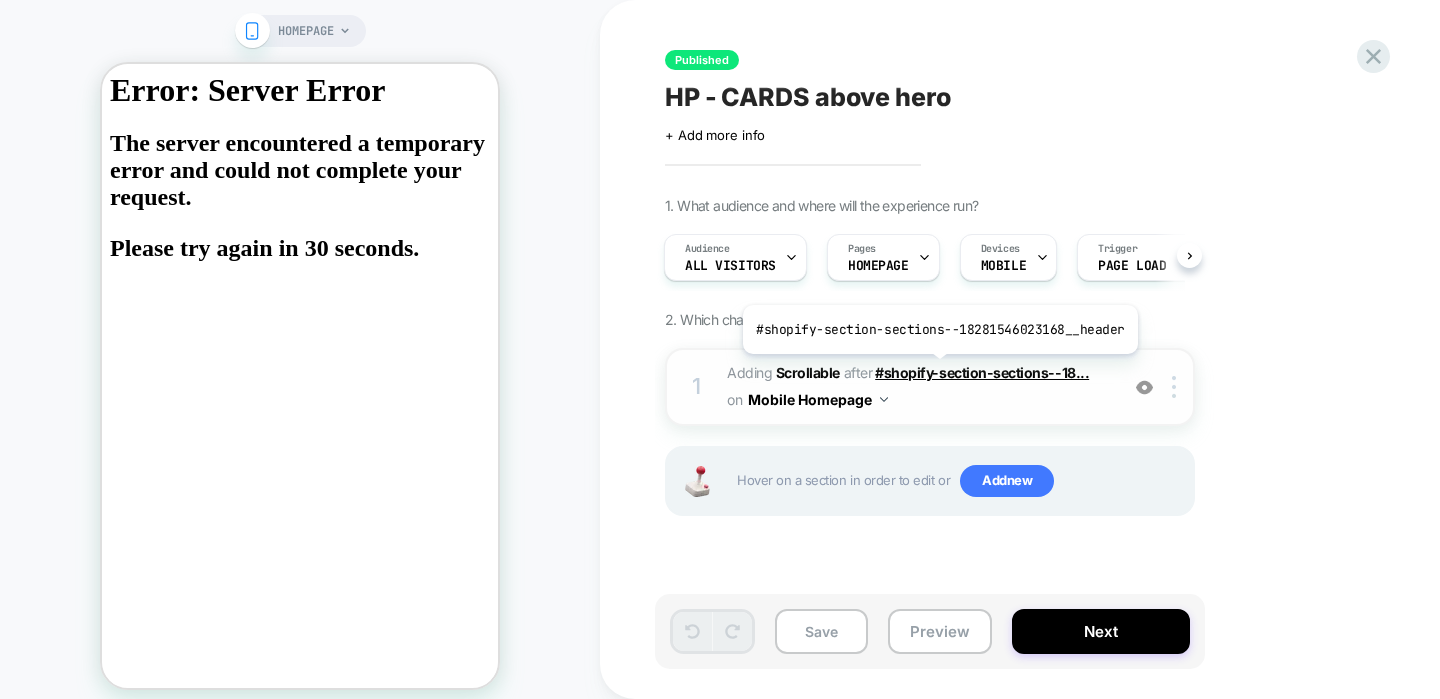 click on "#shopify-section-sections--18..." at bounding box center [982, 372] 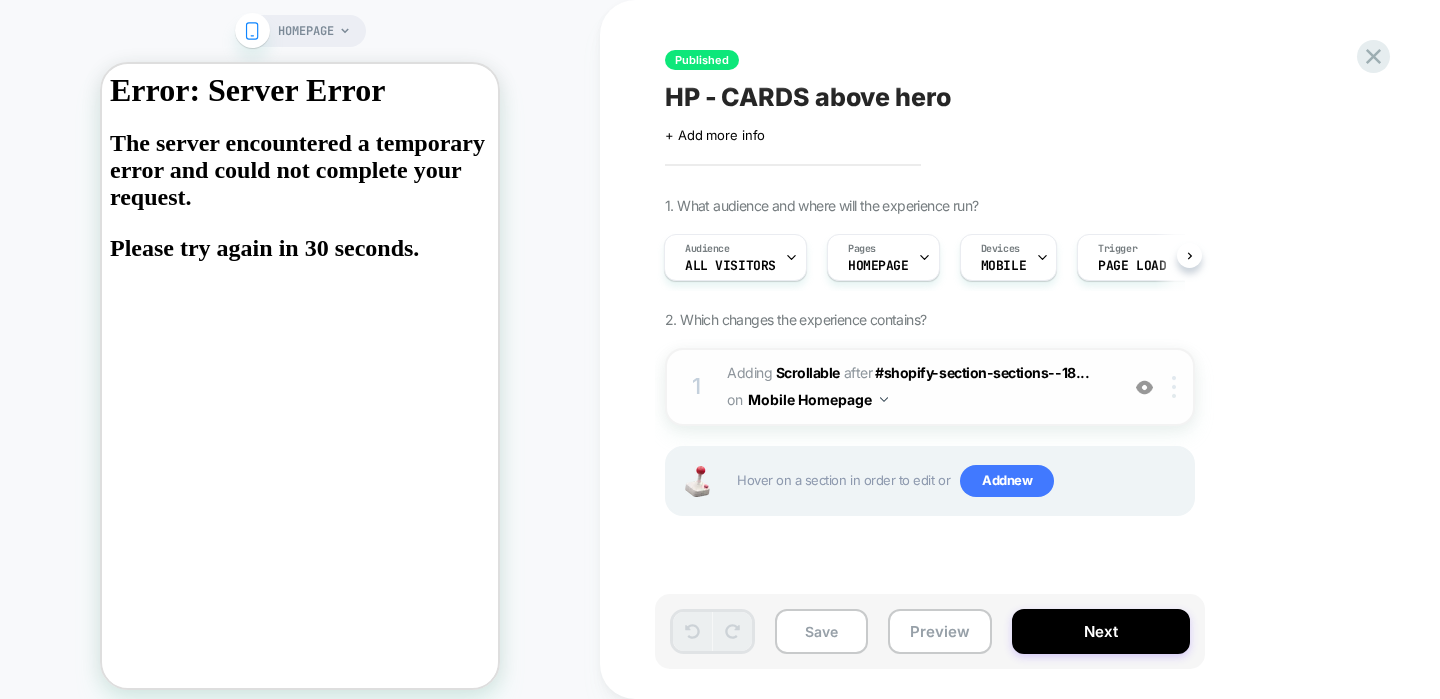 click at bounding box center (1177, 387) 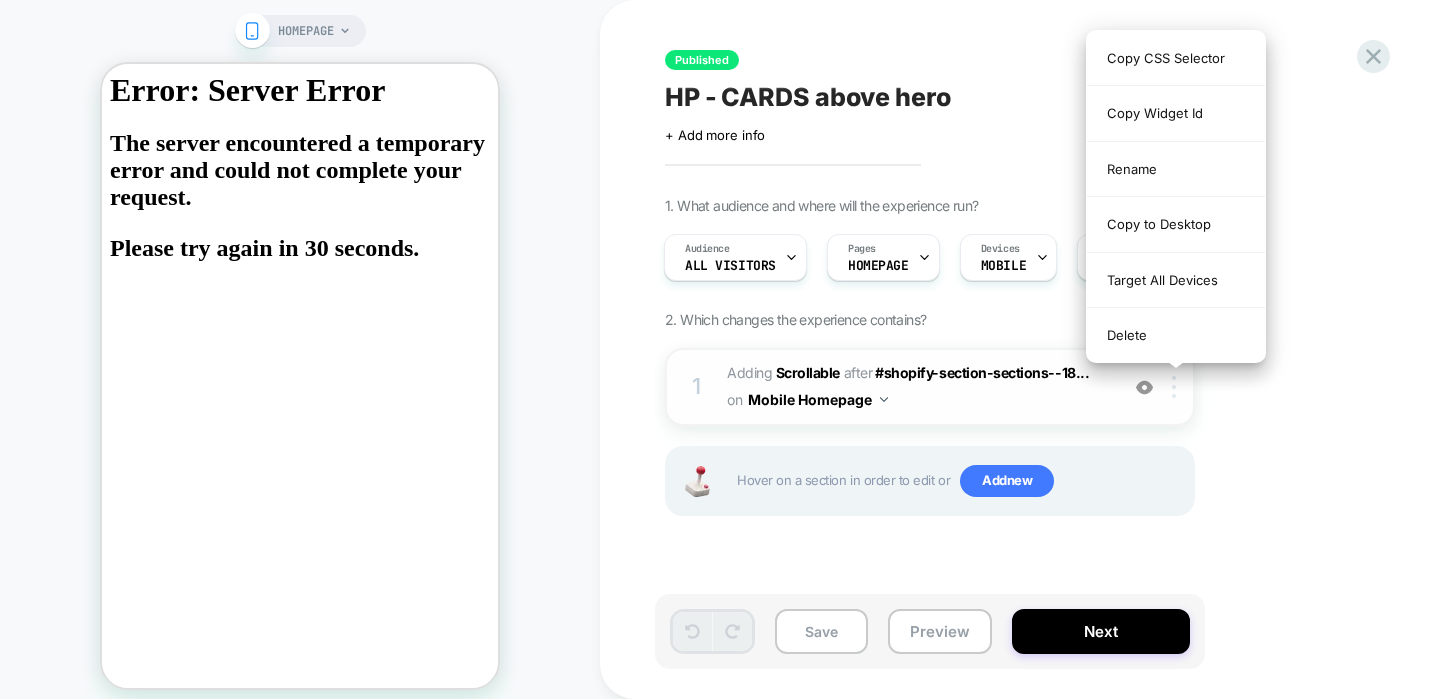 click at bounding box center (1177, 387) 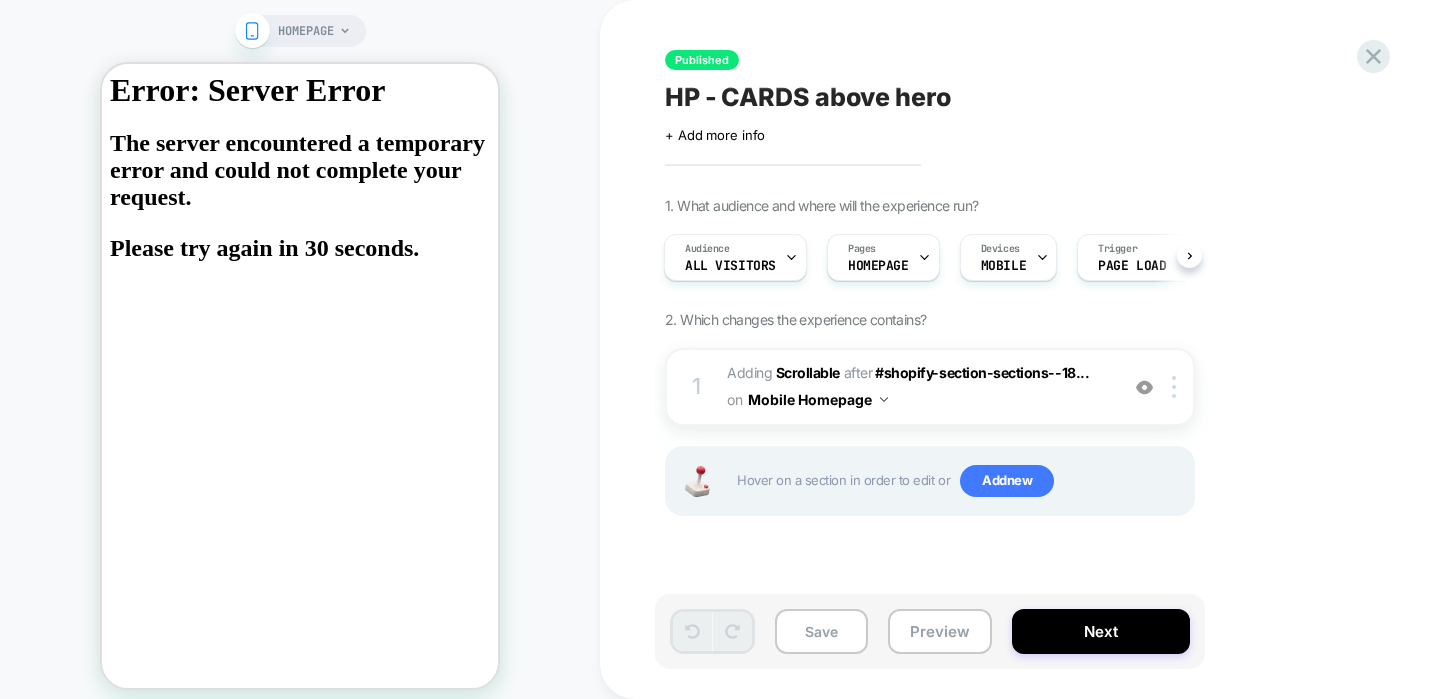 click on "Hover on a section in order to edit or  Add  new" at bounding box center (960, 481) 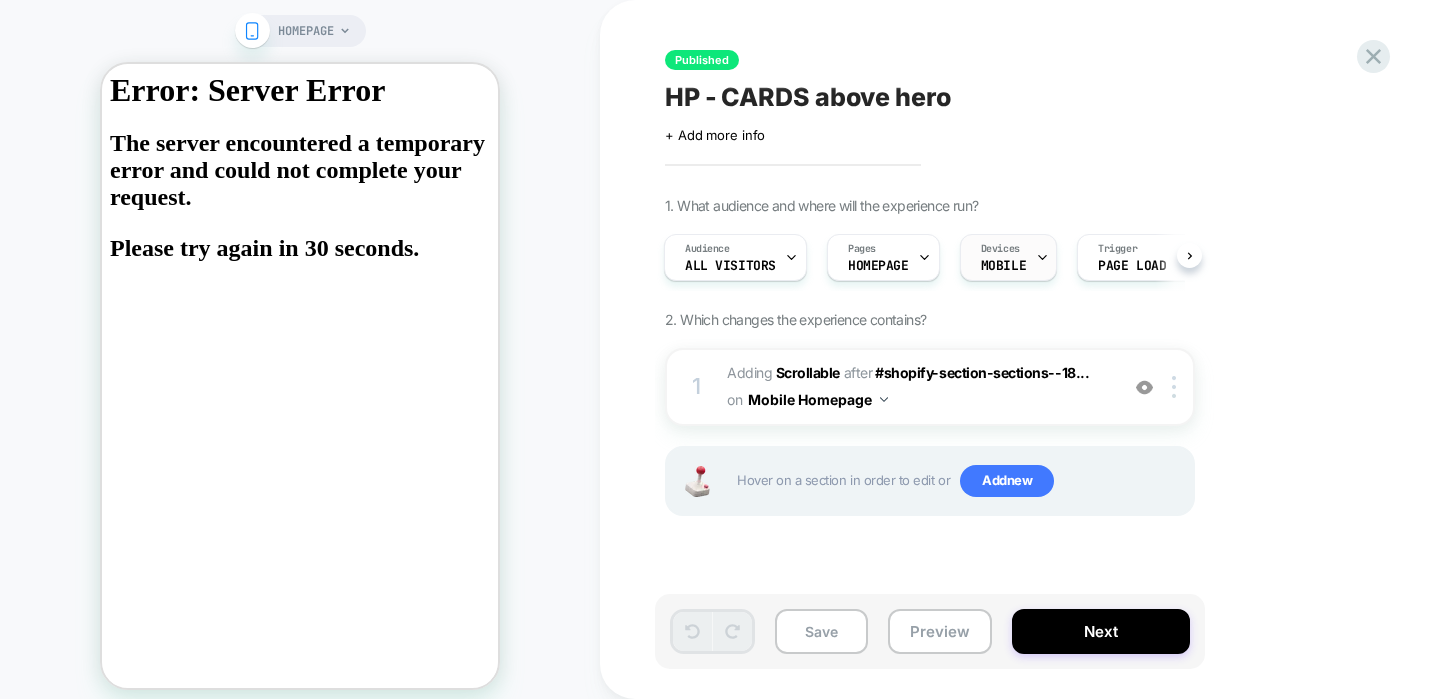 click on "Devices MOBILE" at bounding box center (1003, 257) 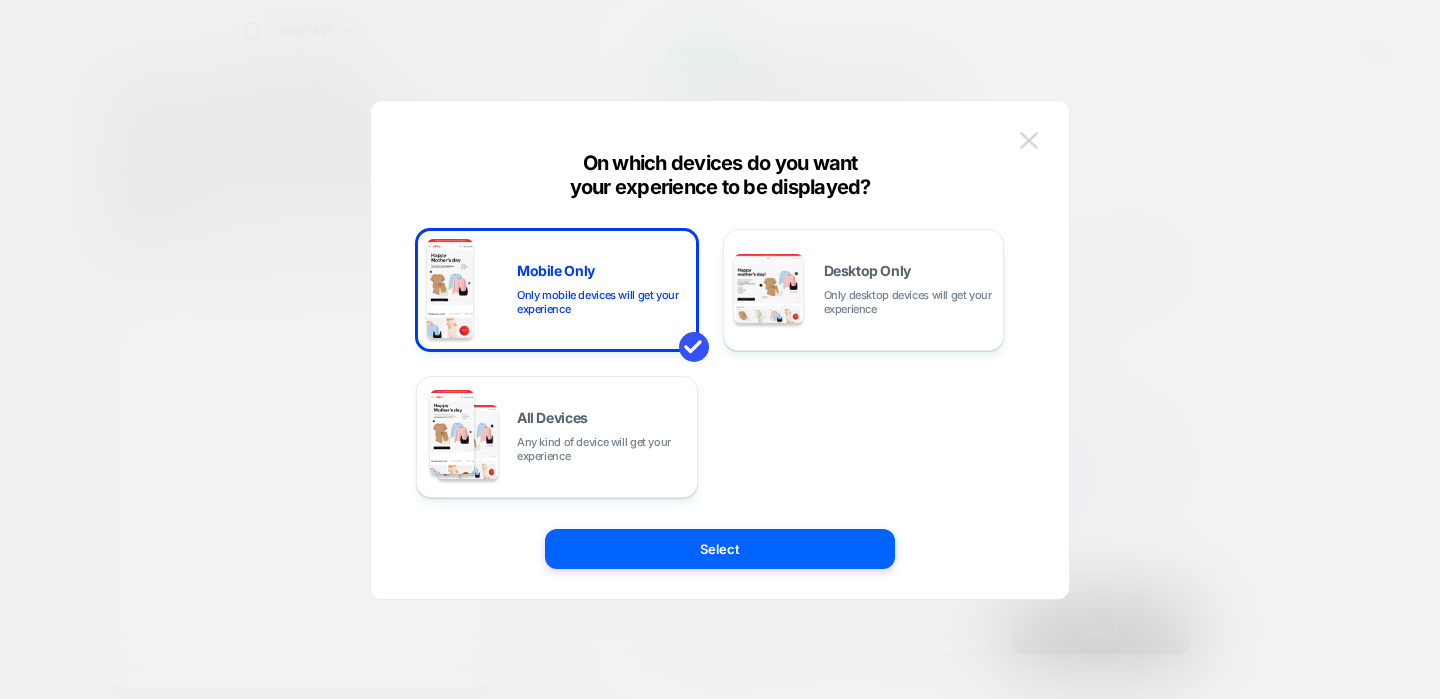 click at bounding box center [1029, 140] 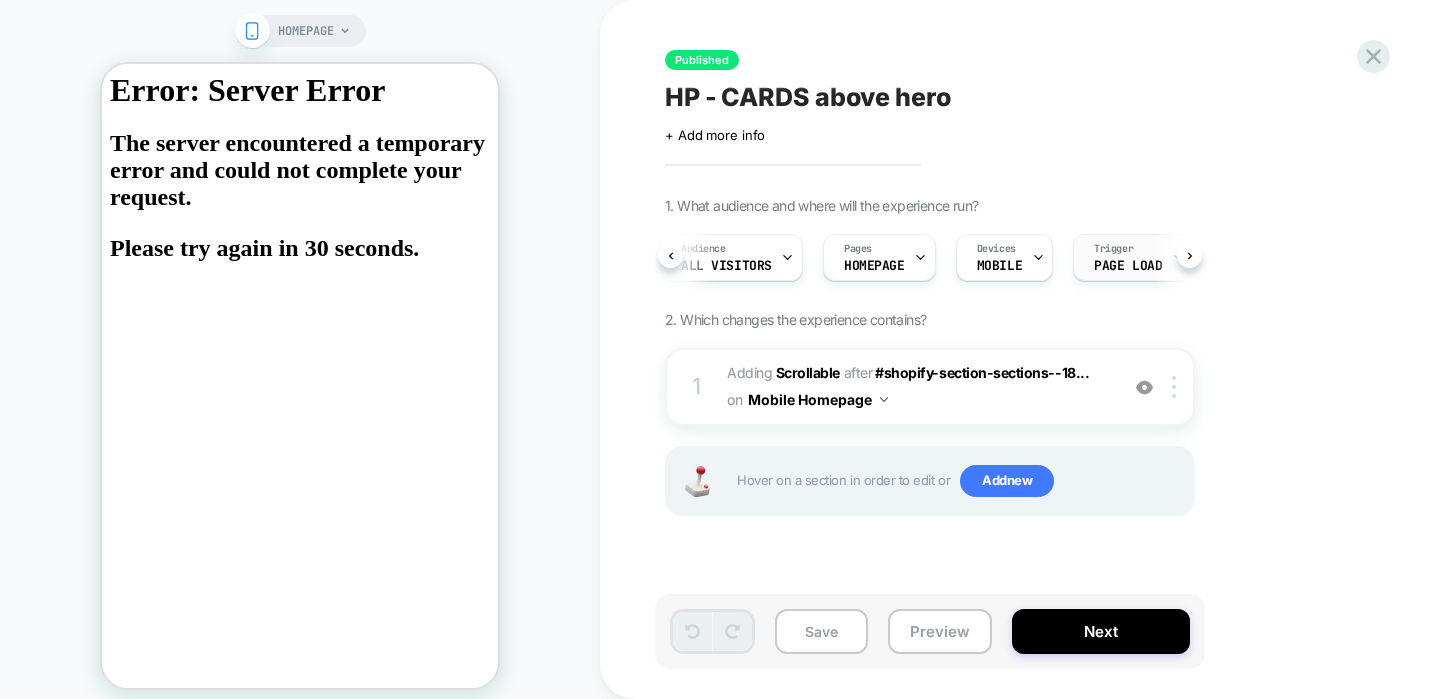 scroll, scrollTop: 0, scrollLeft: 0, axis: both 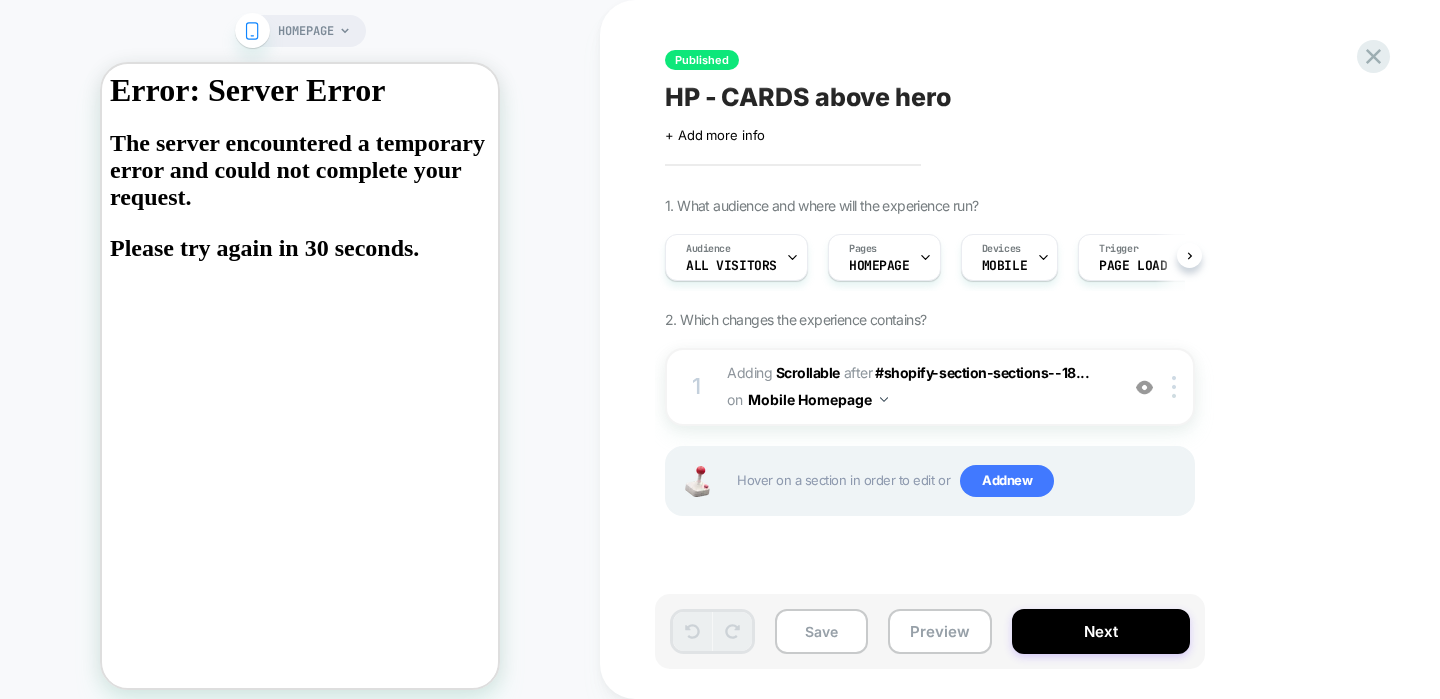 click on "1. What audience and where will the experience run?" at bounding box center (821, 205) 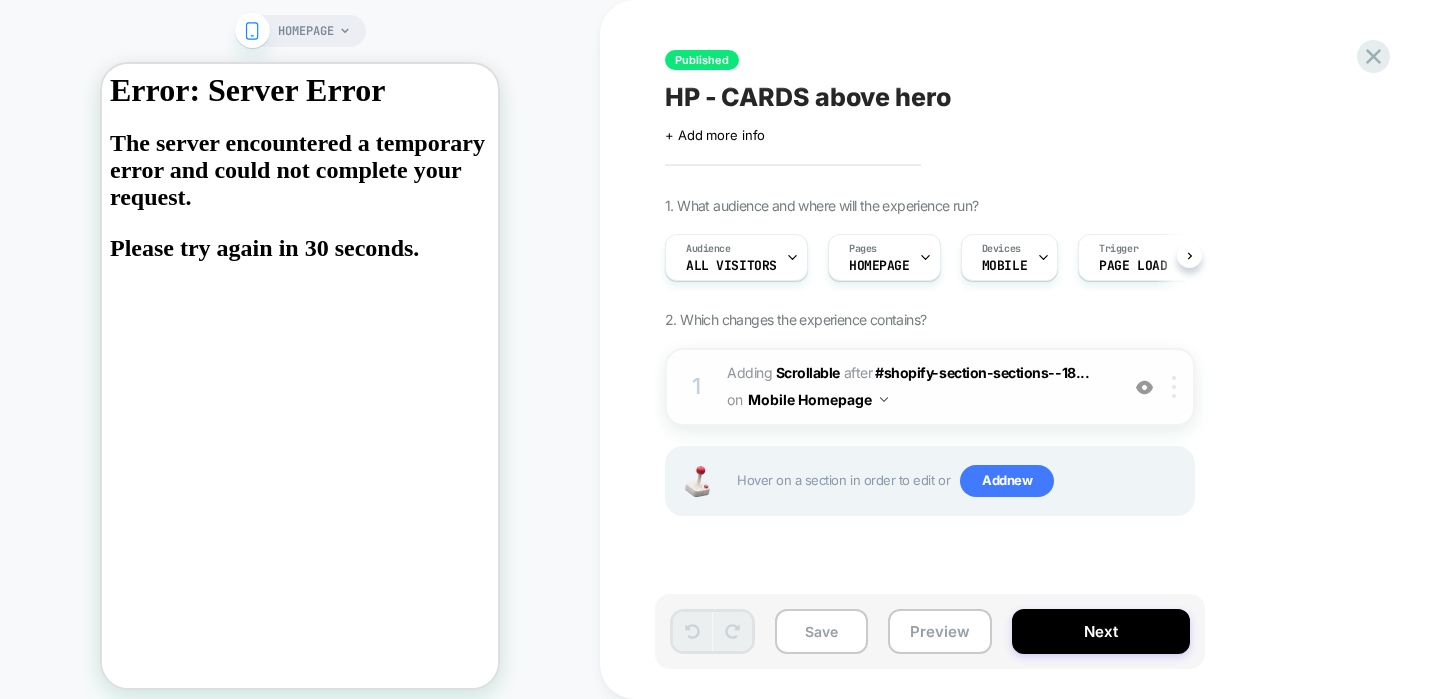 click at bounding box center (1177, 387) 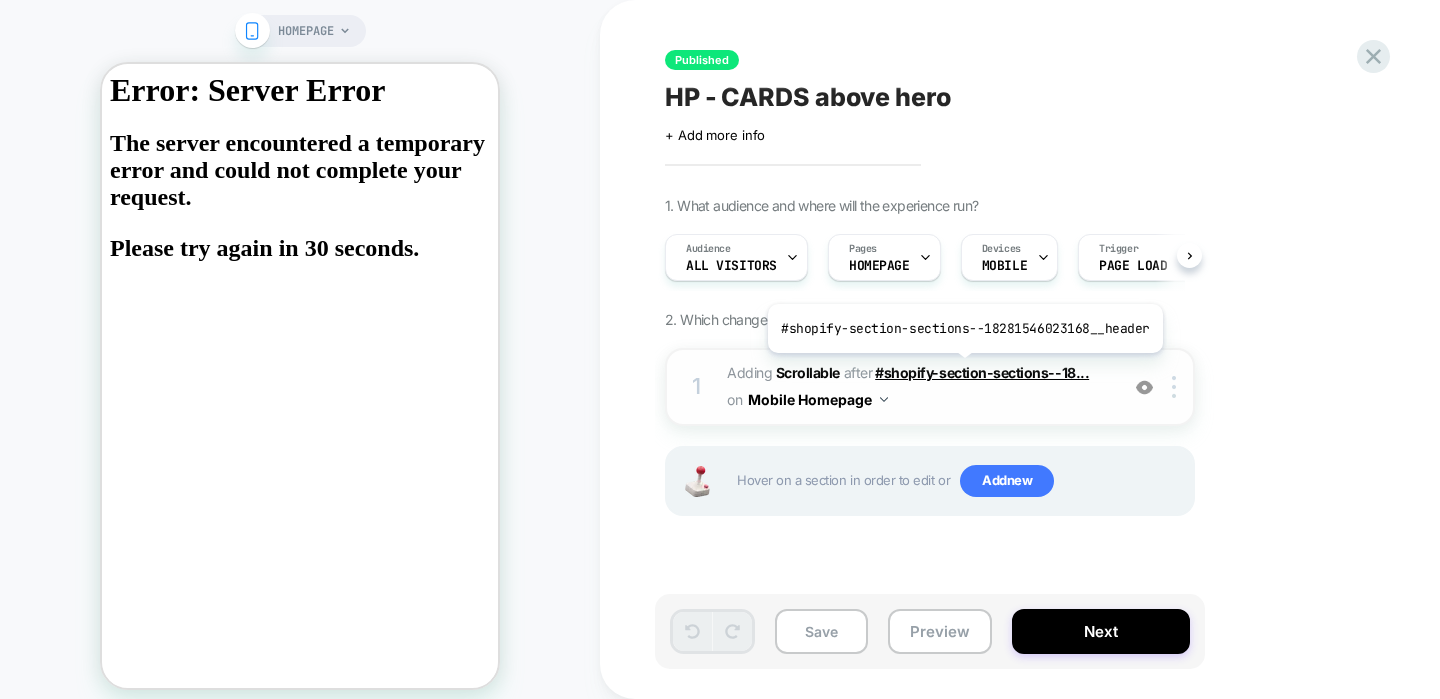 click on "#shopify-section-sections--18..." at bounding box center (982, 372) 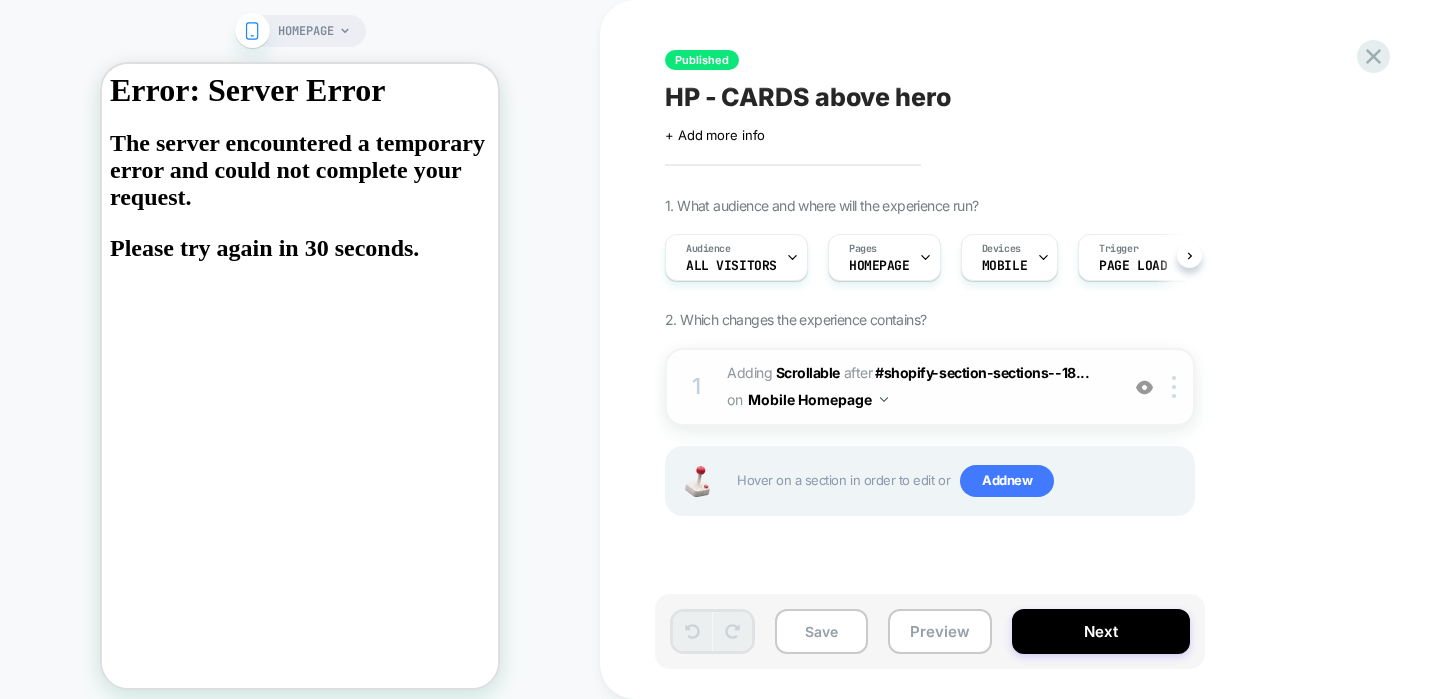 click on "Mobile Homepage" at bounding box center (818, 399) 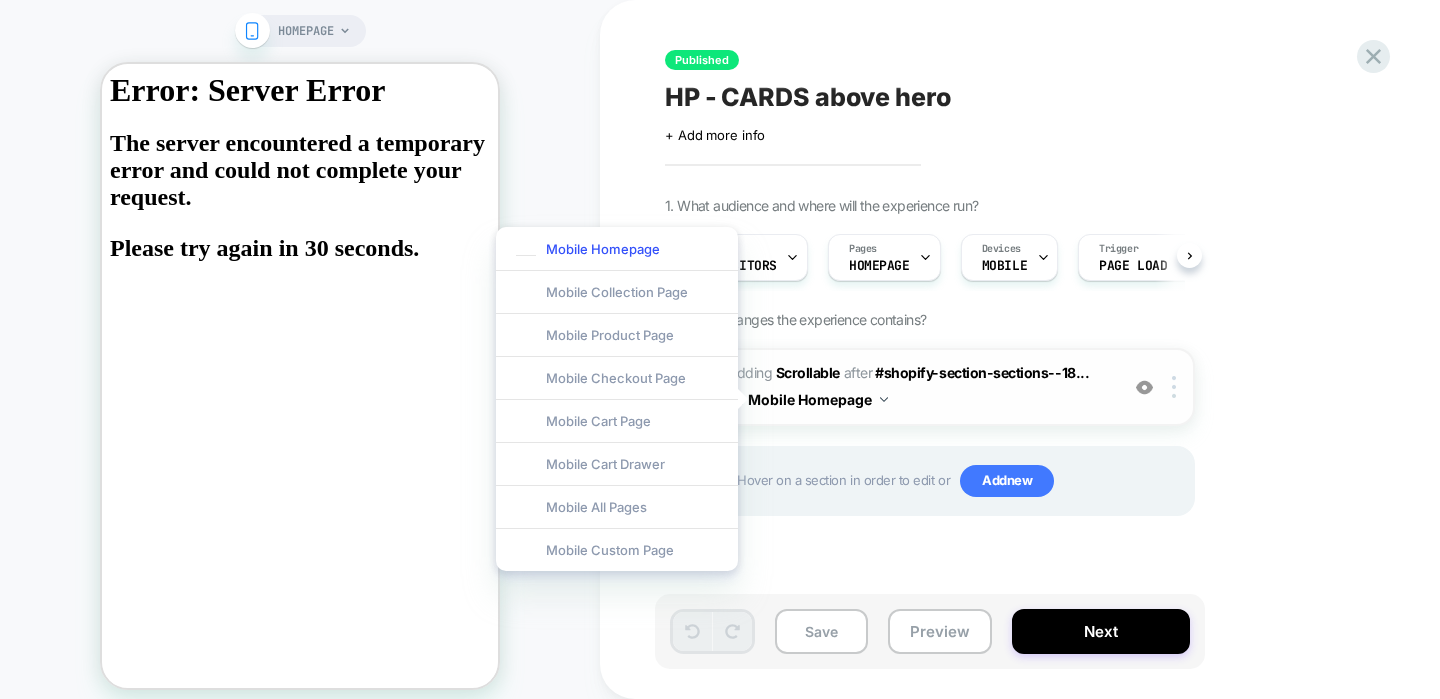 click on "Mobile Homepage" at bounding box center [818, 399] 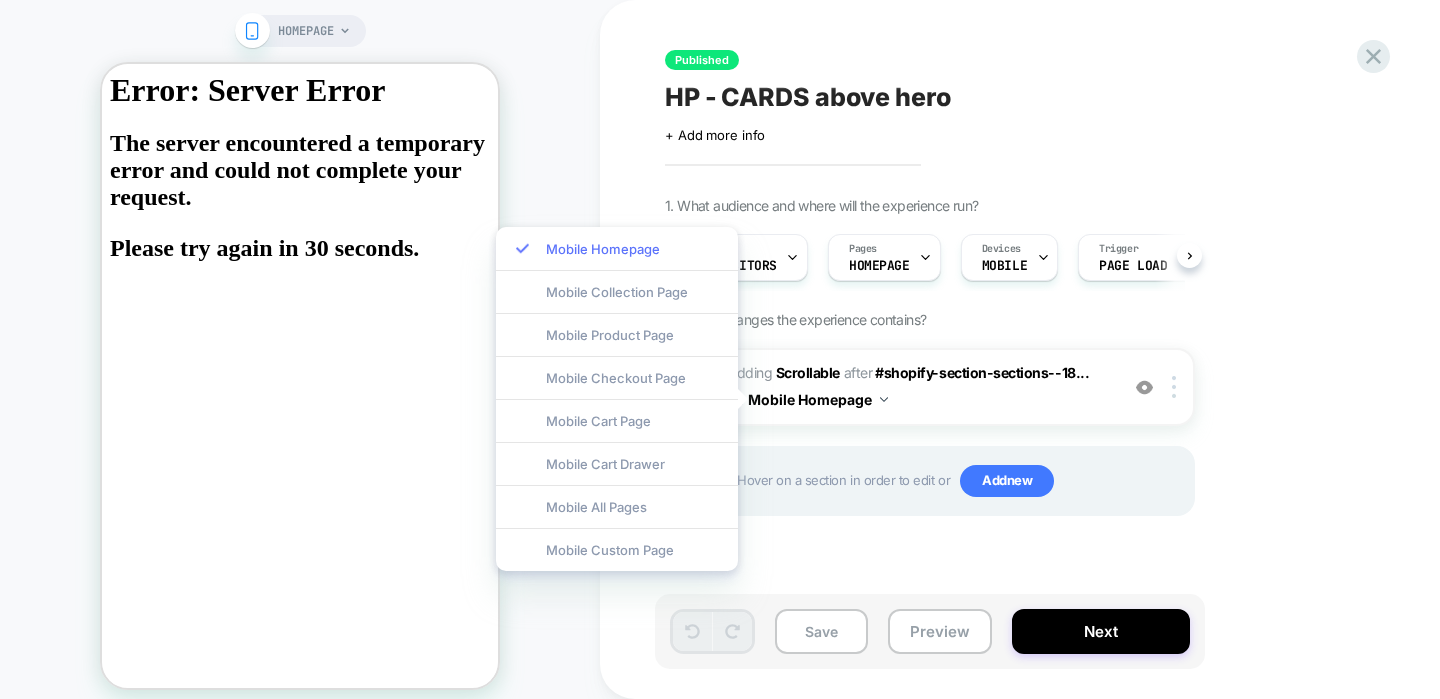 click on "Mobile       Homepage" at bounding box center [617, 248] 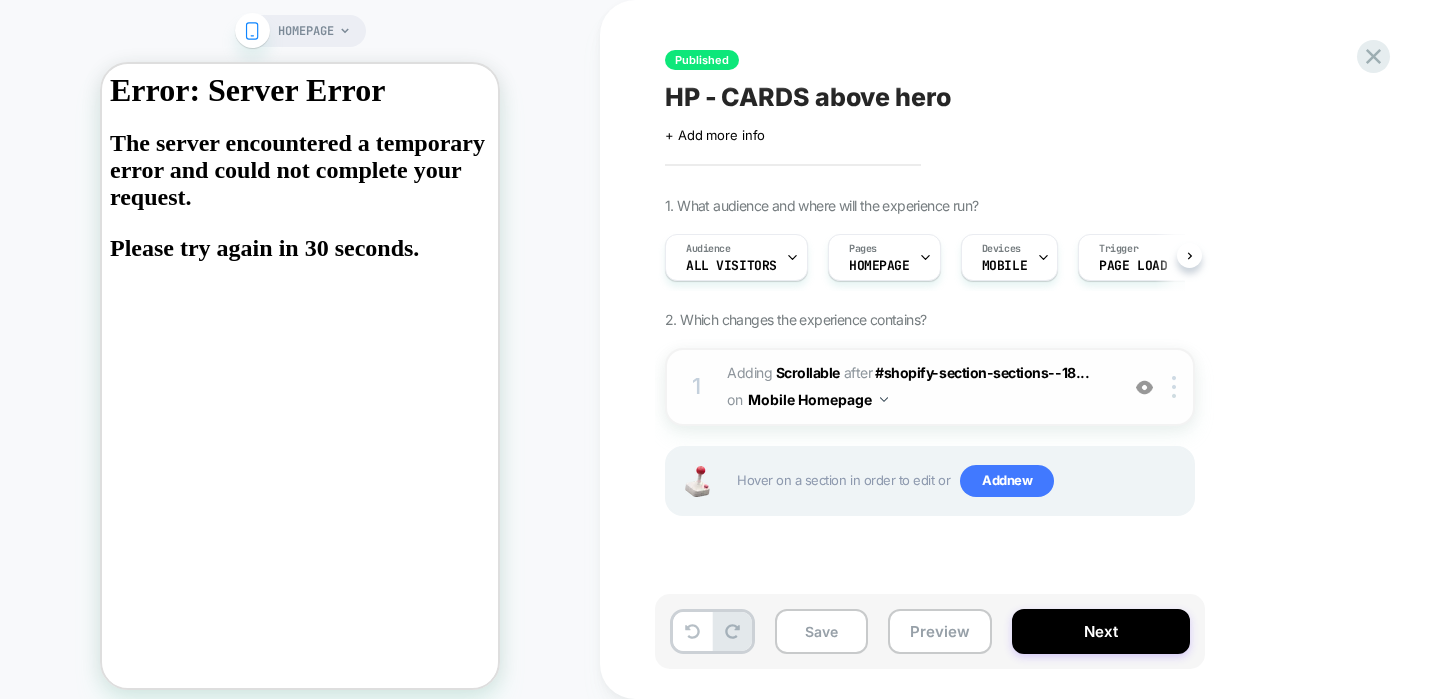 click on "Mobile Homepage" at bounding box center [818, 399] 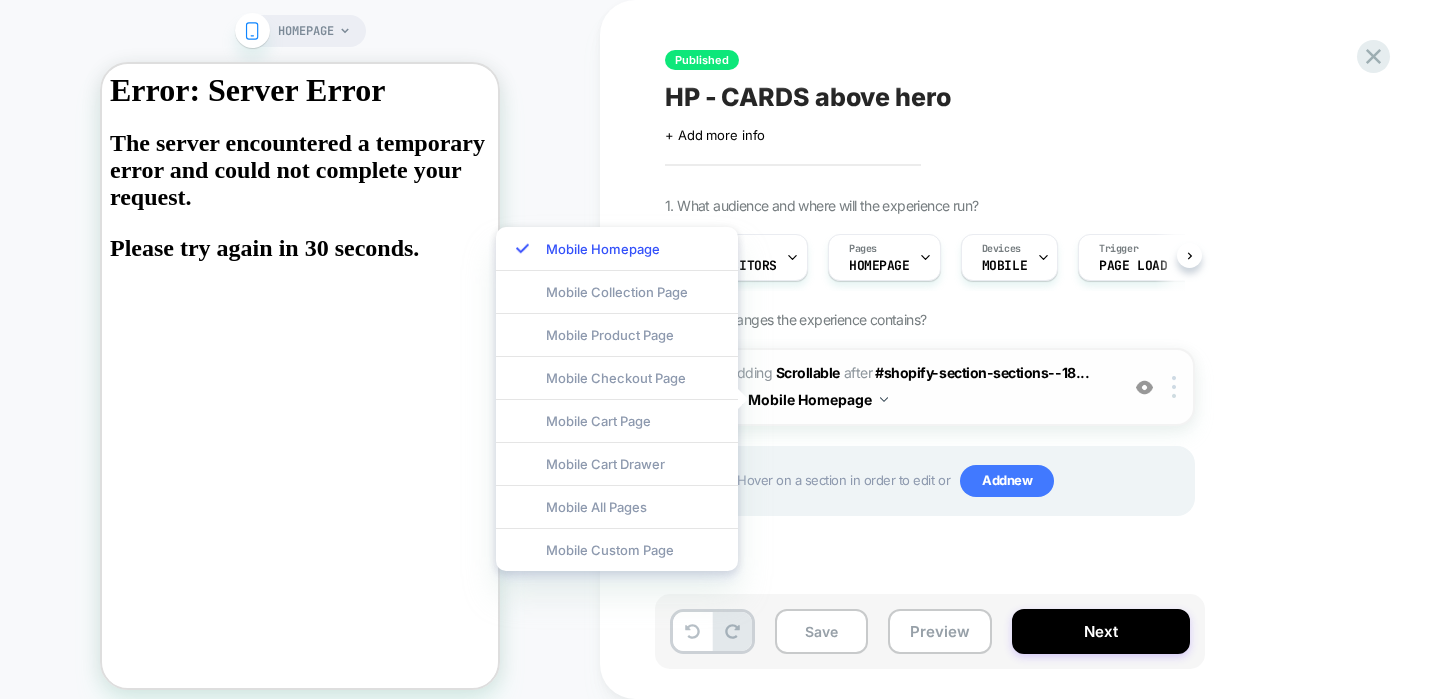 click on "Mobile Homepage" at bounding box center (818, 399) 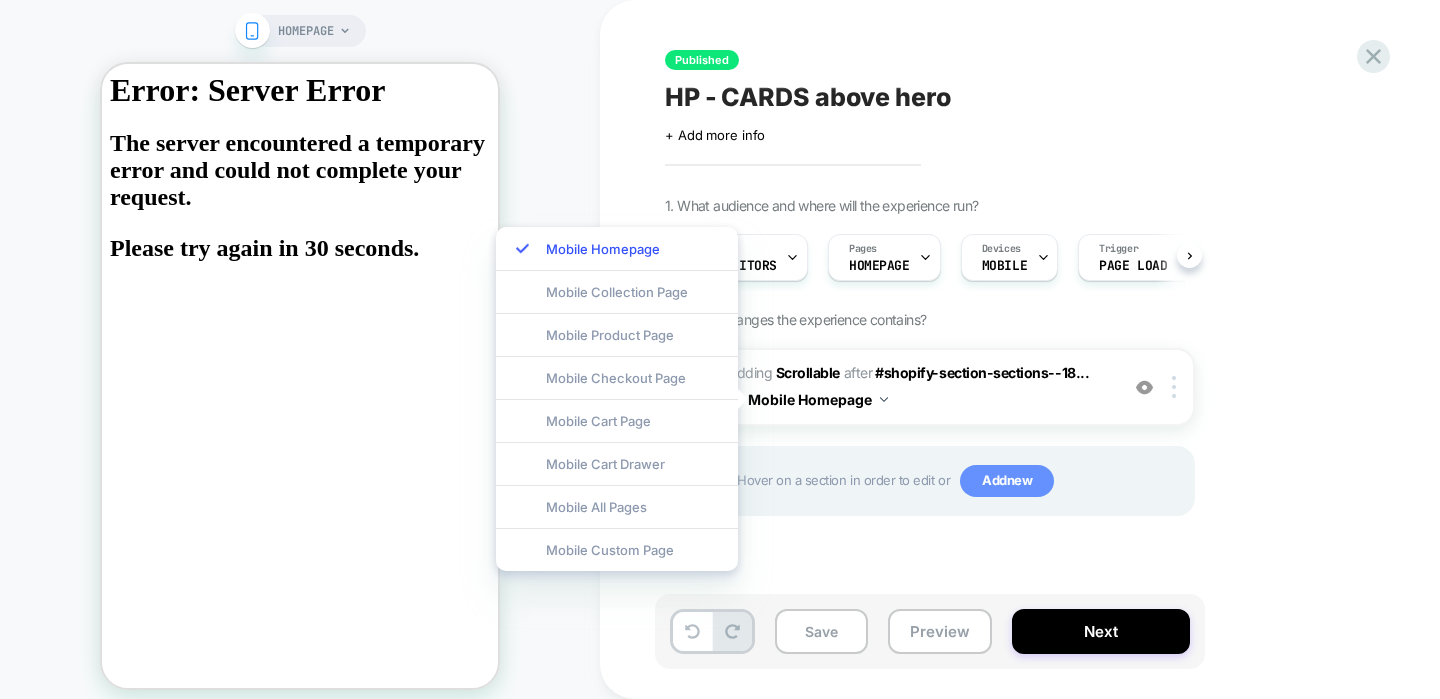 click on "Add  new" at bounding box center [1007, 481] 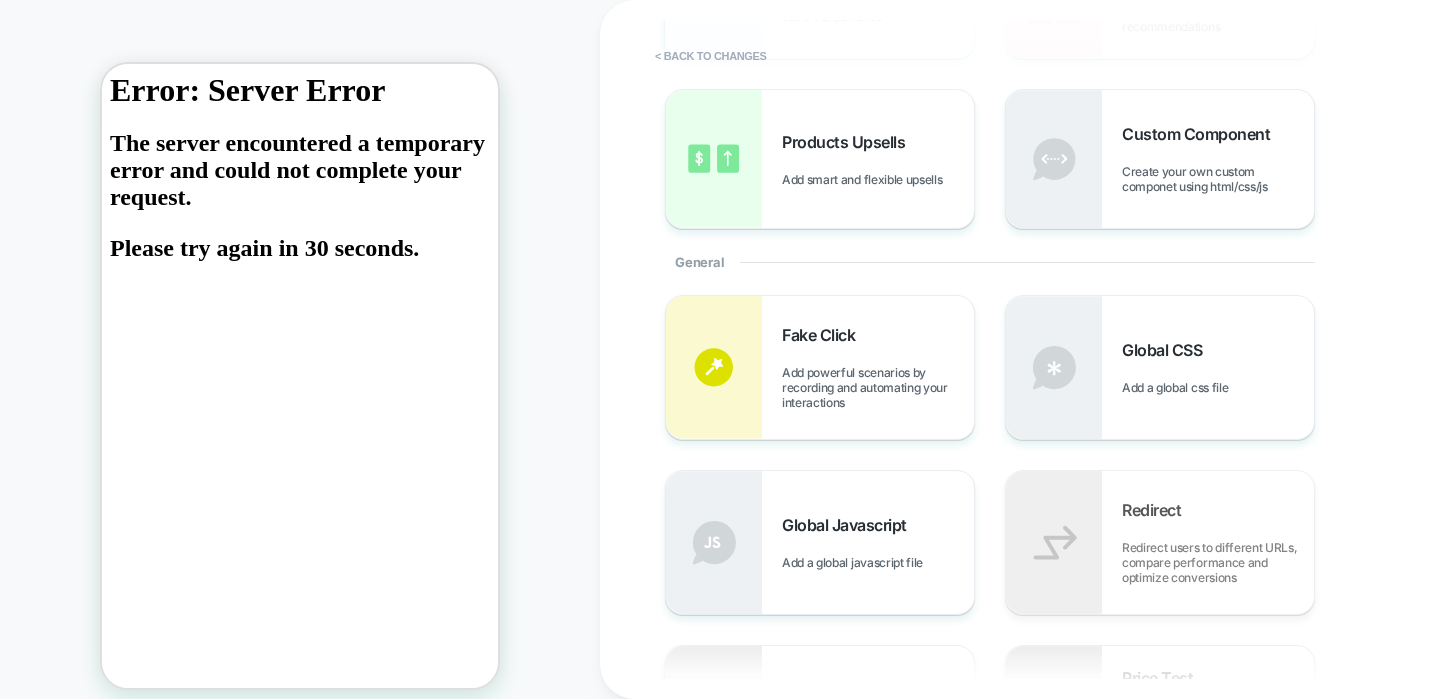 scroll, scrollTop: 0, scrollLeft: 0, axis: both 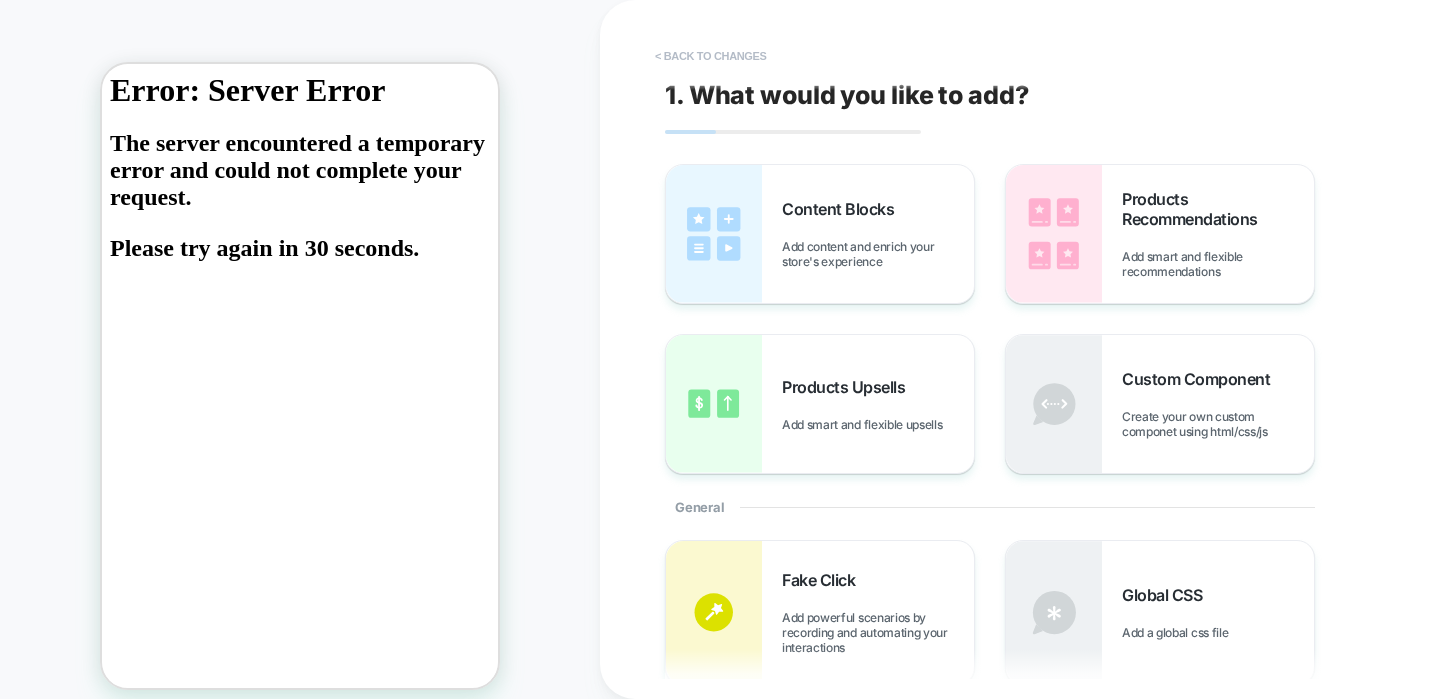 click on "< Back to changes" at bounding box center [711, 56] 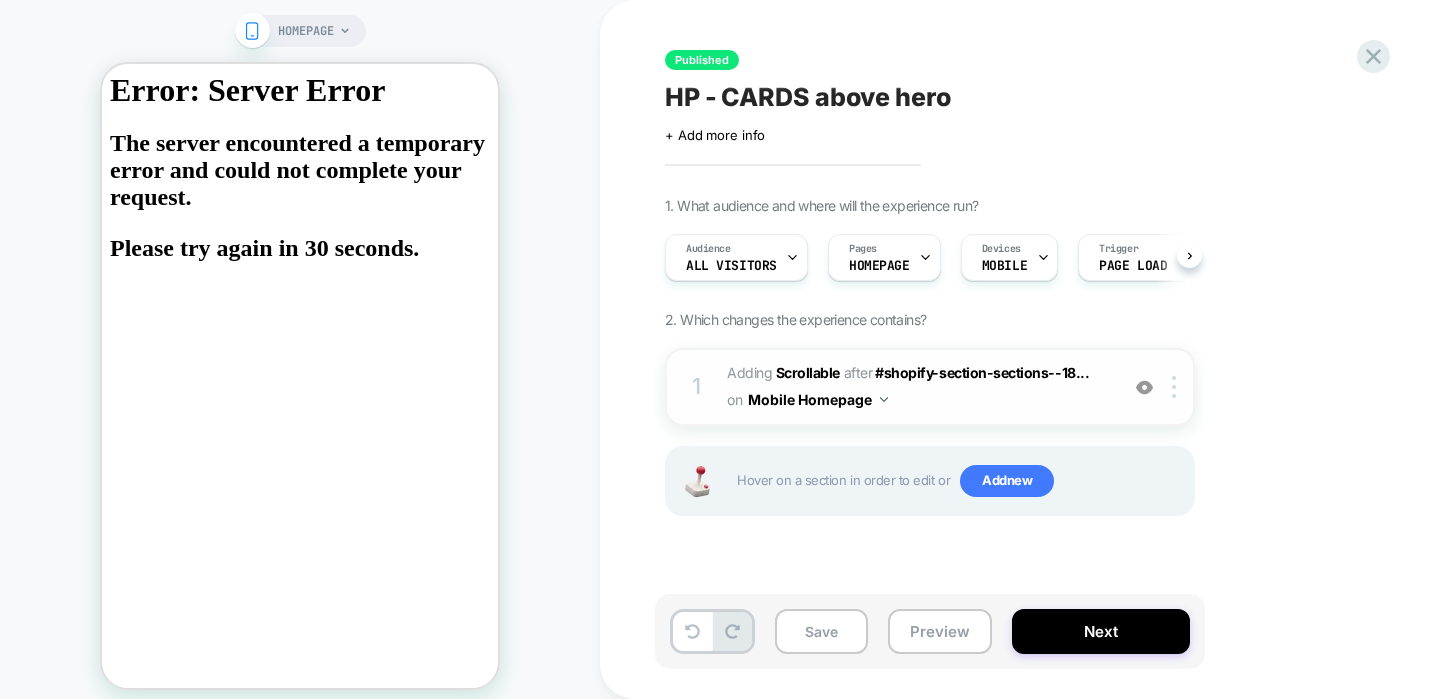 scroll, scrollTop: 0, scrollLeft: 1, axis: horizontal 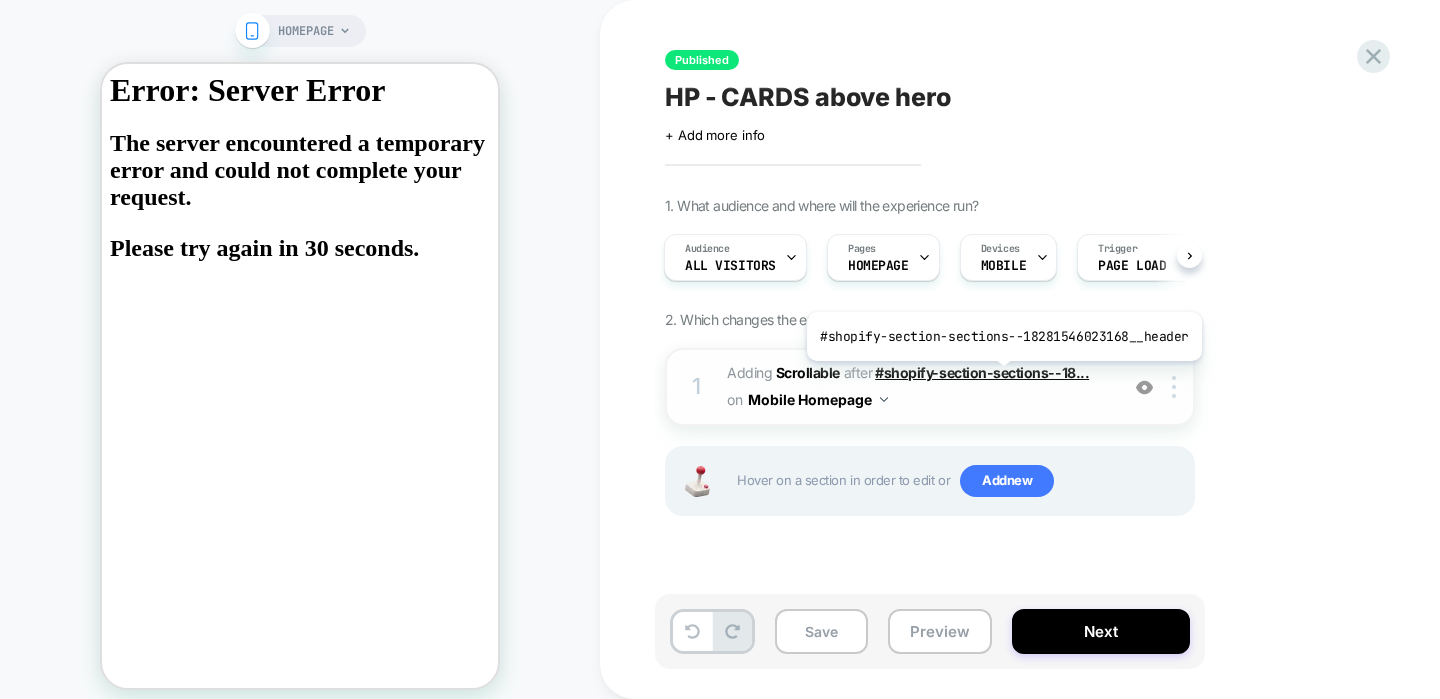 click on "#shopify-section-sections--18..." at bounding box center (982, 372) 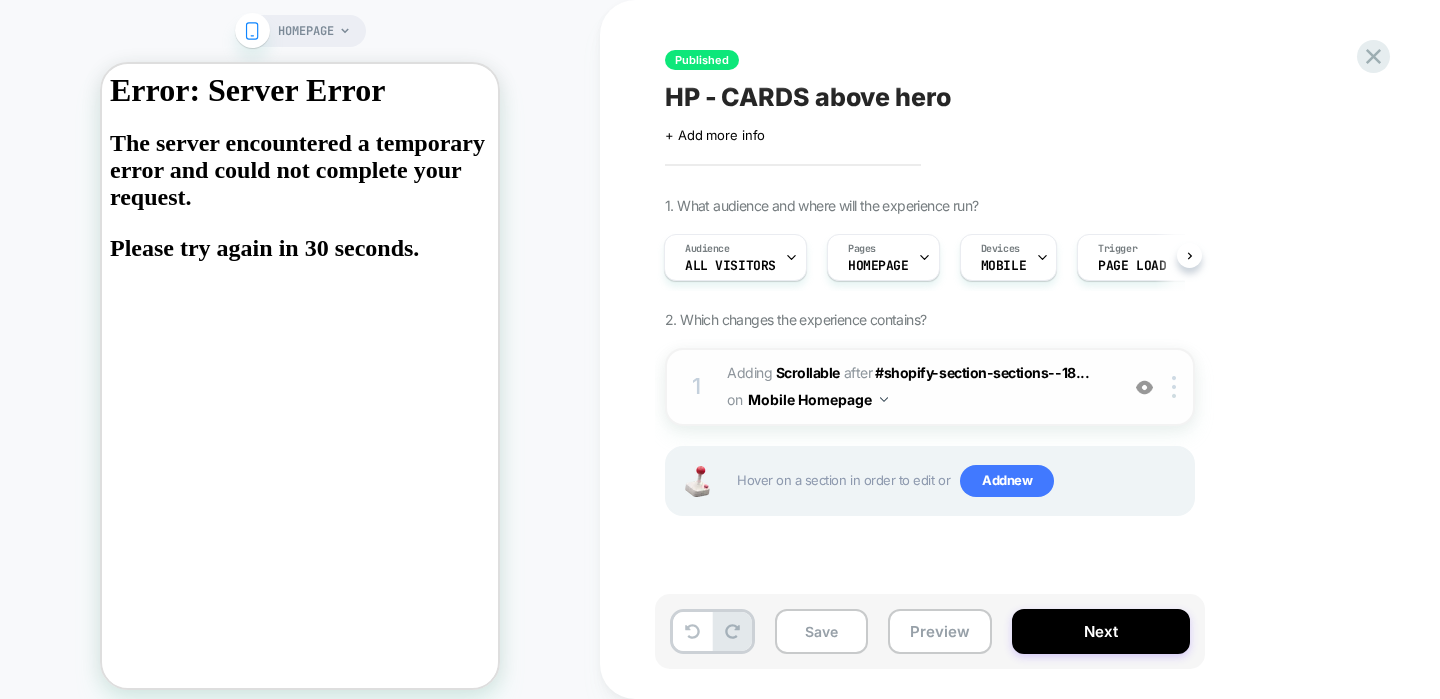 click on "Mobile Homepage" at bounding box center (818, 399) 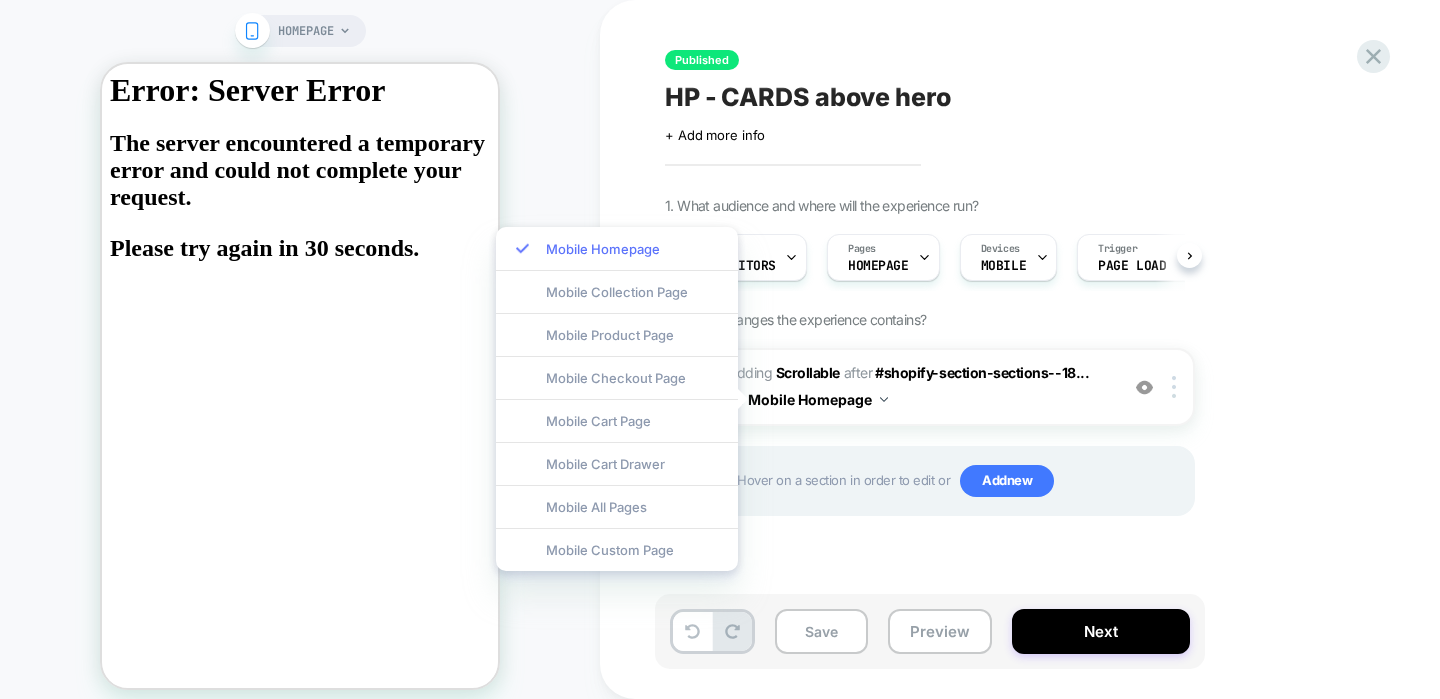click on "Mobile       Homepage" at bounding box center [617, 248] 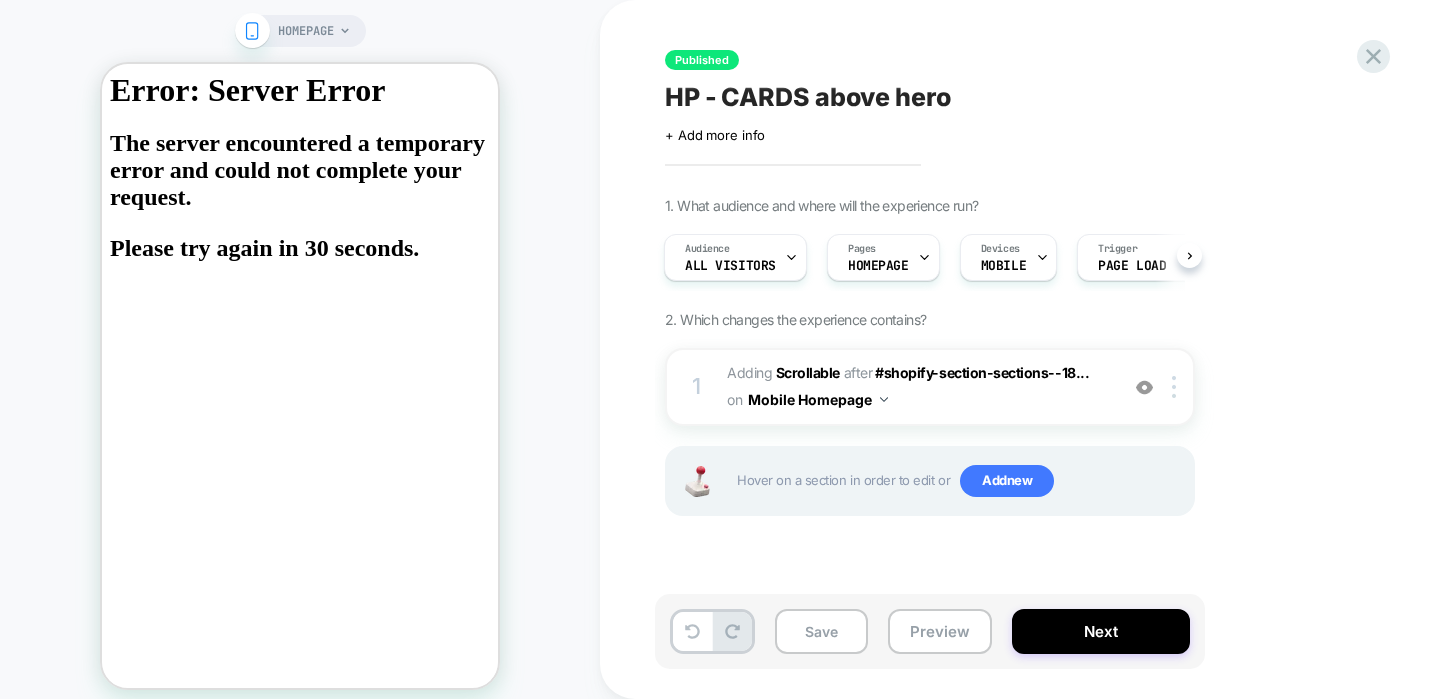 click on "Please try again in 30 seconds." at bounding box center (300, 248) 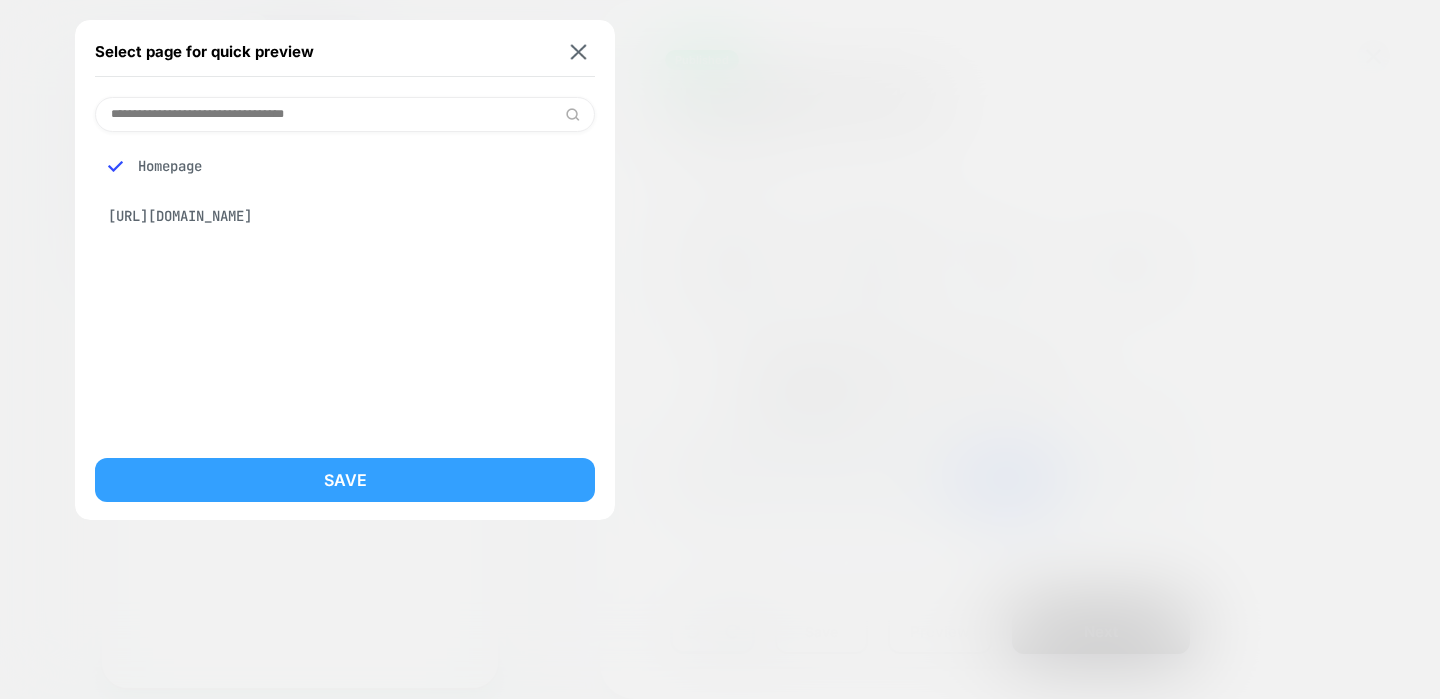 click on "Save" at bounding box center (345, 480) 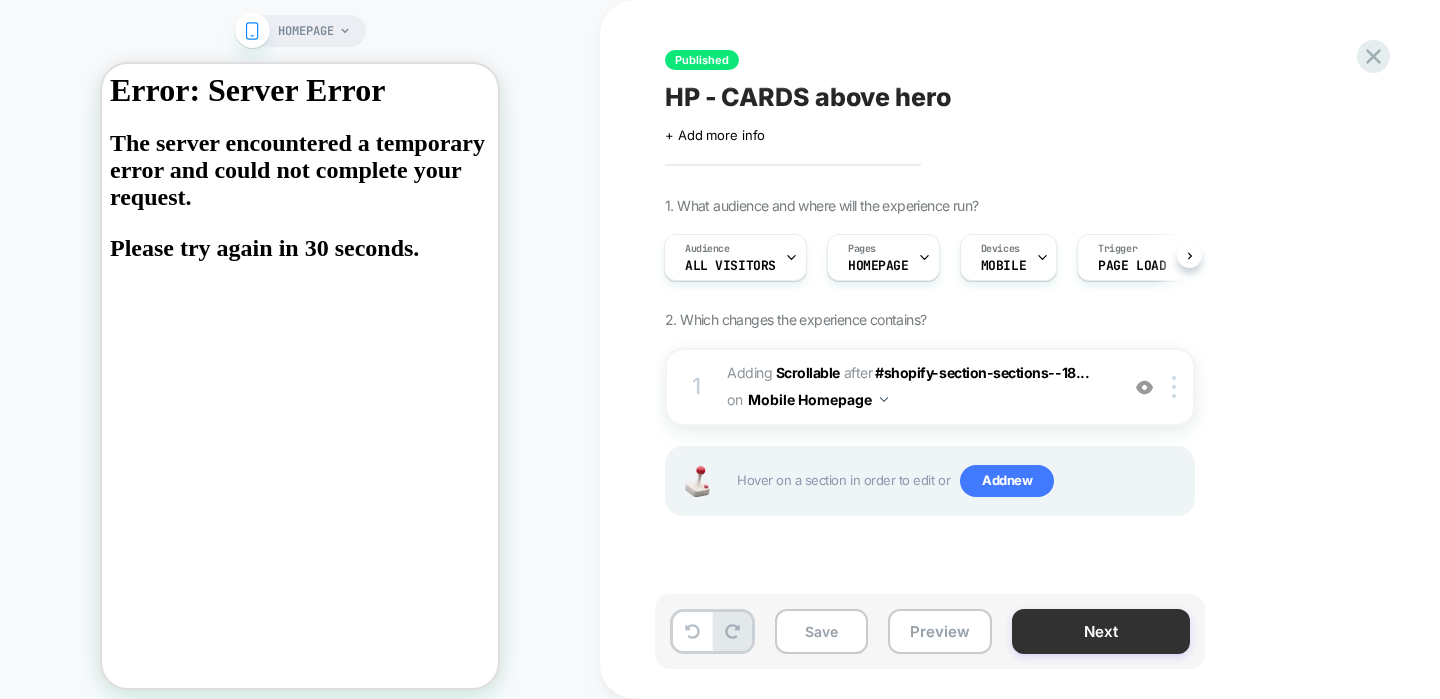 click on "Next" at bounding box center [1101, 631] 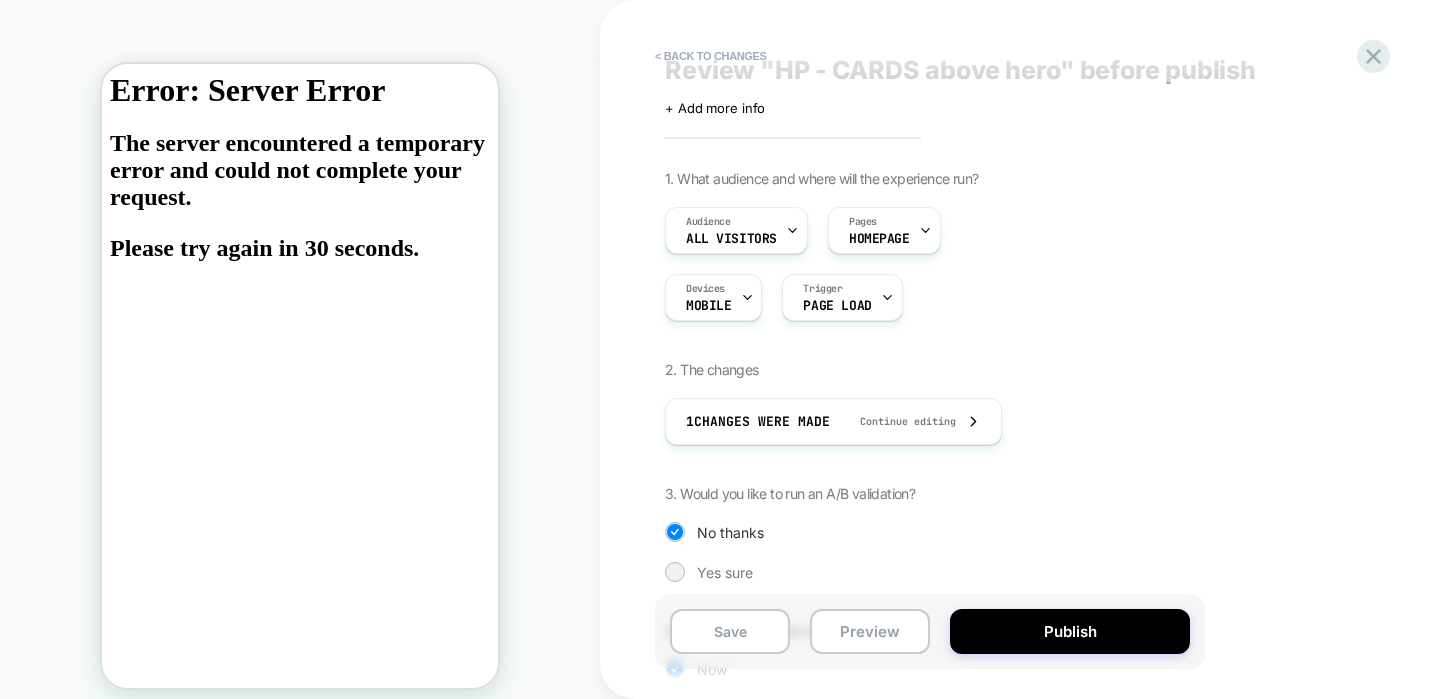 scroll, scrollTop: 0, scrollLeft: 0, axis: both 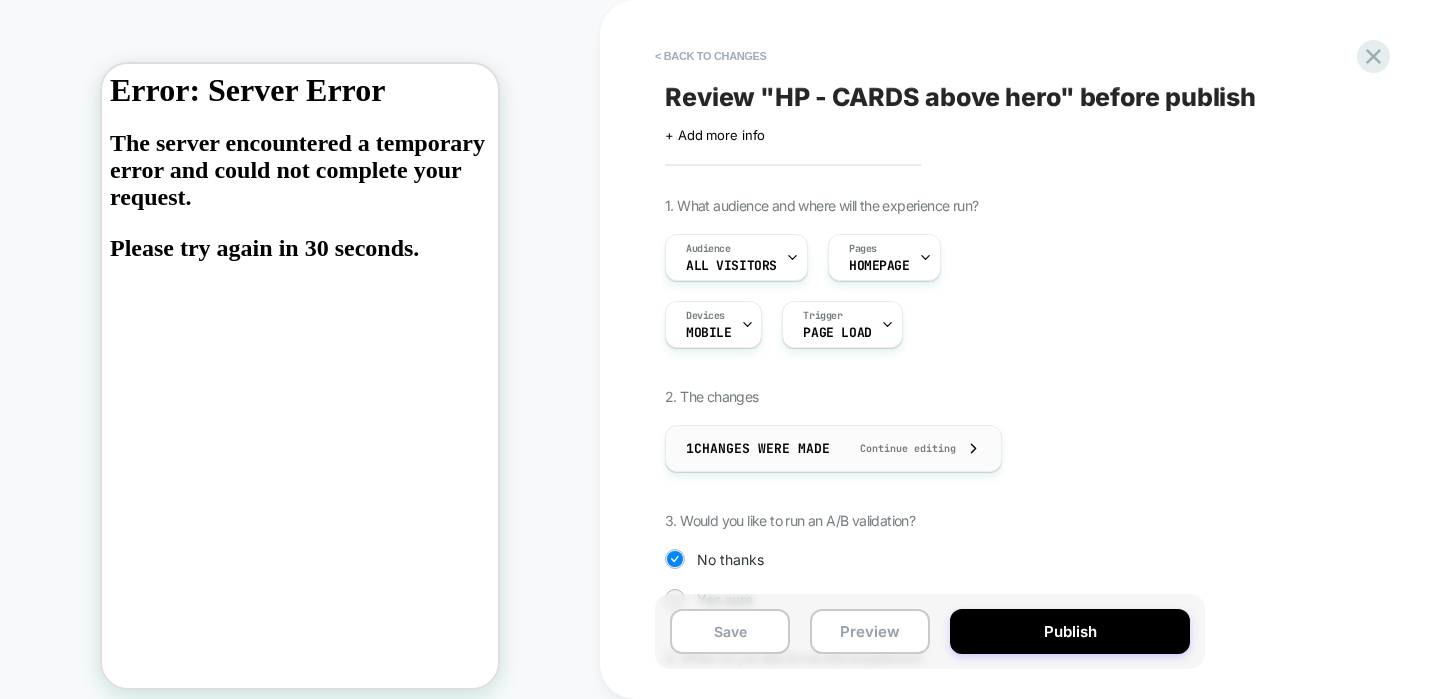 click 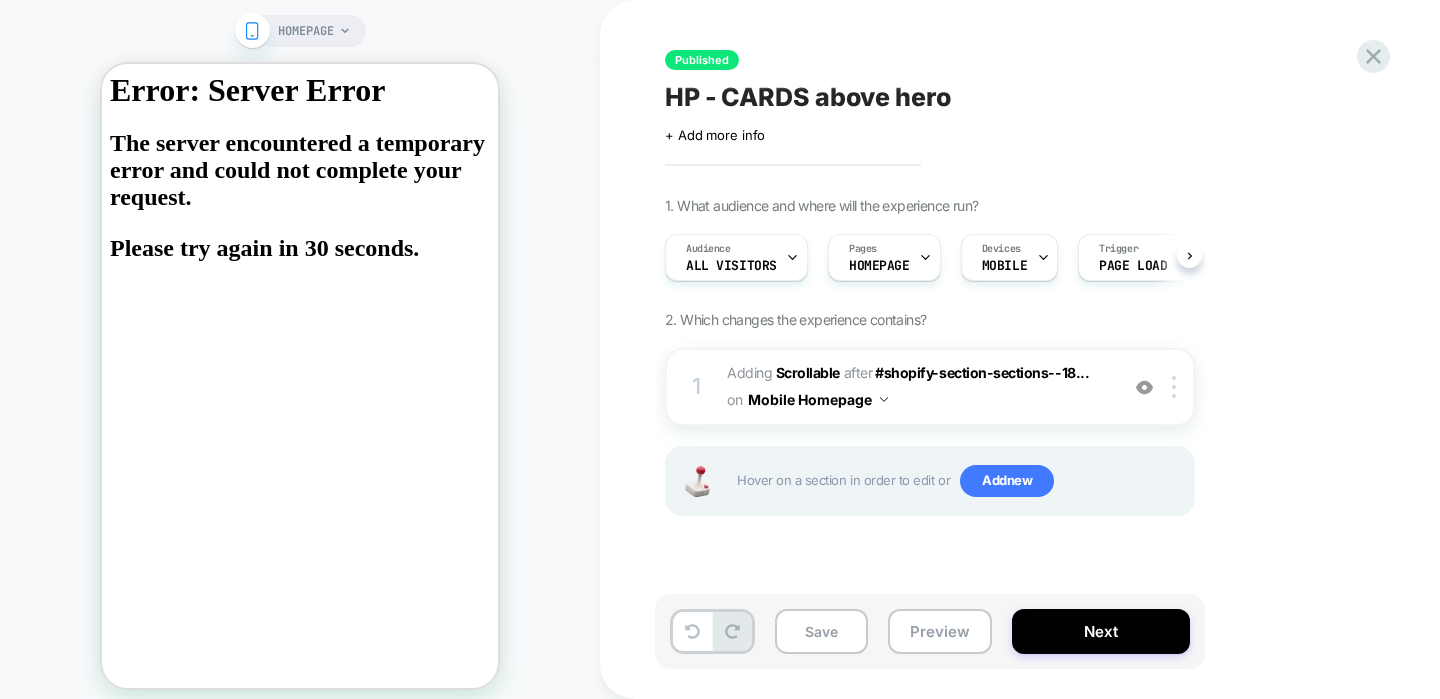 scroll, scrollTop: 0, scrollLeft: 1, axis: horizontal 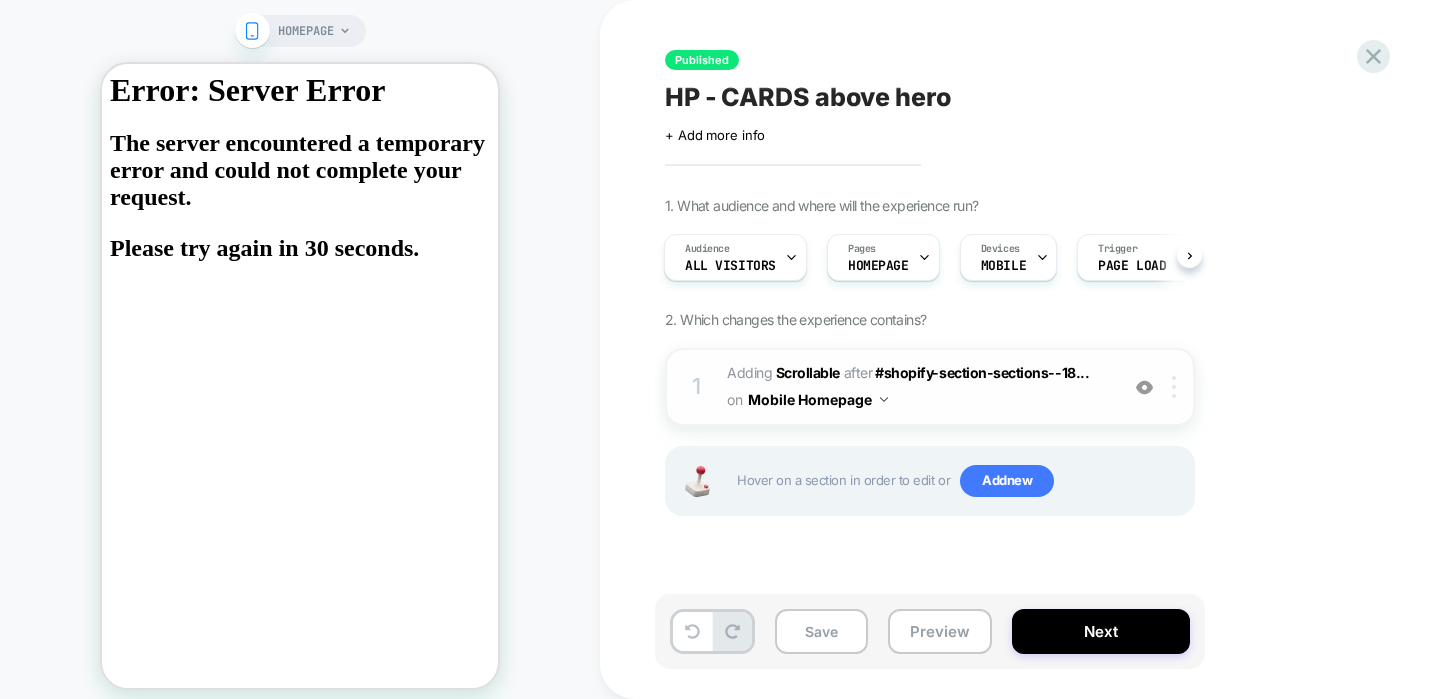 click at bounding box center [1174, 387] 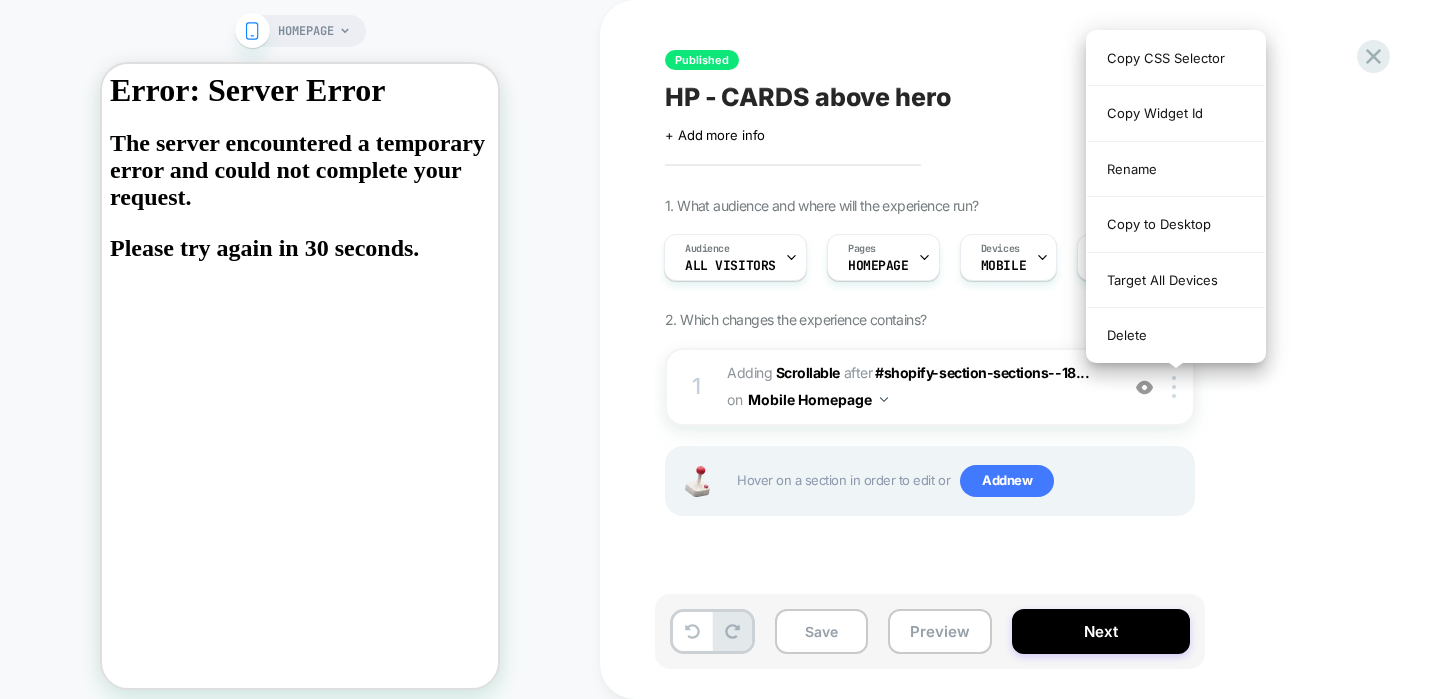 click on "1. What audience and where will the experience run? Audience All Visitors Pages HOMEPAGE Devices MOBILE Trigger Page Load 2. Which changes the experience contains? 1 #_loomi_addon_1746605852582 Adding   Scrollable   AFTER #shopify-section-sections--18... #shopify-section-sections--18281546023168__header   on Mobile Homepage Copy CSS Selector Copy Widget Id Rename Copy to   Desktop Target   All Devices Delete Hover on a section in order to edit or  Add  new" at bounding box center (1030, 381) 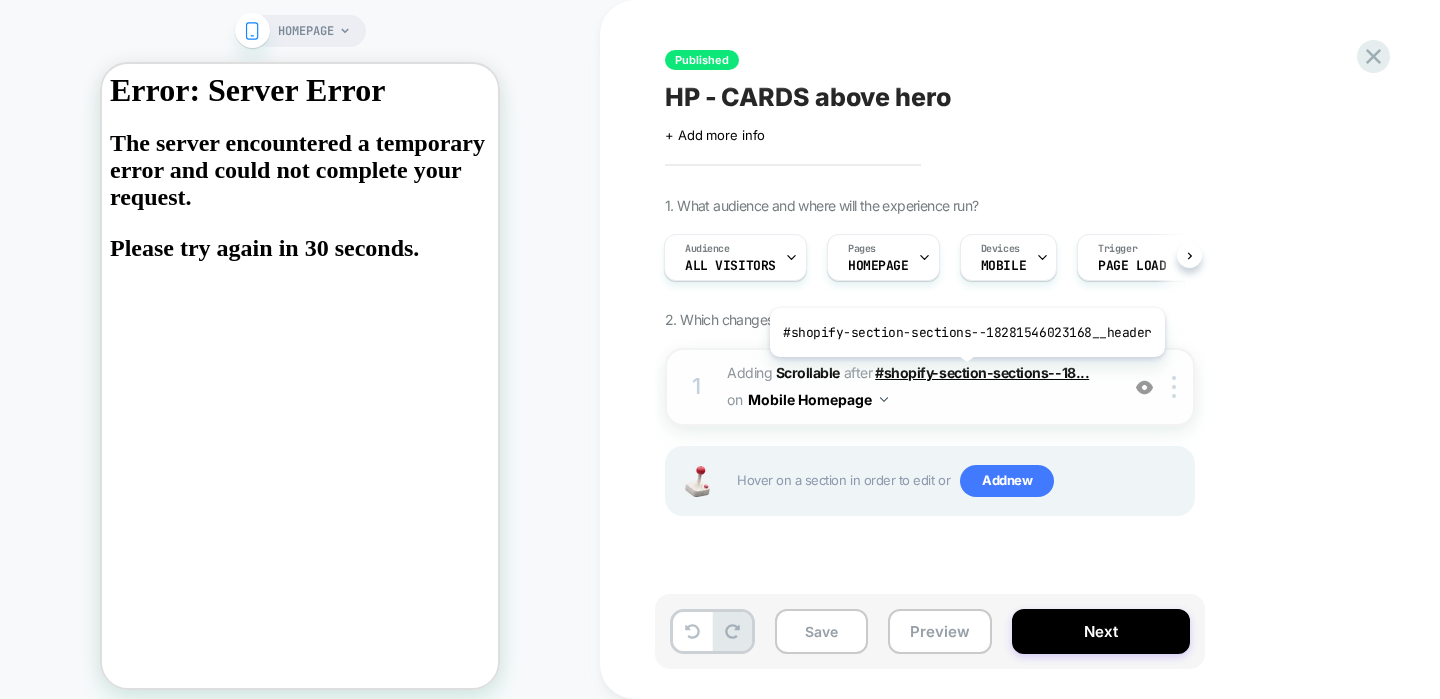 click on "#shopify-section-sections--18..." at bounding box center (982, 372) 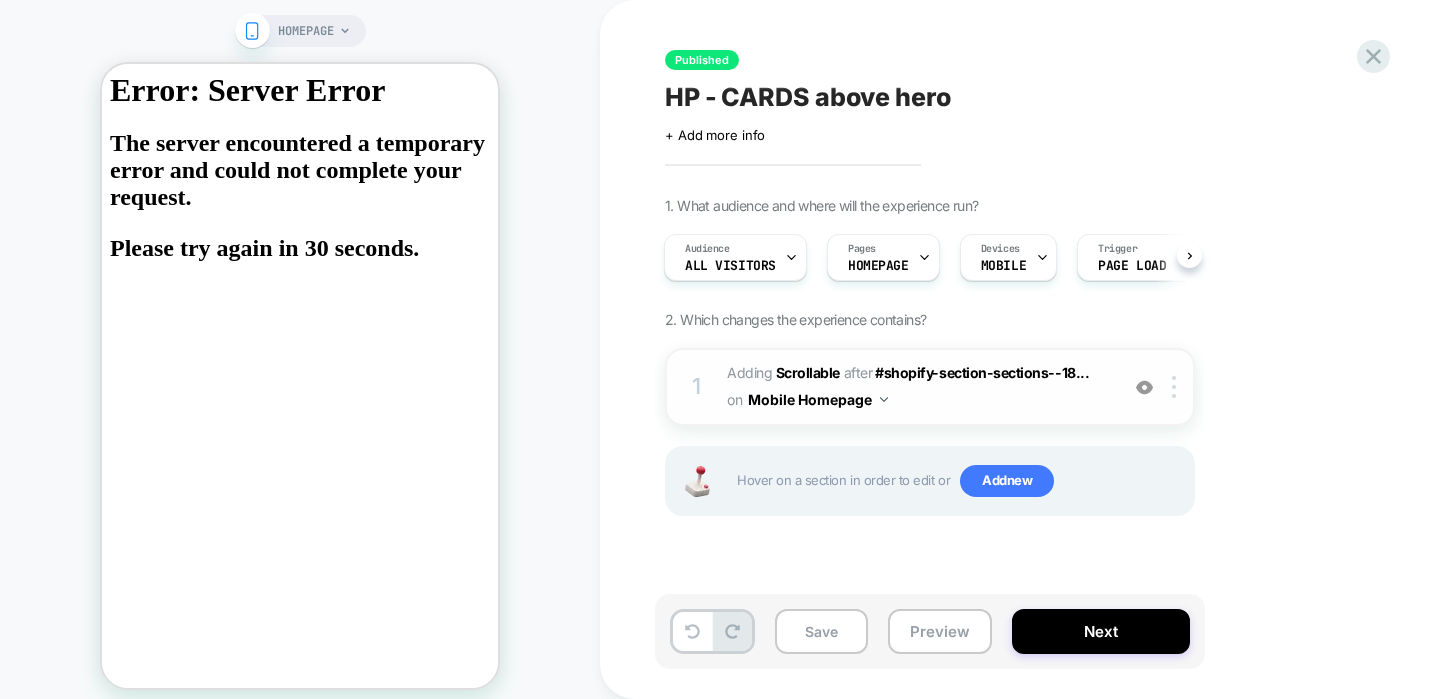 click on "1 #_loomi_addon_1746605852582 Adding   Scrollable   AFTER #shopify-section-sections--18... #shopify-section-sections--18281546023168__header   on Mobile Homepage Copy CSS Selector Copy Widget Id Rename Copy to   Desktop Target   All Devices Delete" at bounding box center [930, 387] 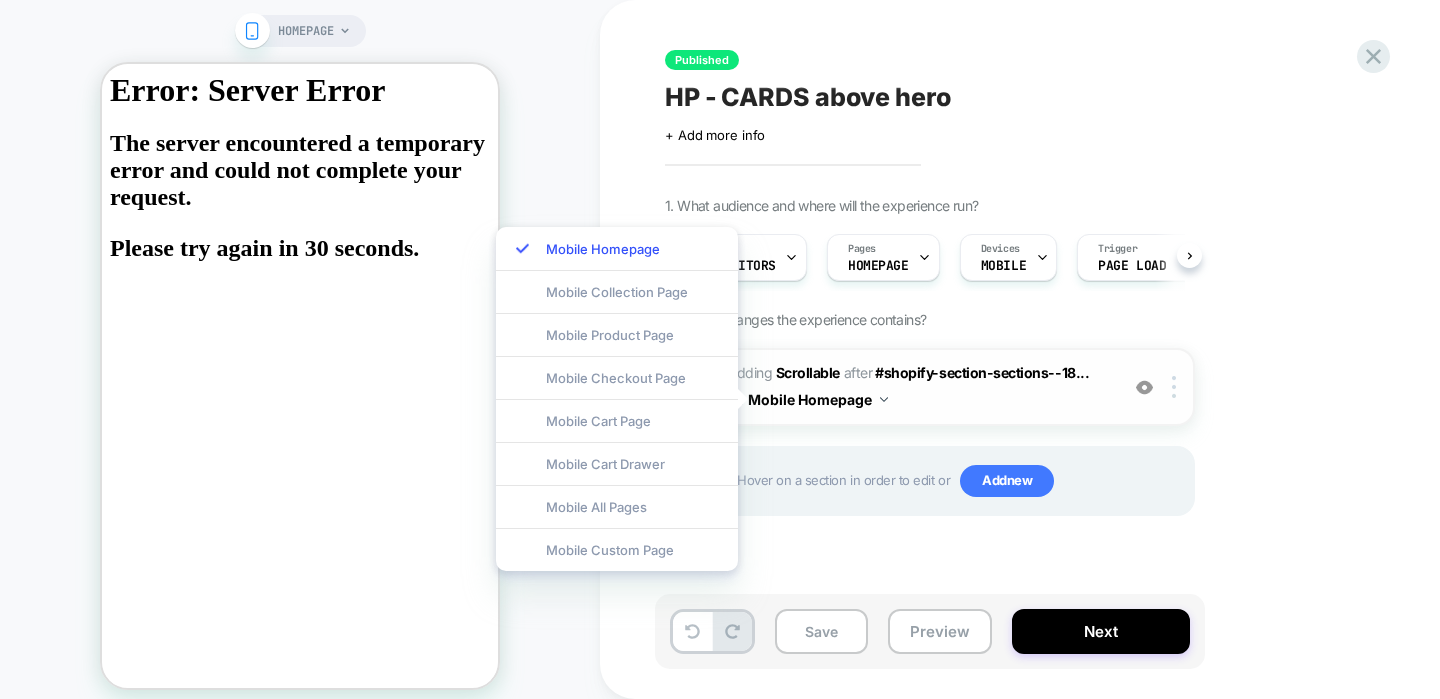 click on "Mobile Homepage" at bounding box center [818, 399] 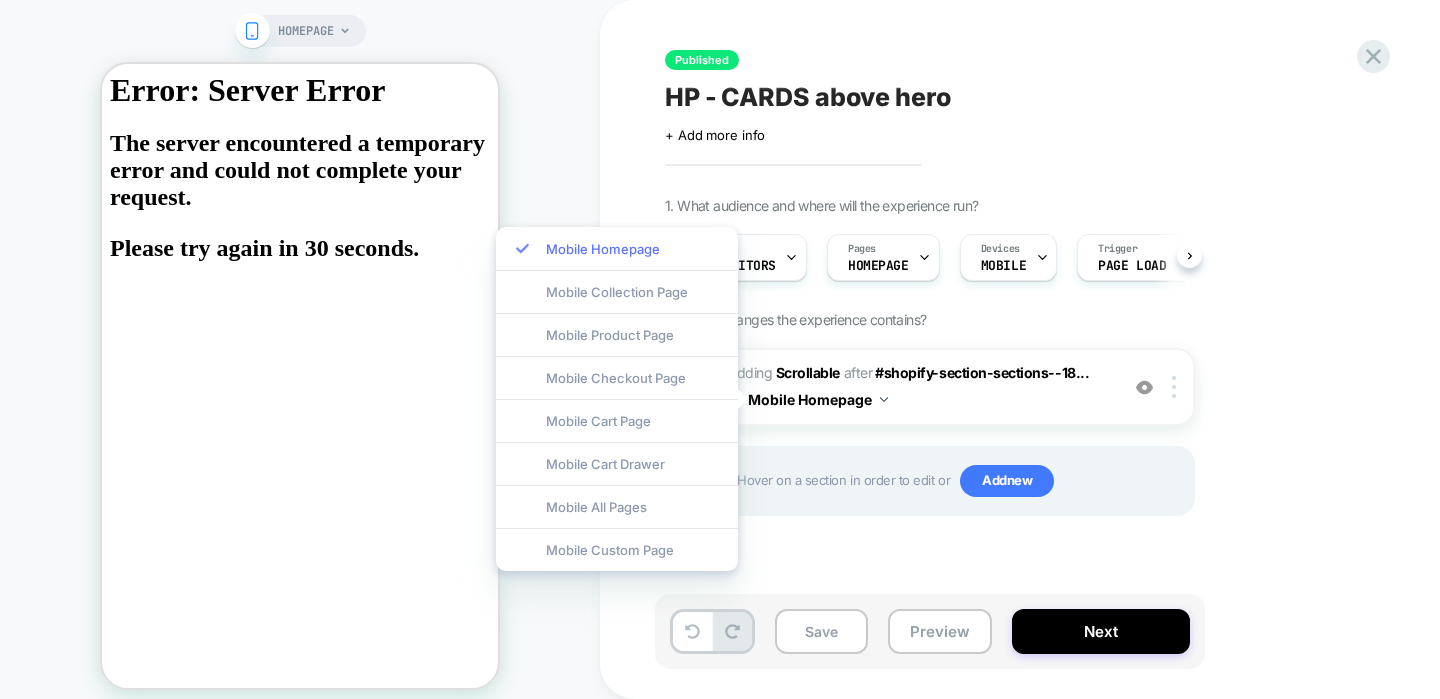 click on "Mobile       Homepage" at bounding box center [617, 248] 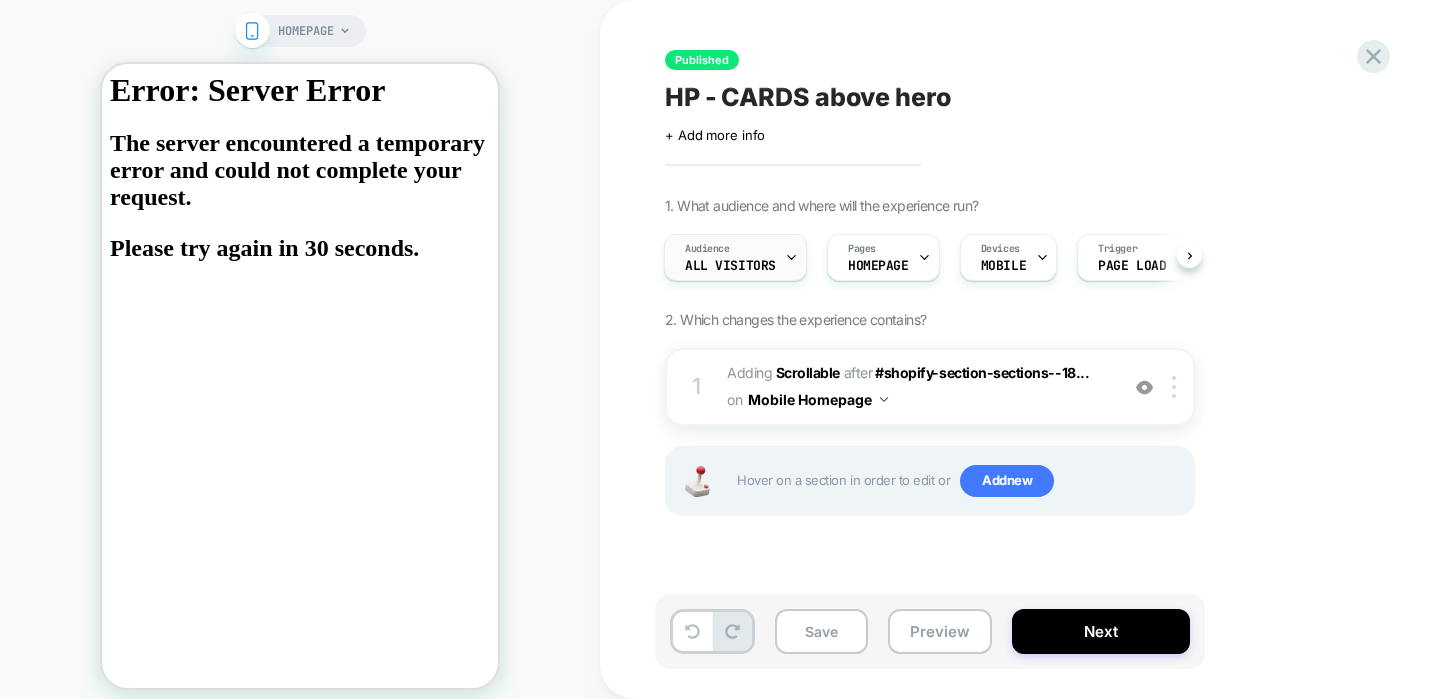 click on "Audience All Visitors" at bounding box center [730, 257] 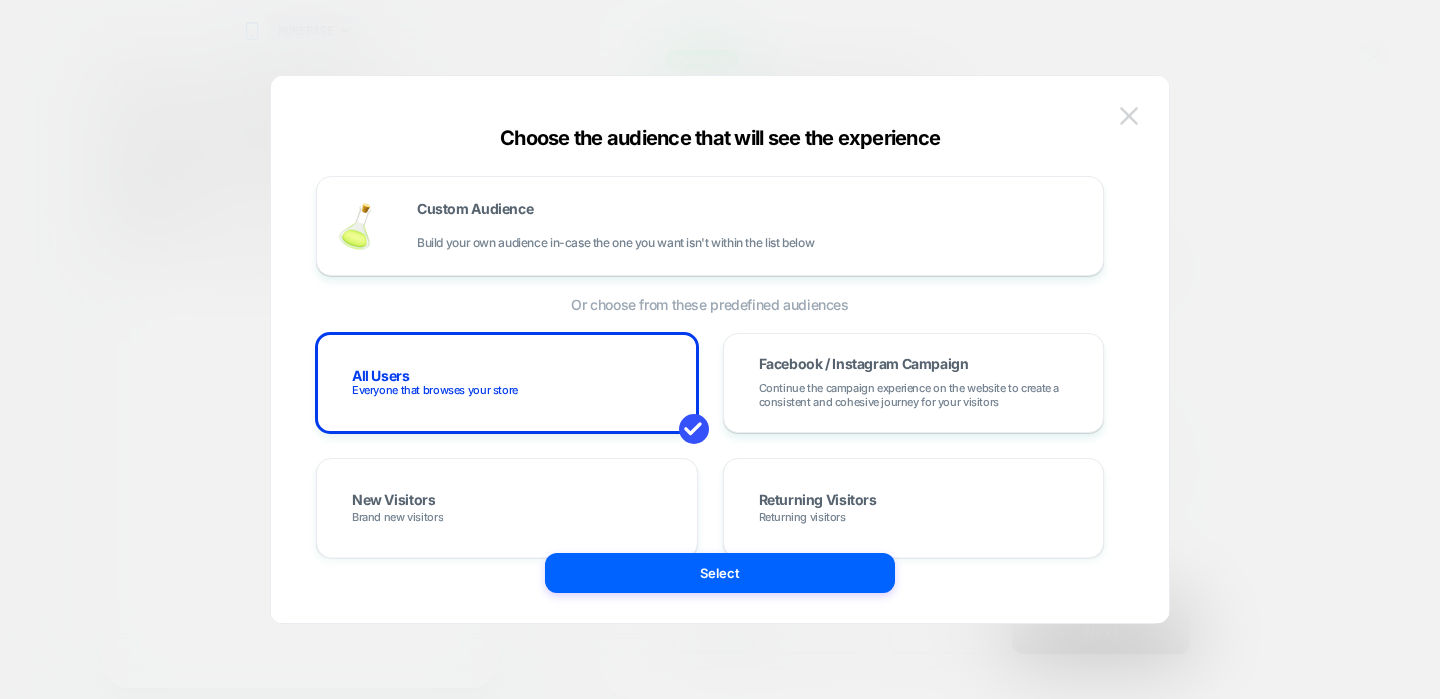 click at bounding box center [1129, 115] 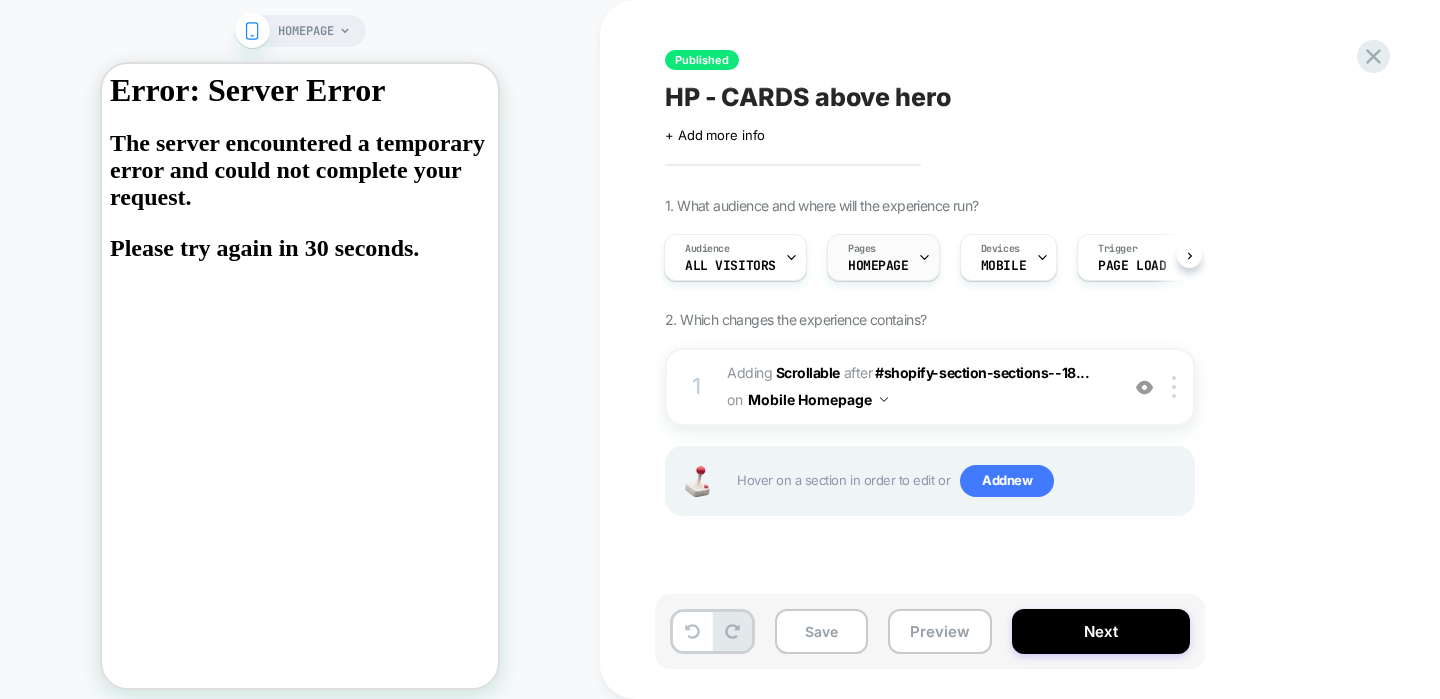 click on "HOMEPAGE" at bounding box center [878, 266] 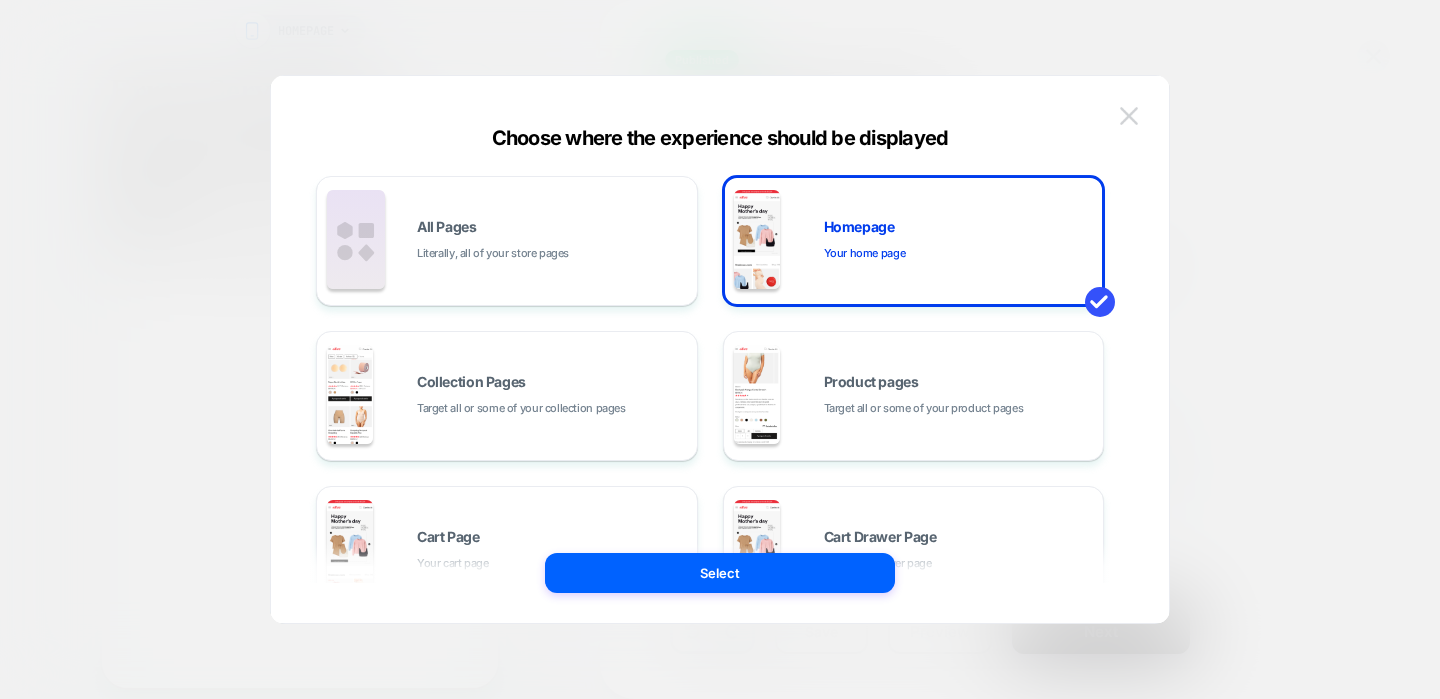 click at bounding box center (1129, 115) 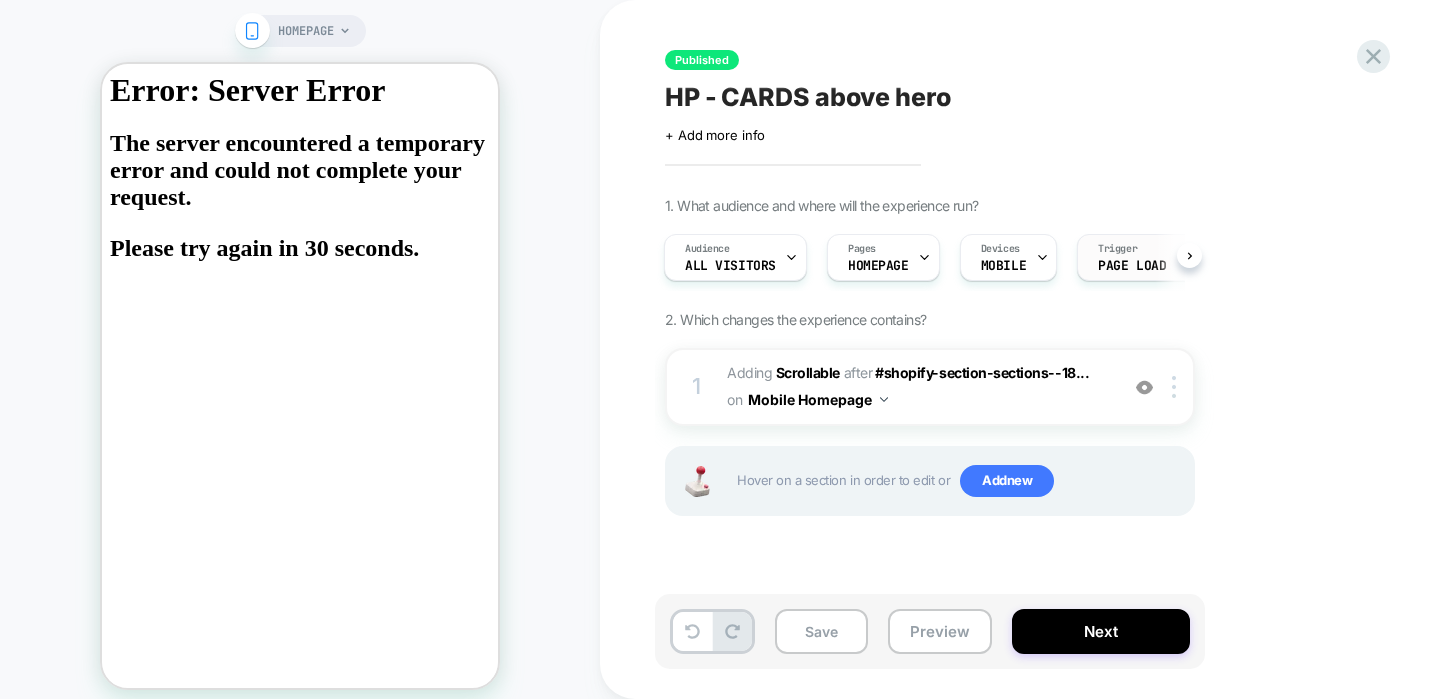 click on "Trigger Page Load" at bounding box center [1132, 257] 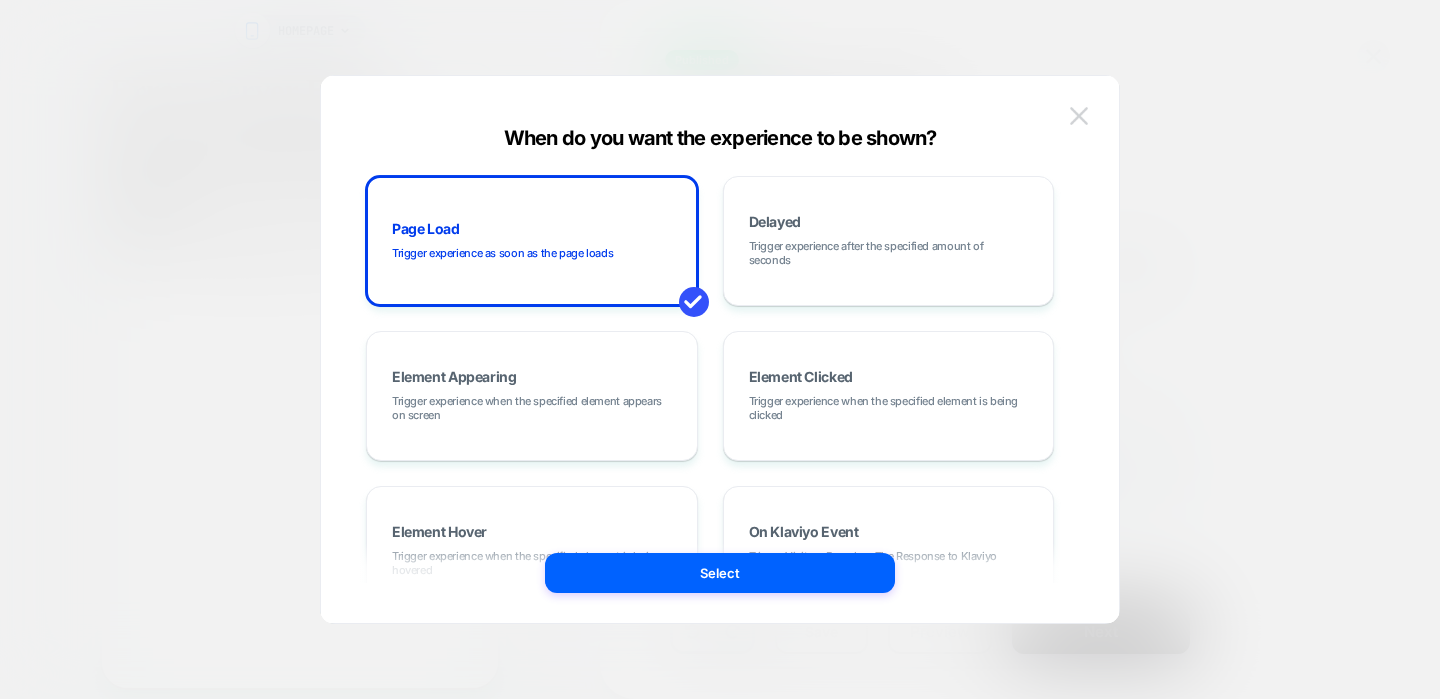 click at bounding box center (1079, 115) 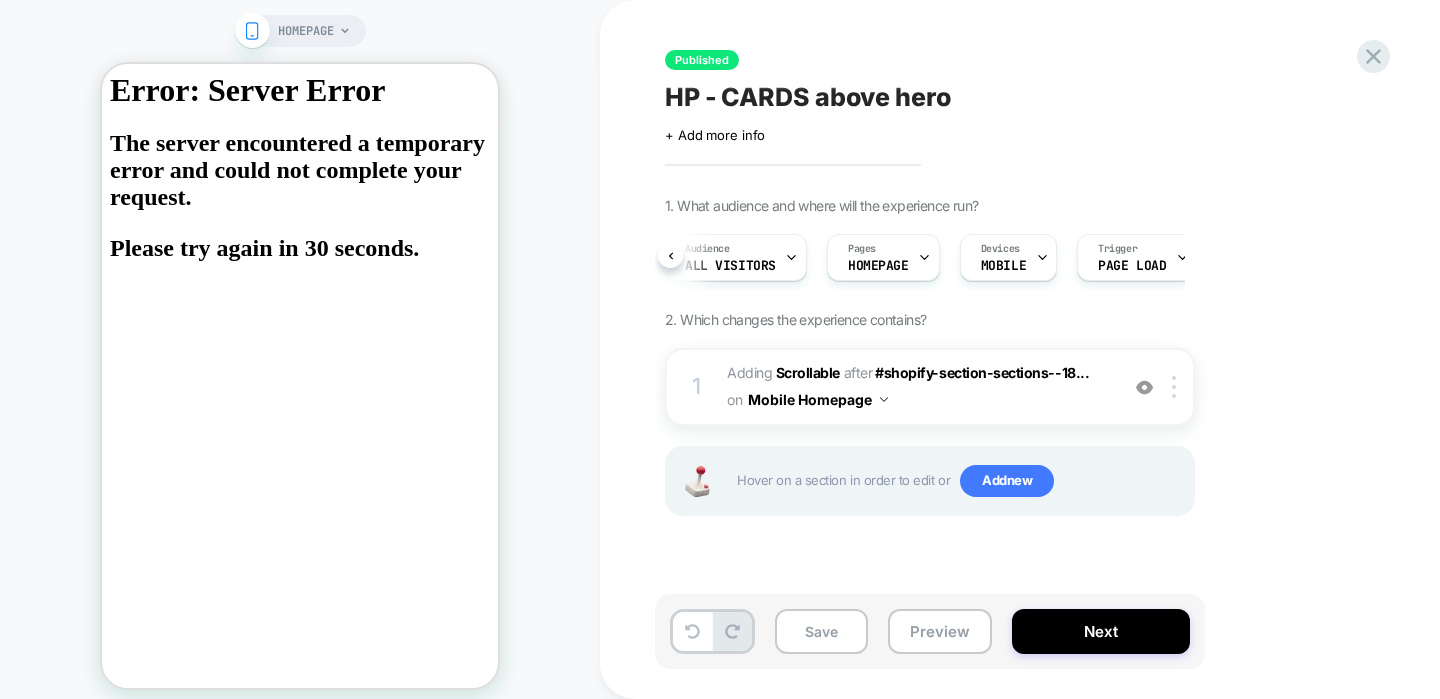 scroll, scrollTop: 0, scrollLeft: 56, axis: horizontal 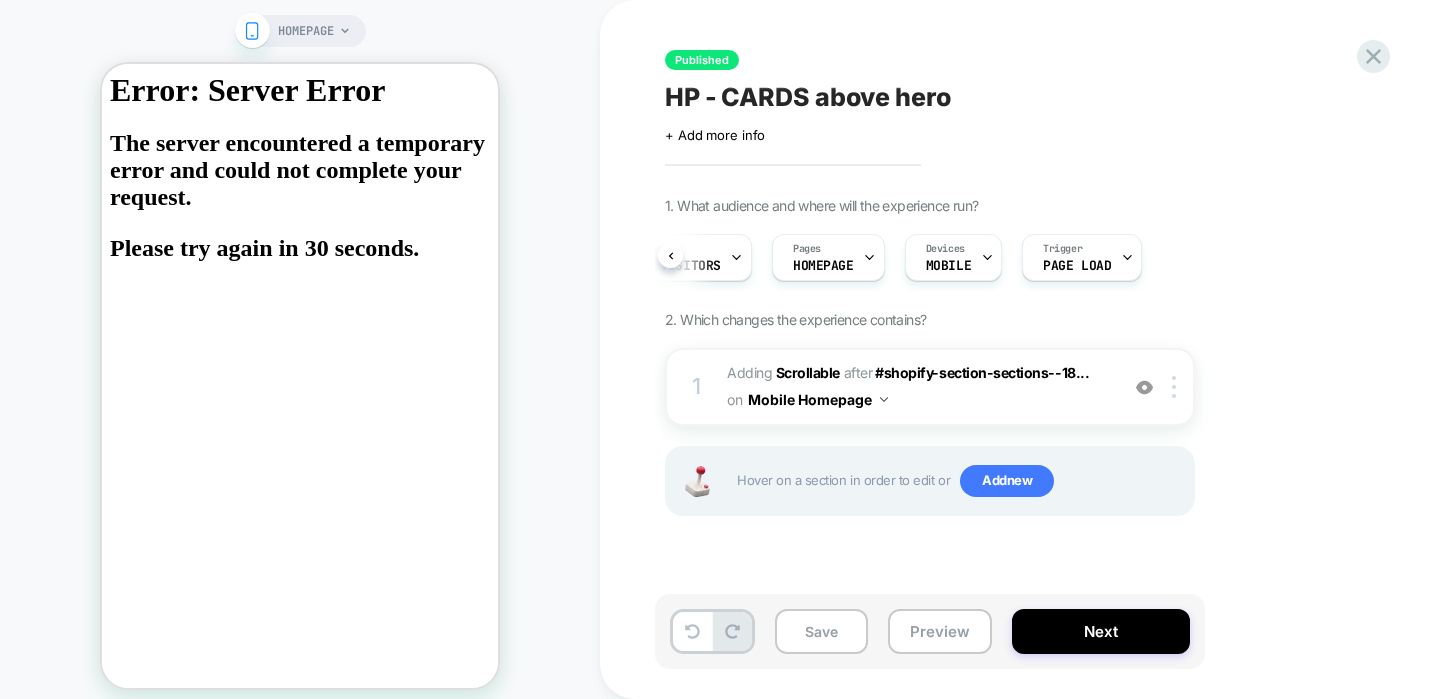 click on "Hover on a section in order to edit or  Add  new" at bounding box center [960, 481] 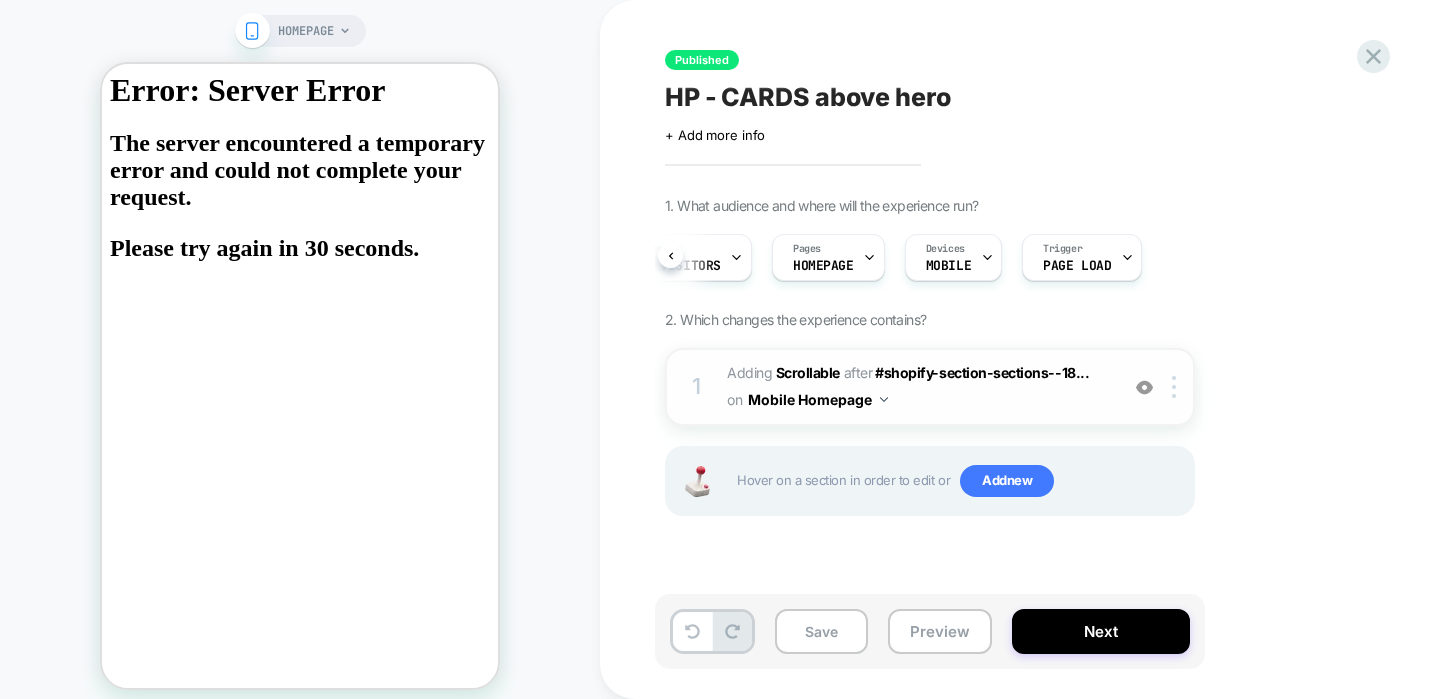 click on "1" at bounding box center (697, 387) 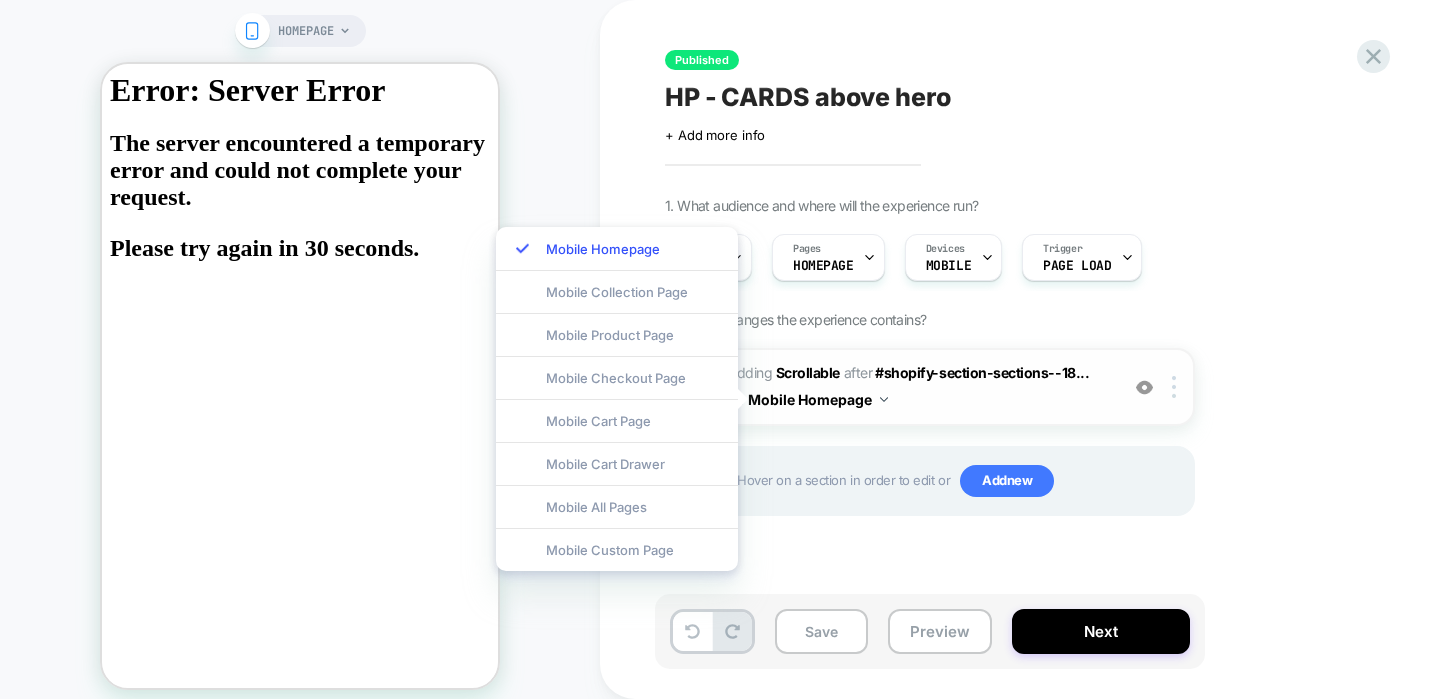 click on "Mobile Homepage" at bounding box center [818, 399] 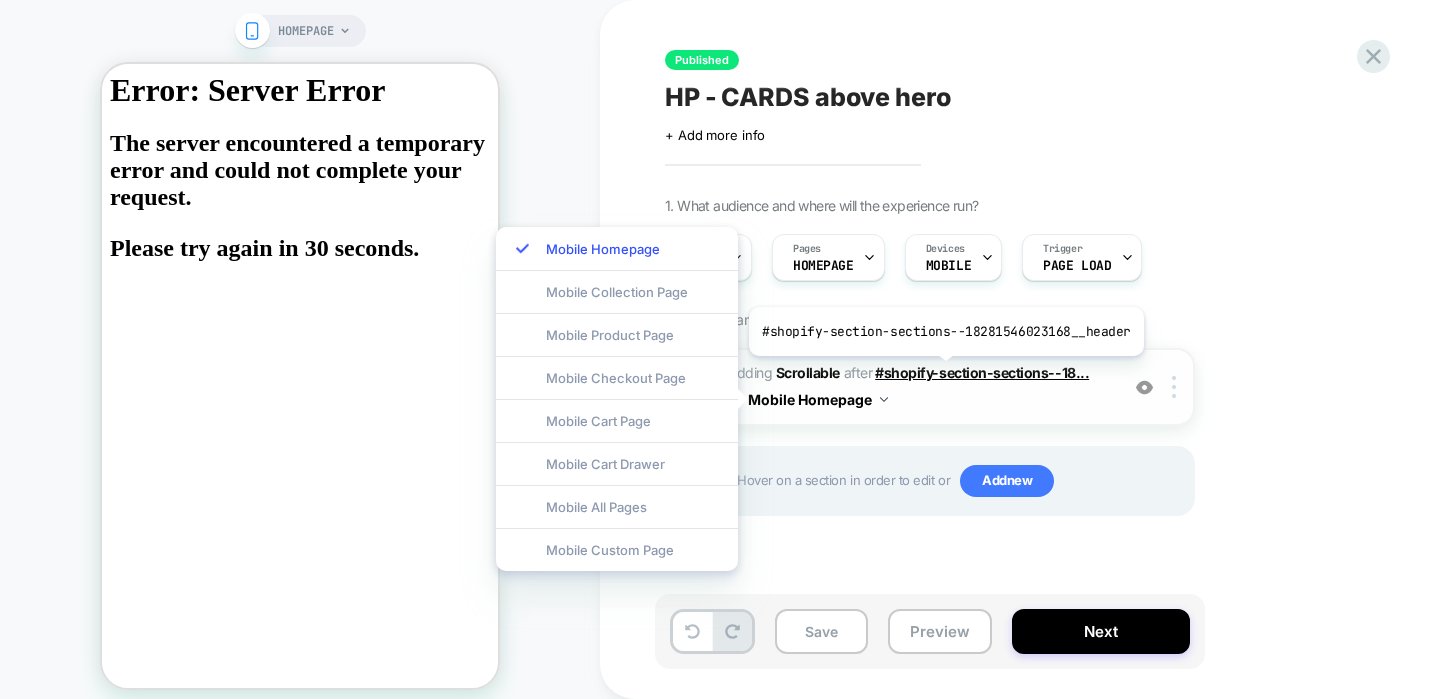 click on "#shopify-section-sections--18..." at bounding box center [982, 372] 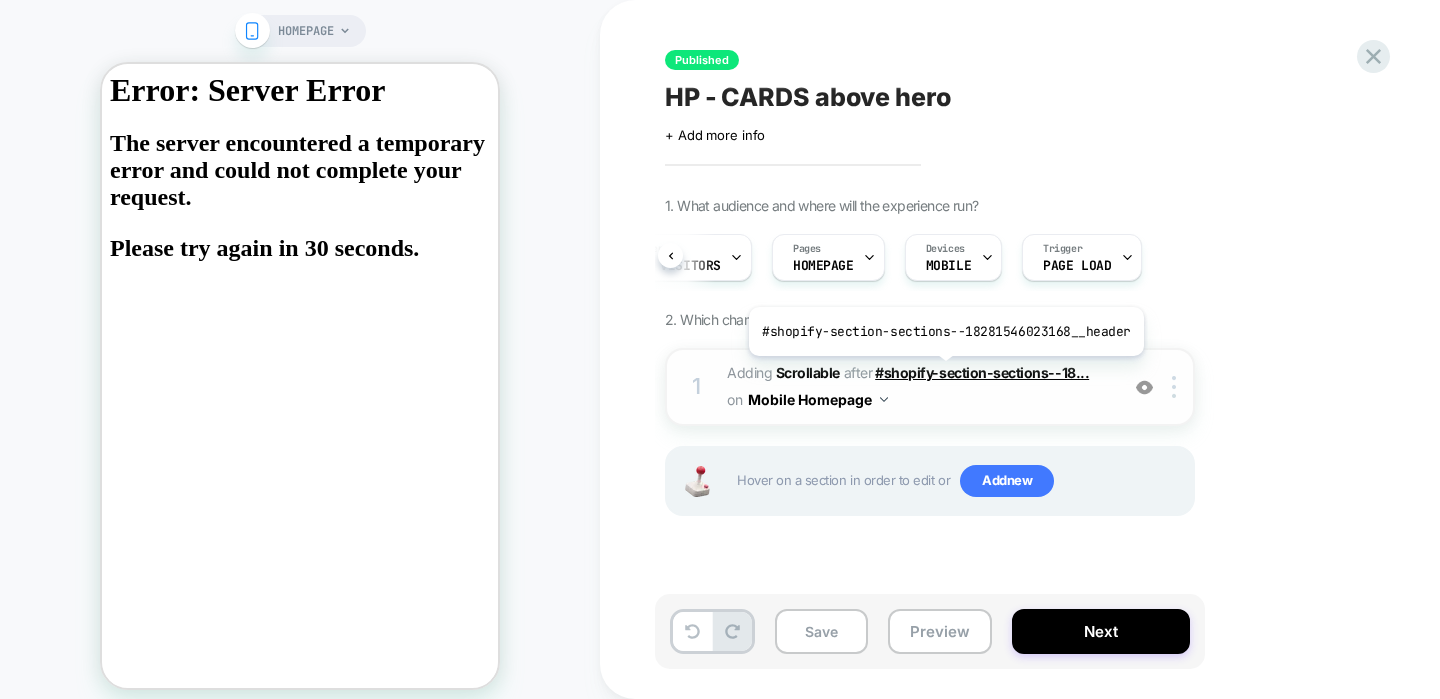 click on "#shopify-section-sections--18..." at bounding box center [982, 372] 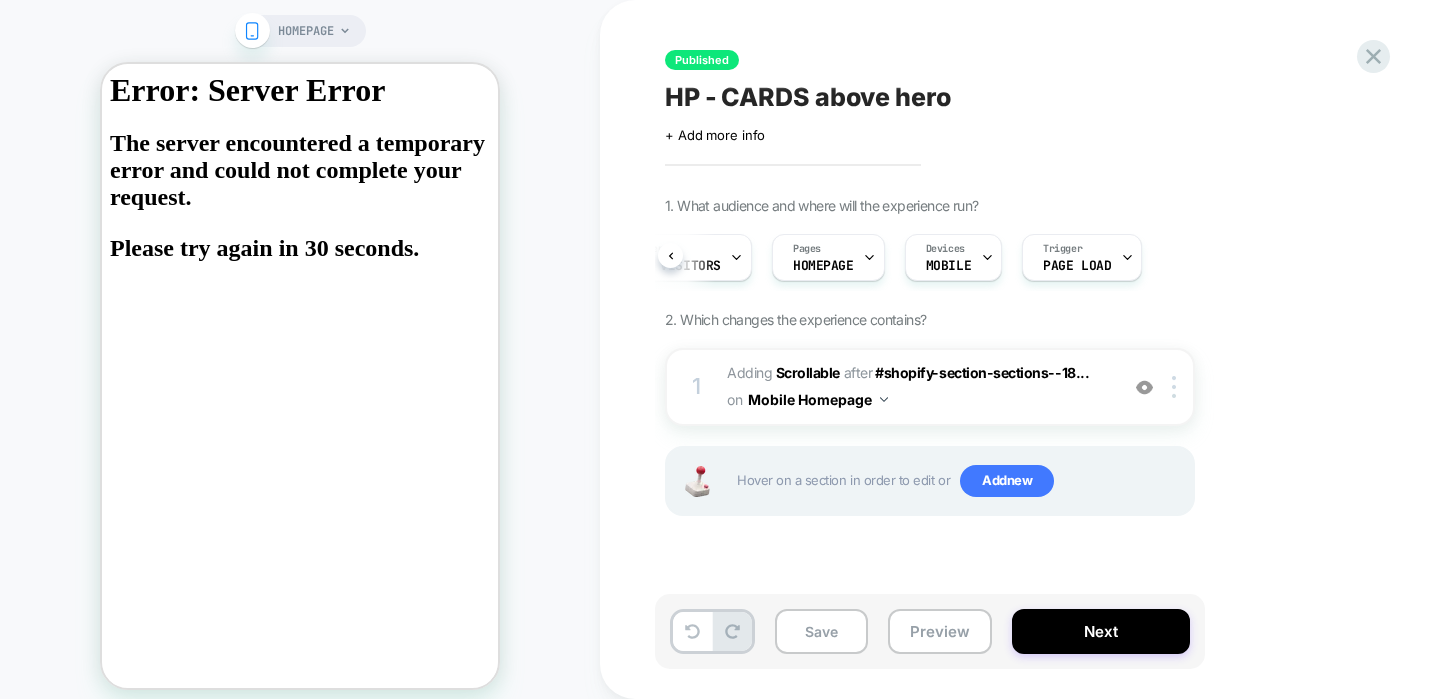 click on "Hover on a section in order to edit or  Add  new" at bounding box center (960, 481) 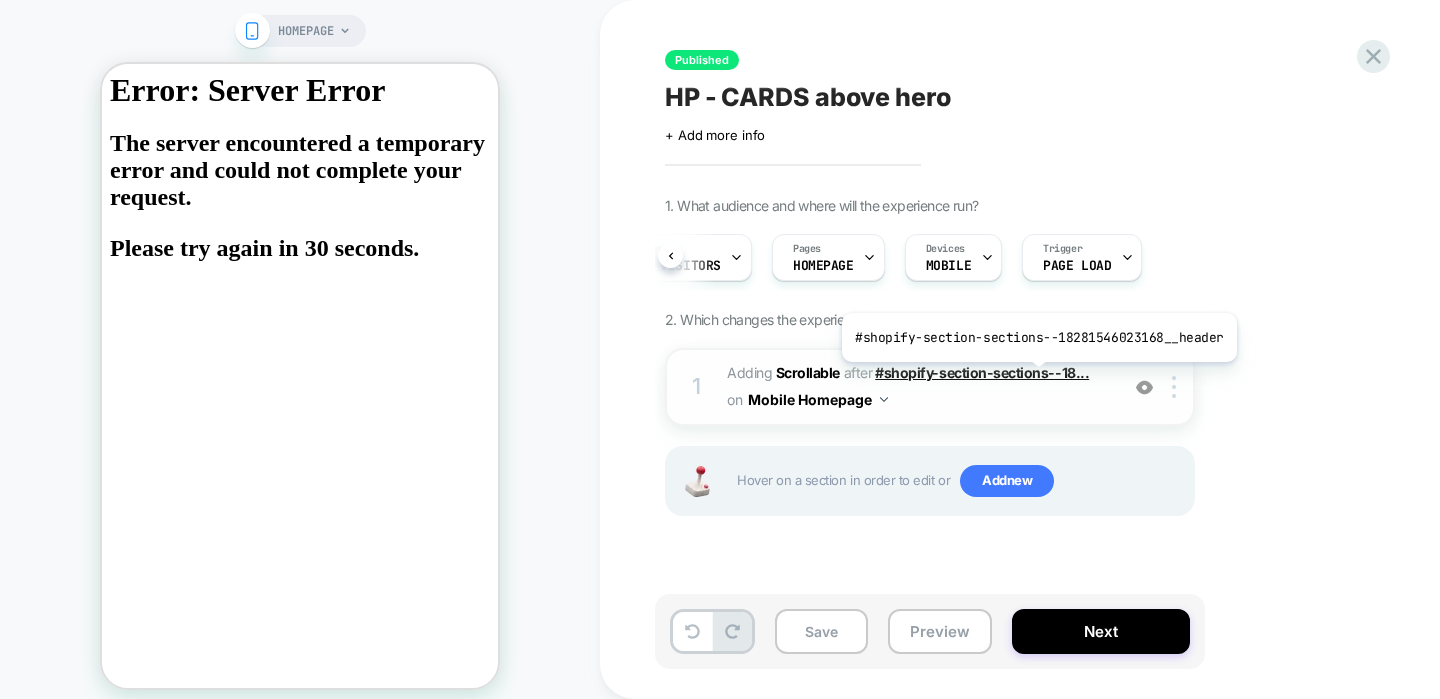 click on "#shopify-section-sections--18..." at bounding box center [982, 372] 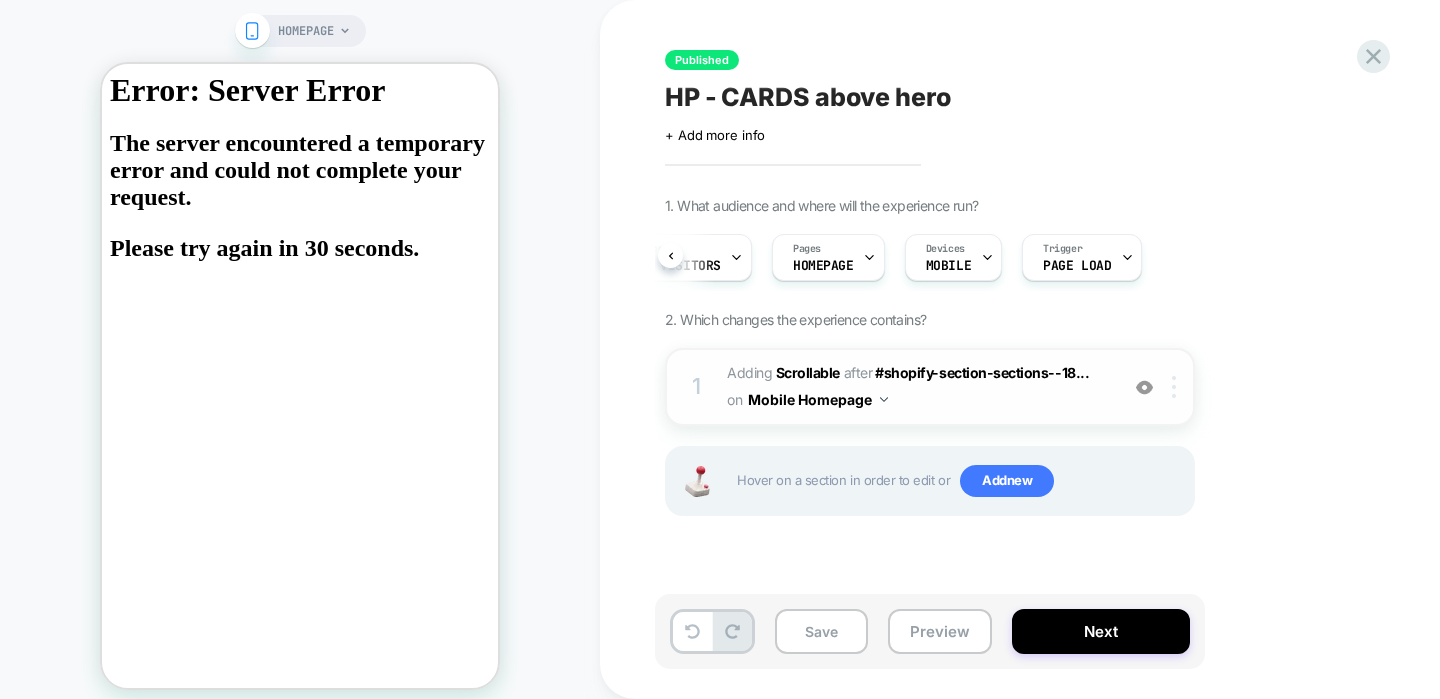 click at bounding box center (1177, 387) 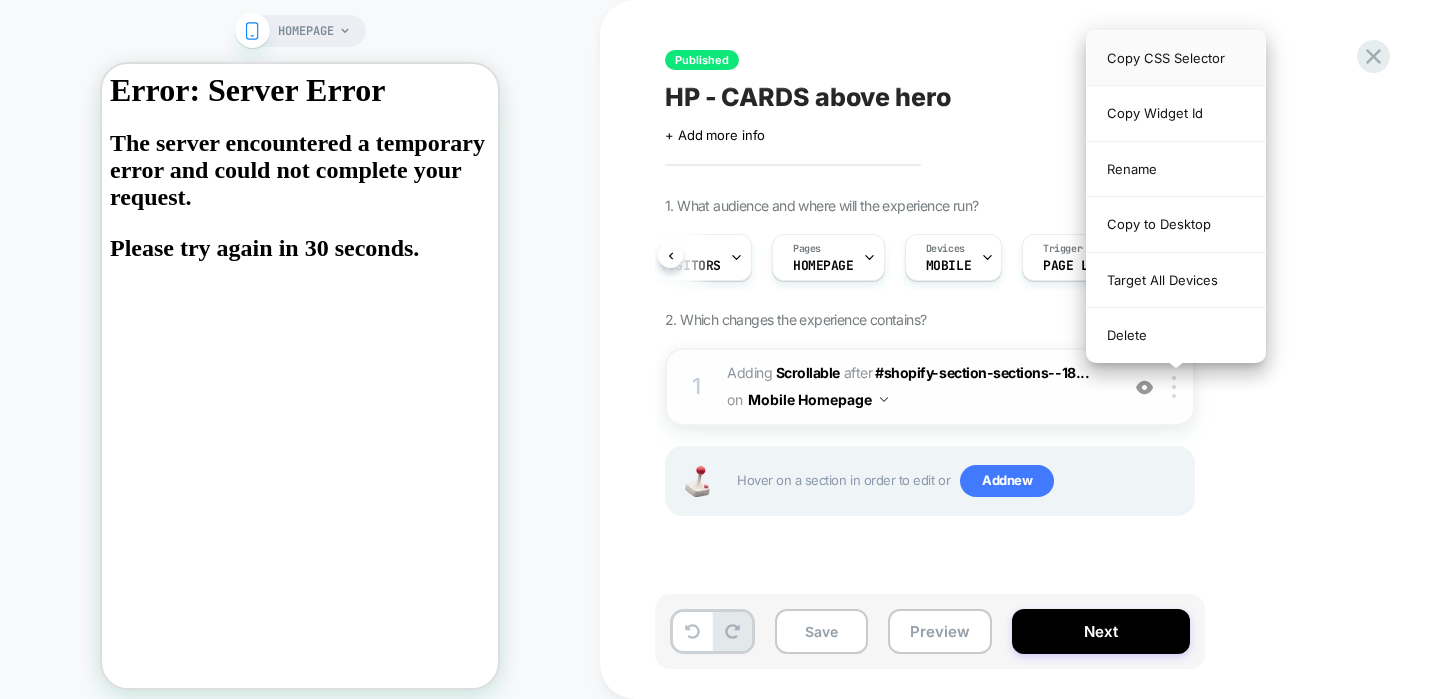 click on "Copy CSS Selector" at bounding box center [1176, 58] 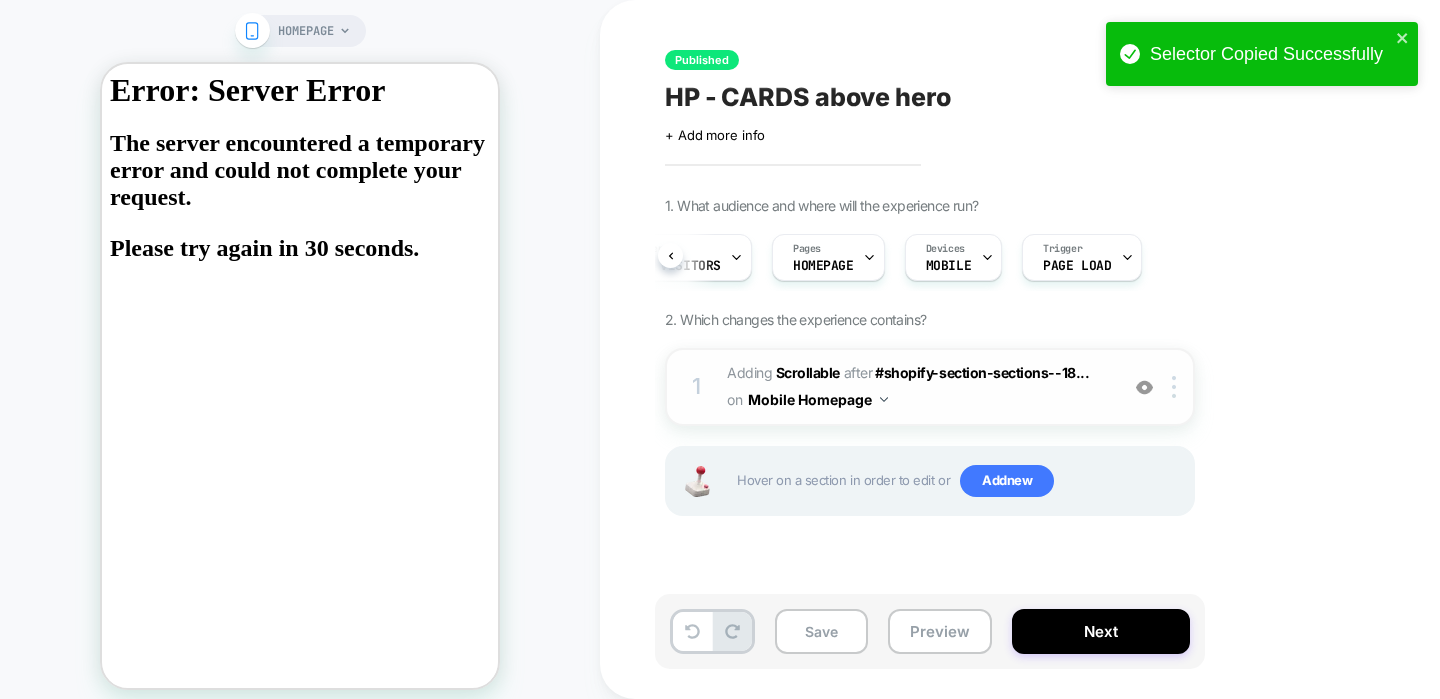 click on "1 #_loomi_addon_1746605852582 Adding   Scrollable   AFTER #shopify-section-sections--18... #shopify-section-sections--18281546023168__header   on Mobile Homepage Copy CSS Selector Copy Widget Id Rename Copy to   Desktop Target   All Devices Delete" at bounding box center (930, 387) 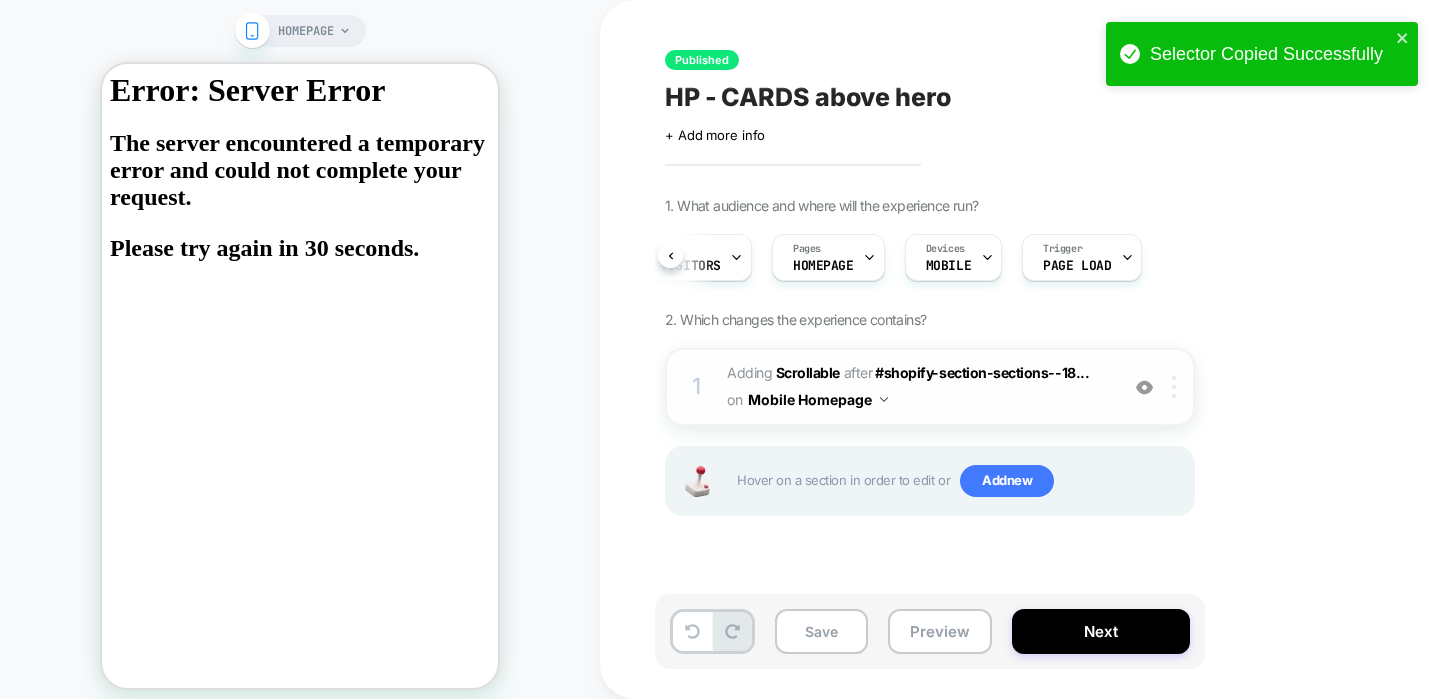 click at bounding box center (1177, 387) 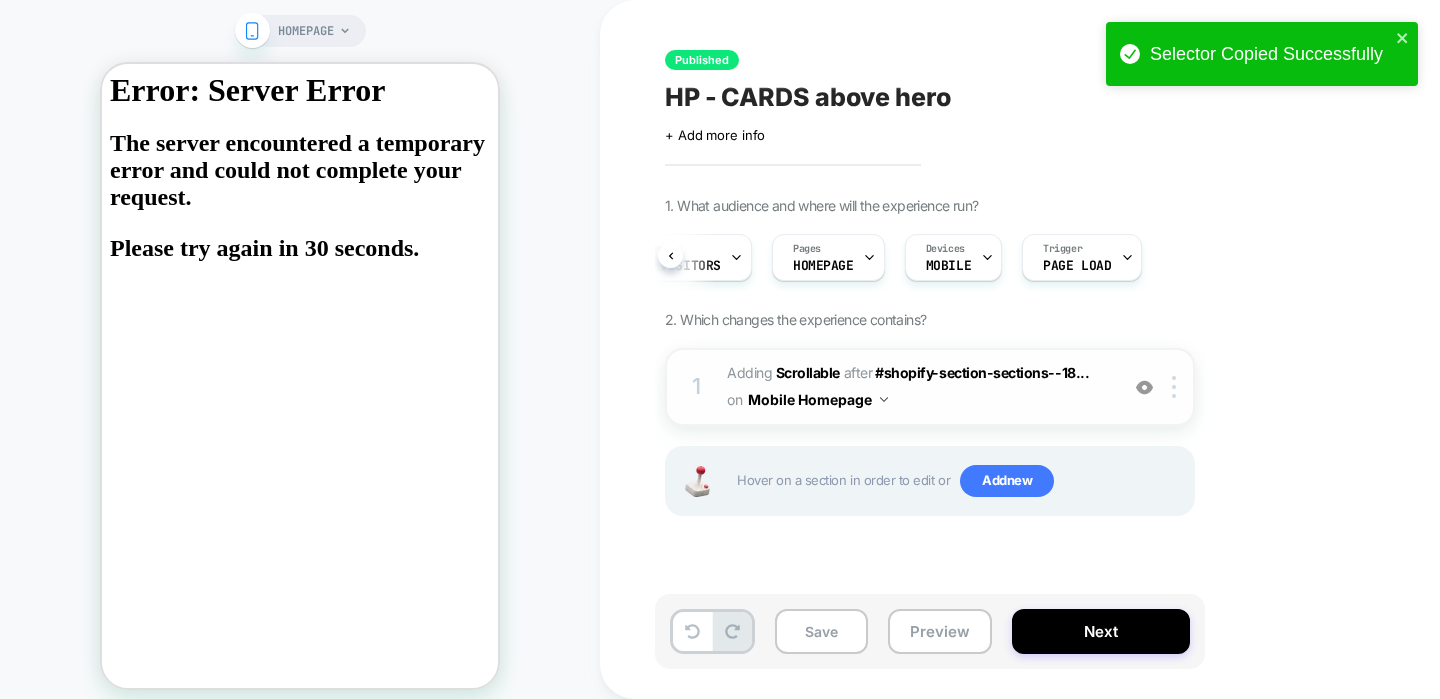 click on "Mobile Homepage" at bounding box center [818, 399] 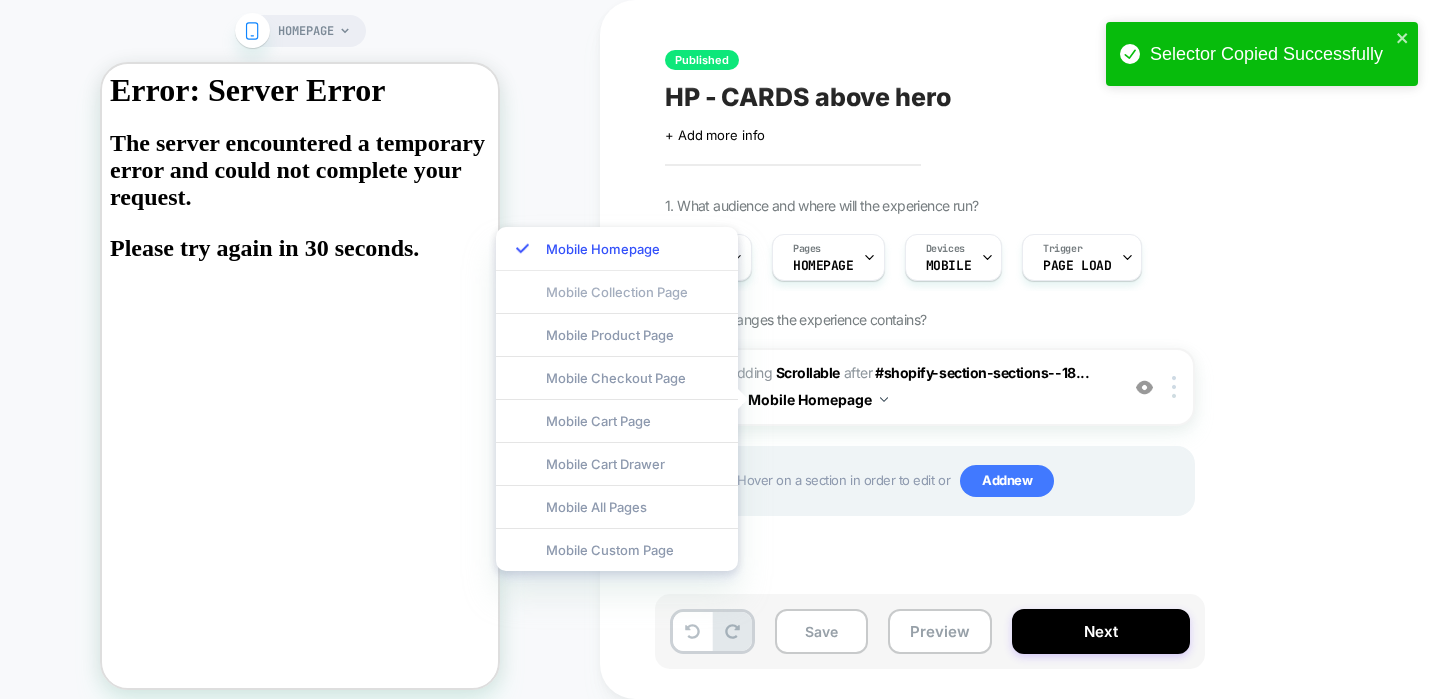 click on "Mobile       Collection Page" at bounding box center (617, 291) 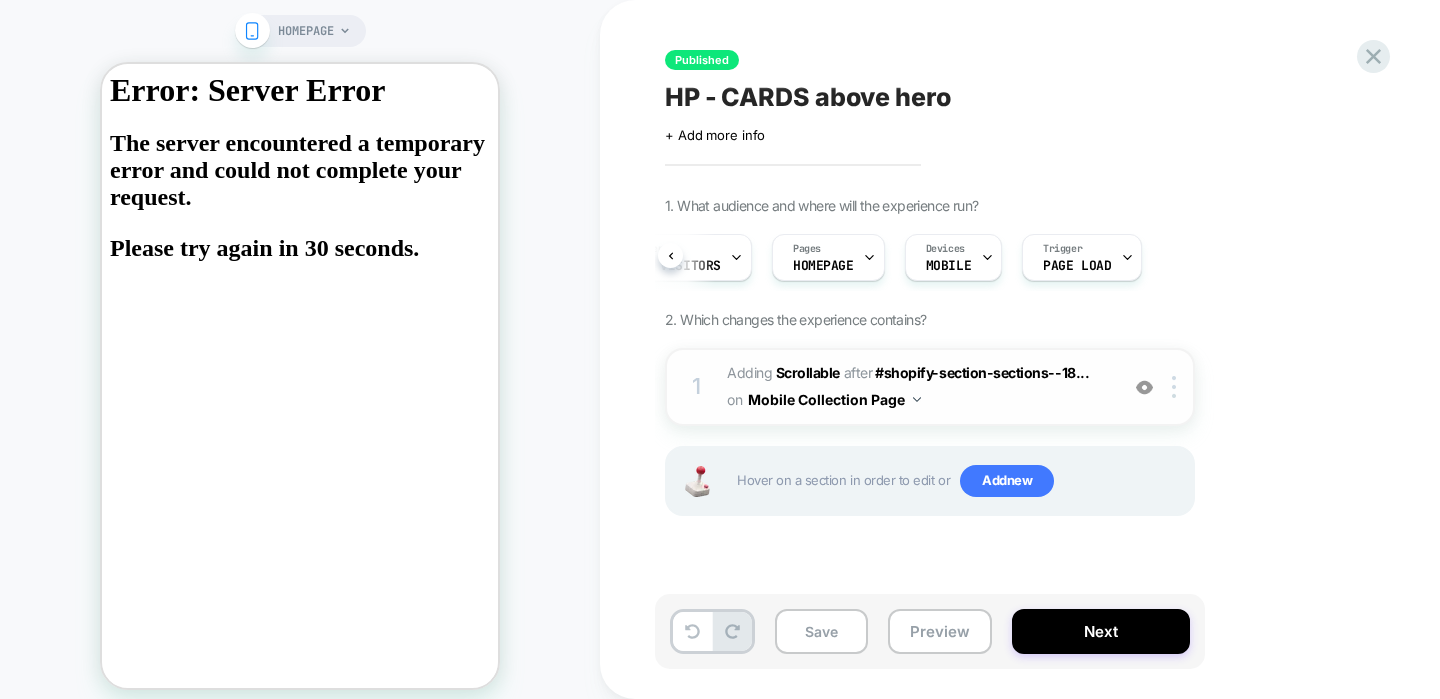click on "Mobile Collection Page" at bounding box center [834, 399] 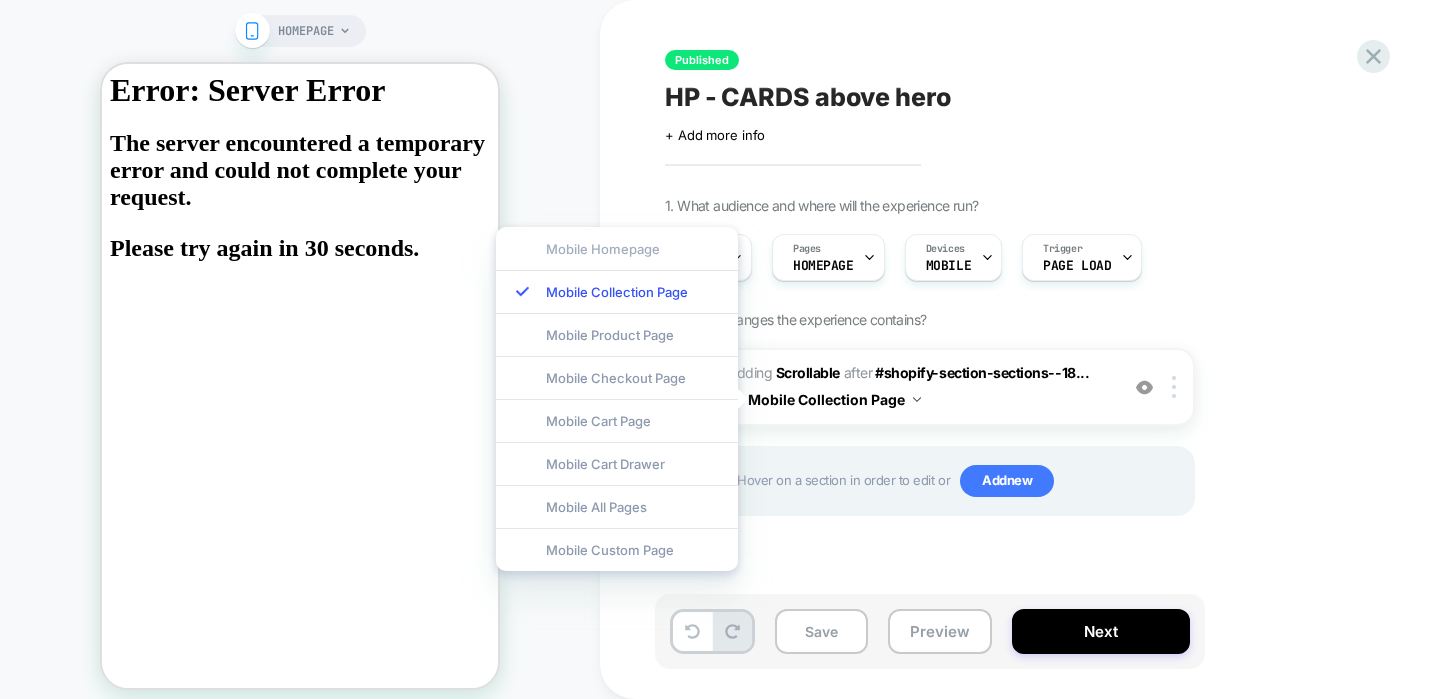 click on "Mobile       Homepage" at bounding box center (617, 248) 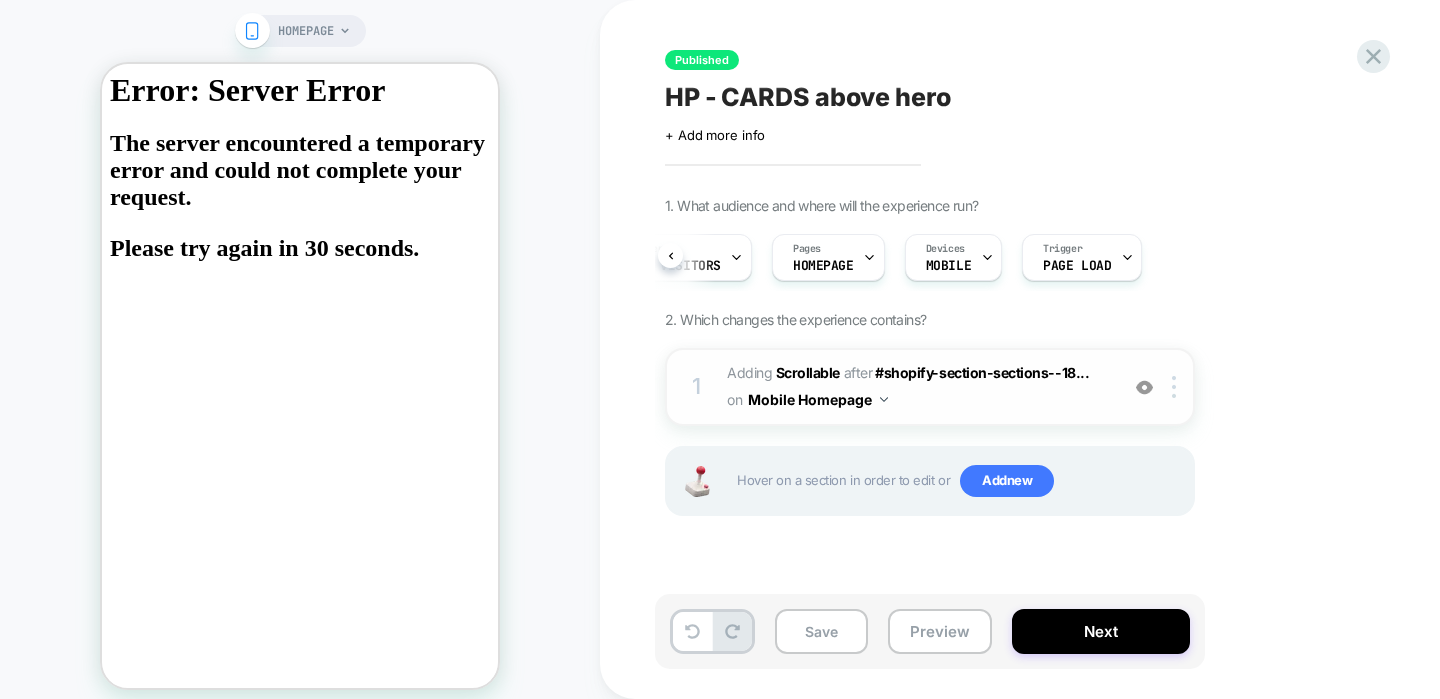 scroll, scrollTop: 0, scrollLeft: 48, axis: horizontal 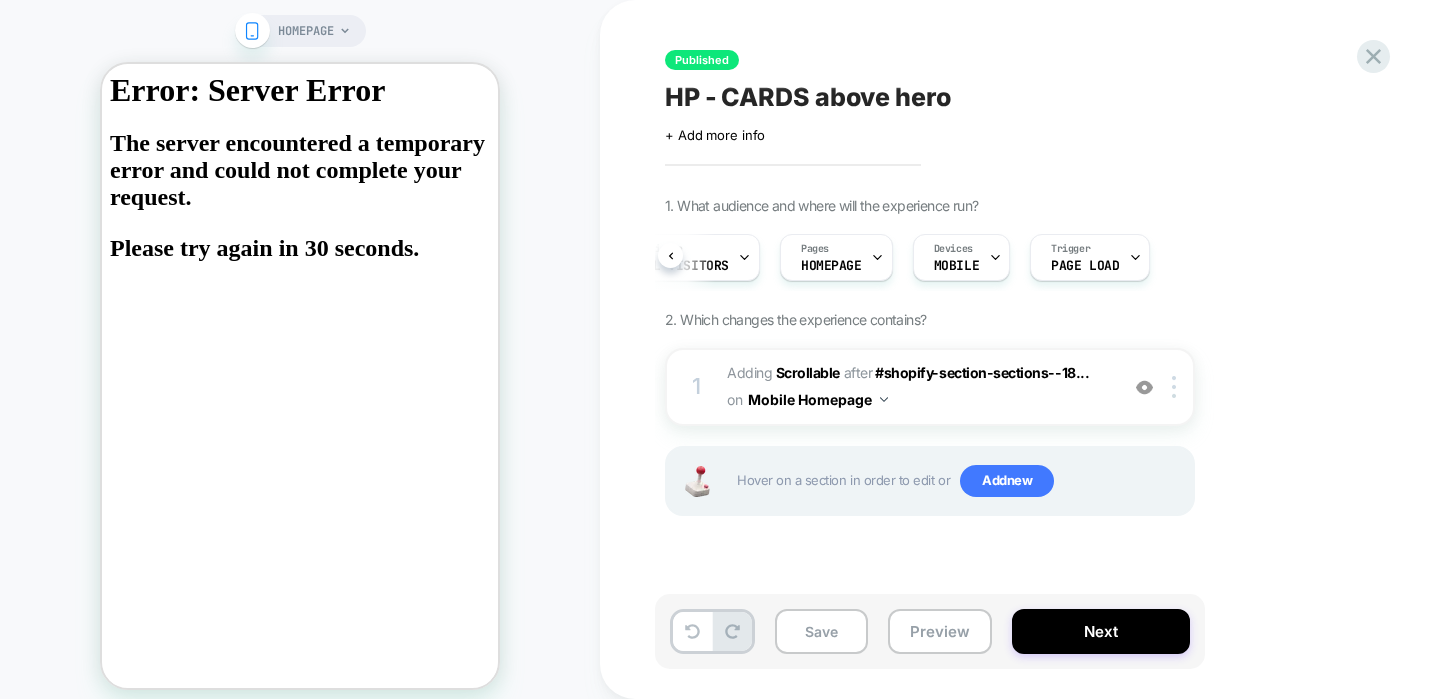 click on "Hover on a section in order to edit or  Add  new" at bounding box center (930, 481) 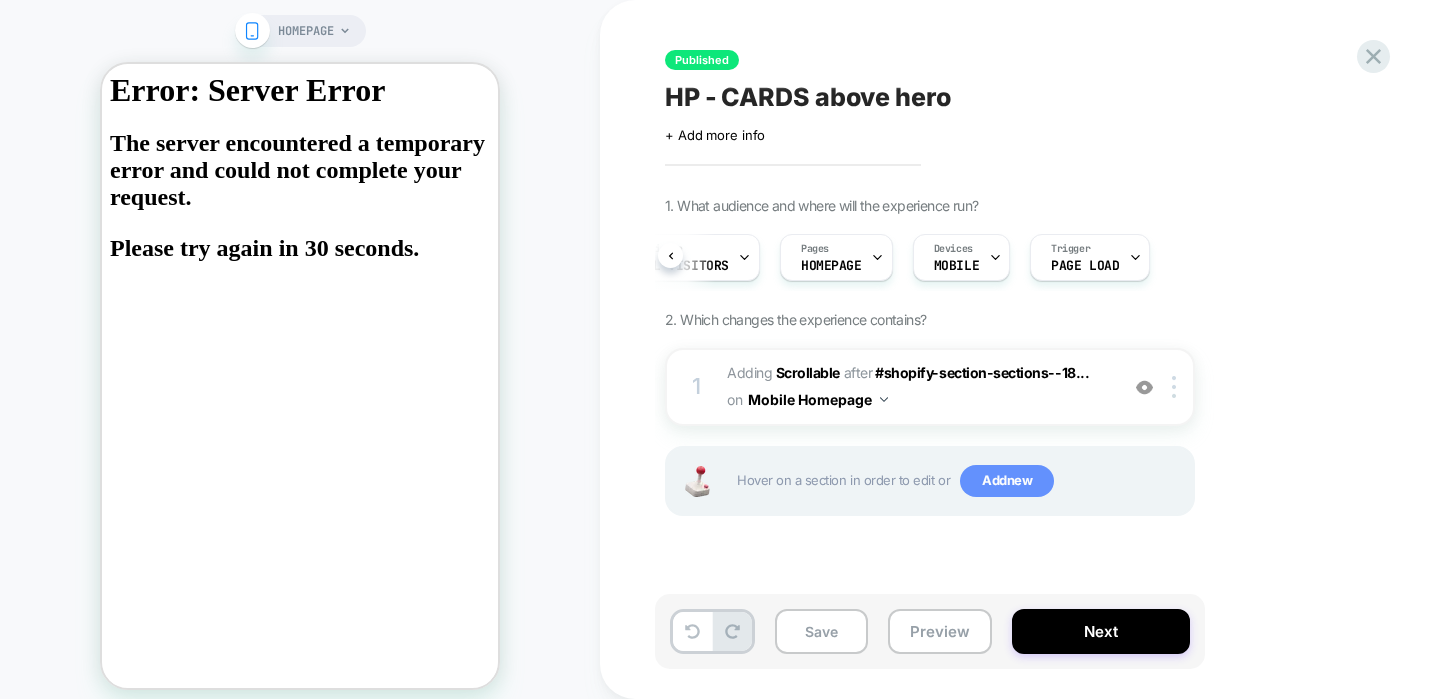 click on "Add  new" at bounding box center (1007, 481) 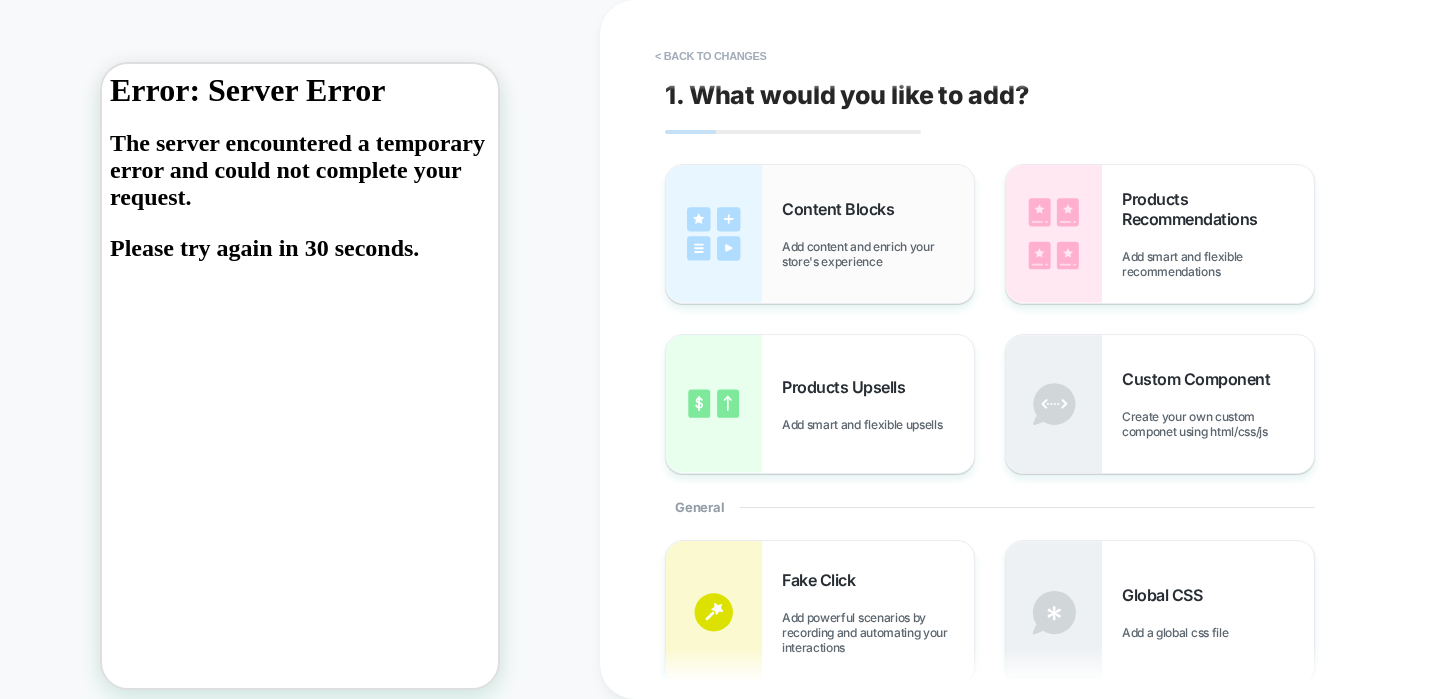 click on "Content Blocks Add content and enrich your store's experience" at bounding box center (878, 234) 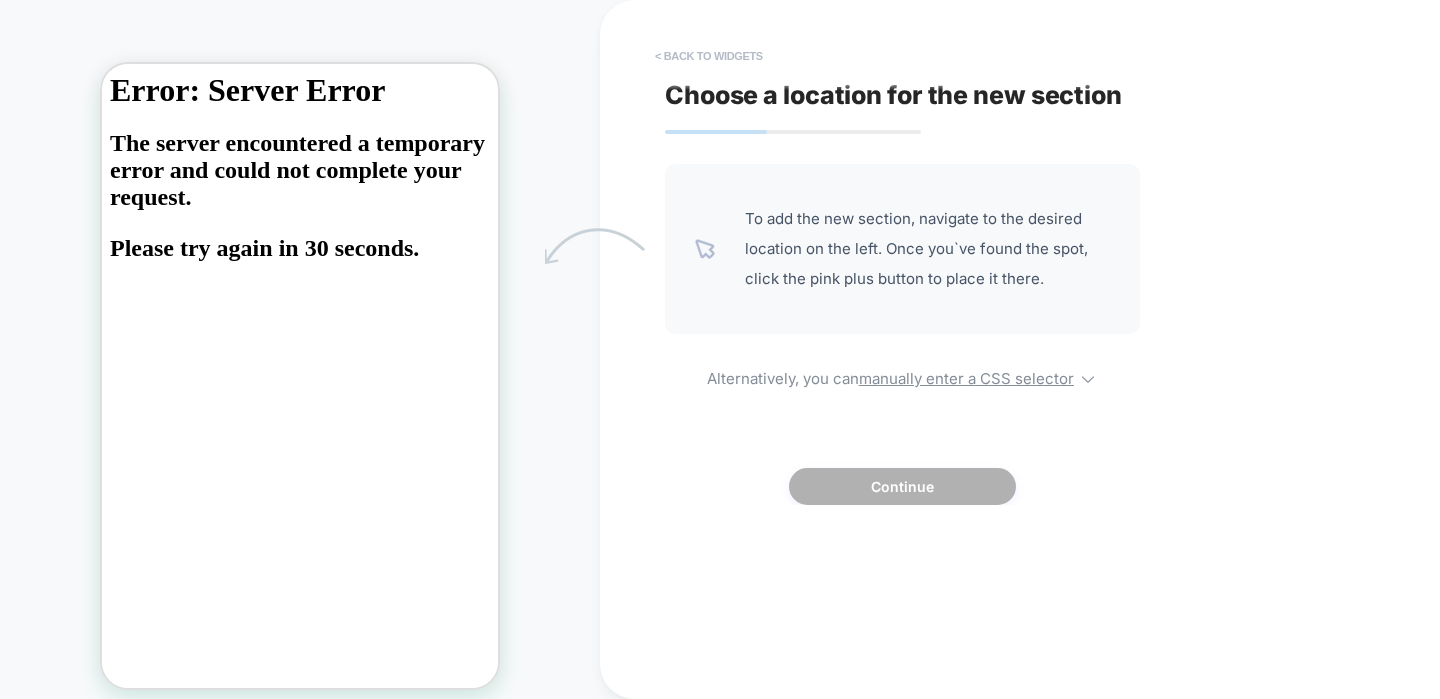 click on "< Back to widgets" at bounding box center (709, 56) 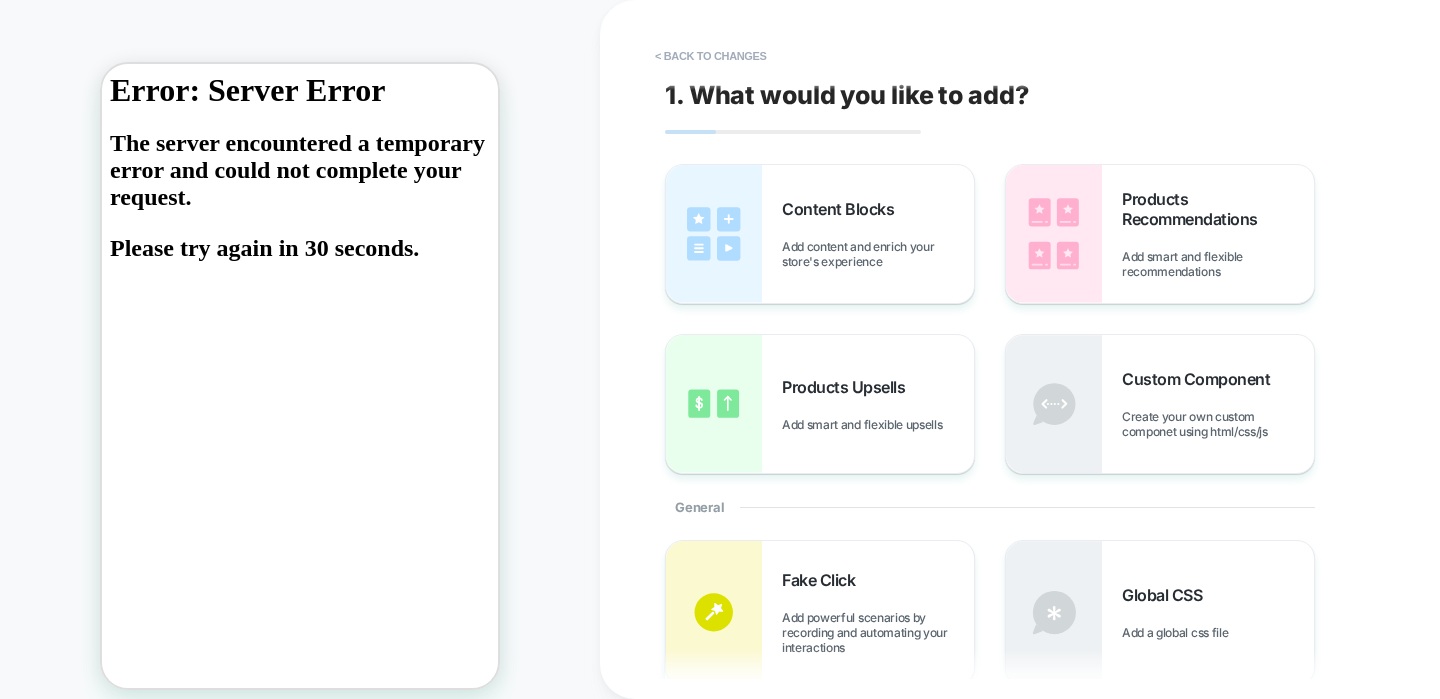 click on "< Back to changes" at bounding box center (711, 56) 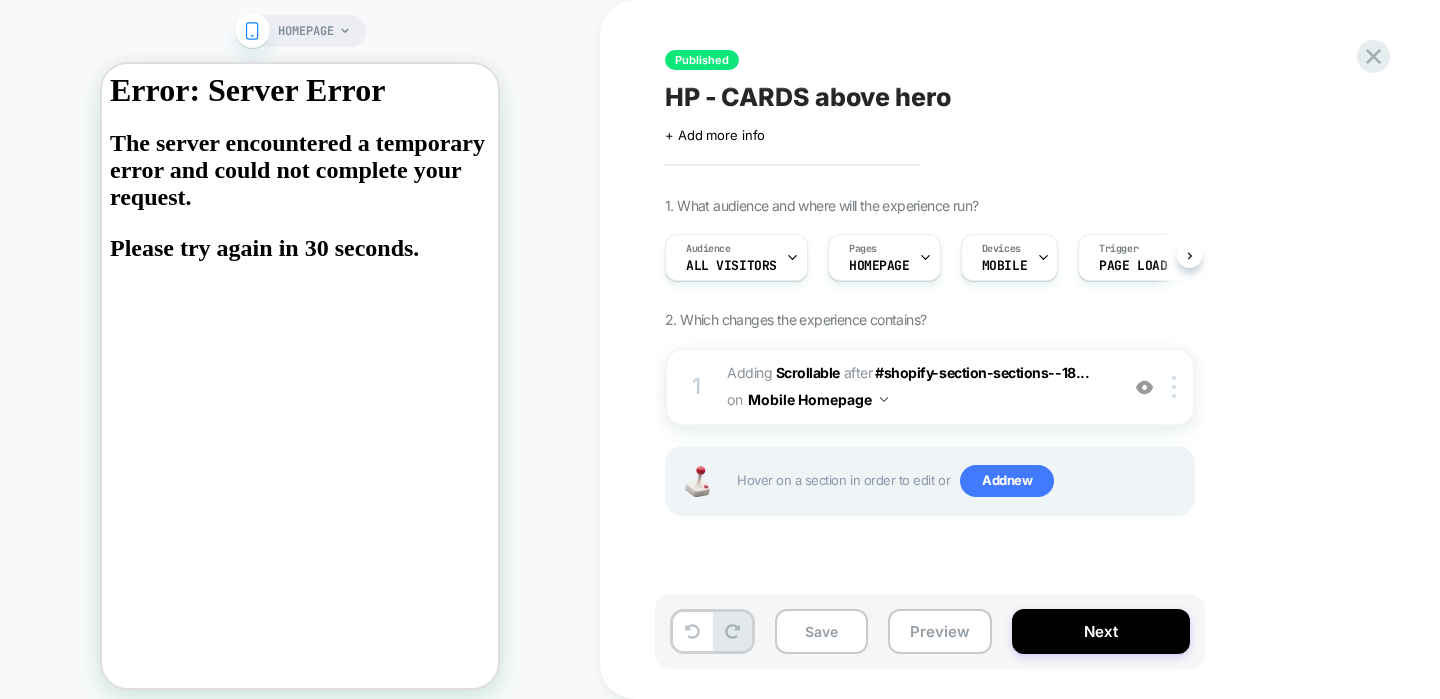 scroll, scrollTop: 0, scrollLeft: 1, axis: horizontal 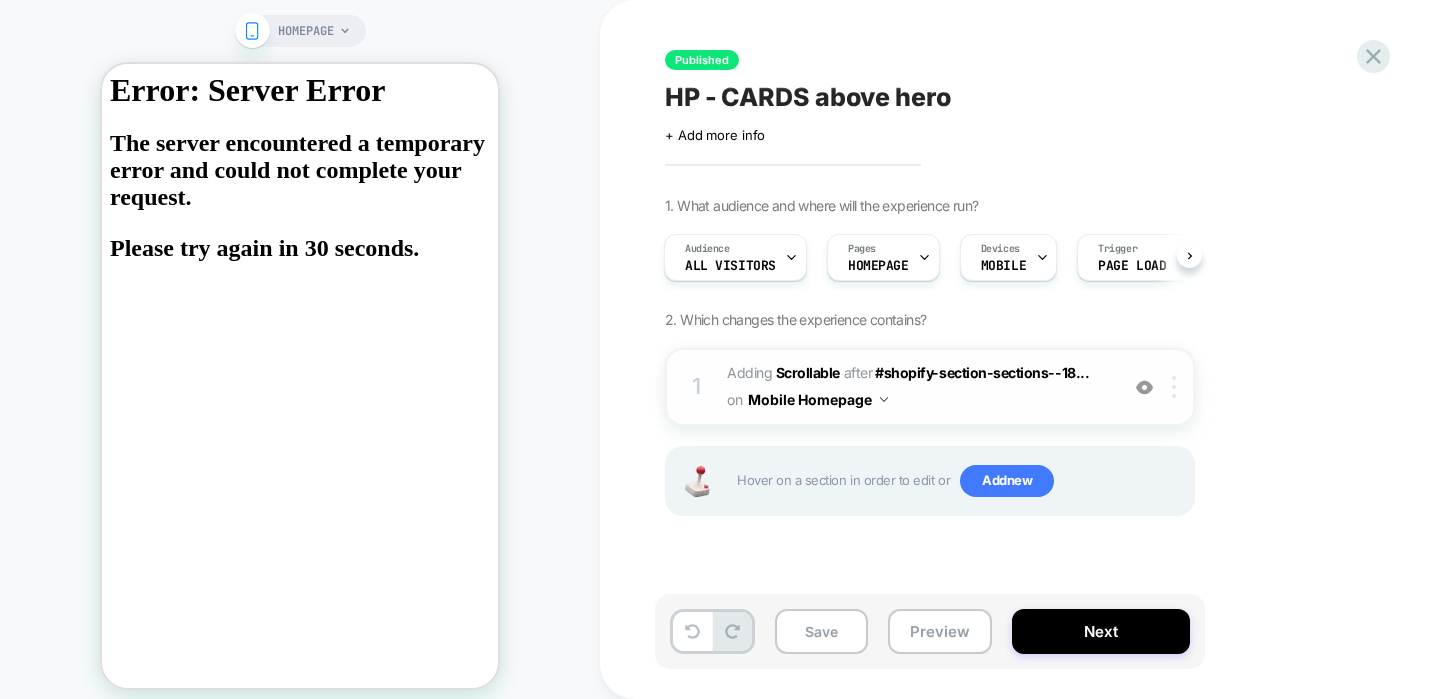 click at bounding box center (1177, 387) 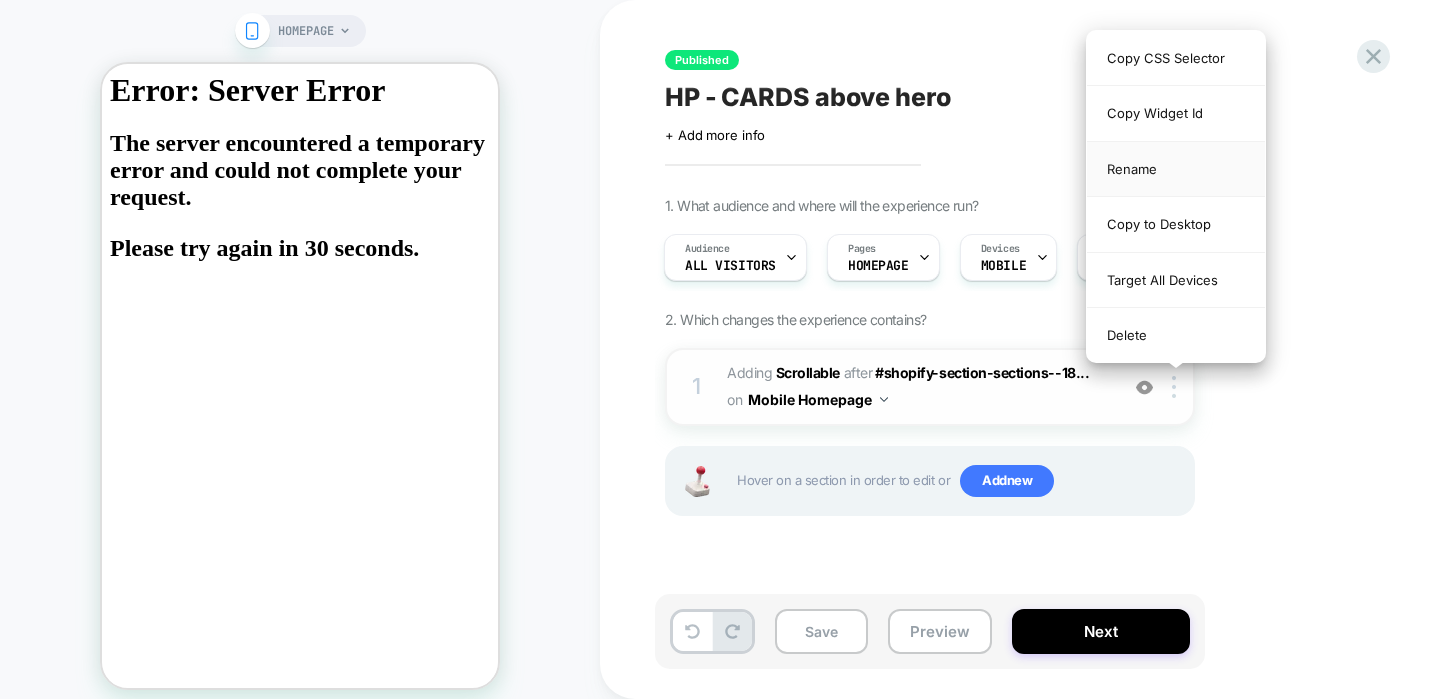 click on "Rename" at bounding box center (1176, 169) 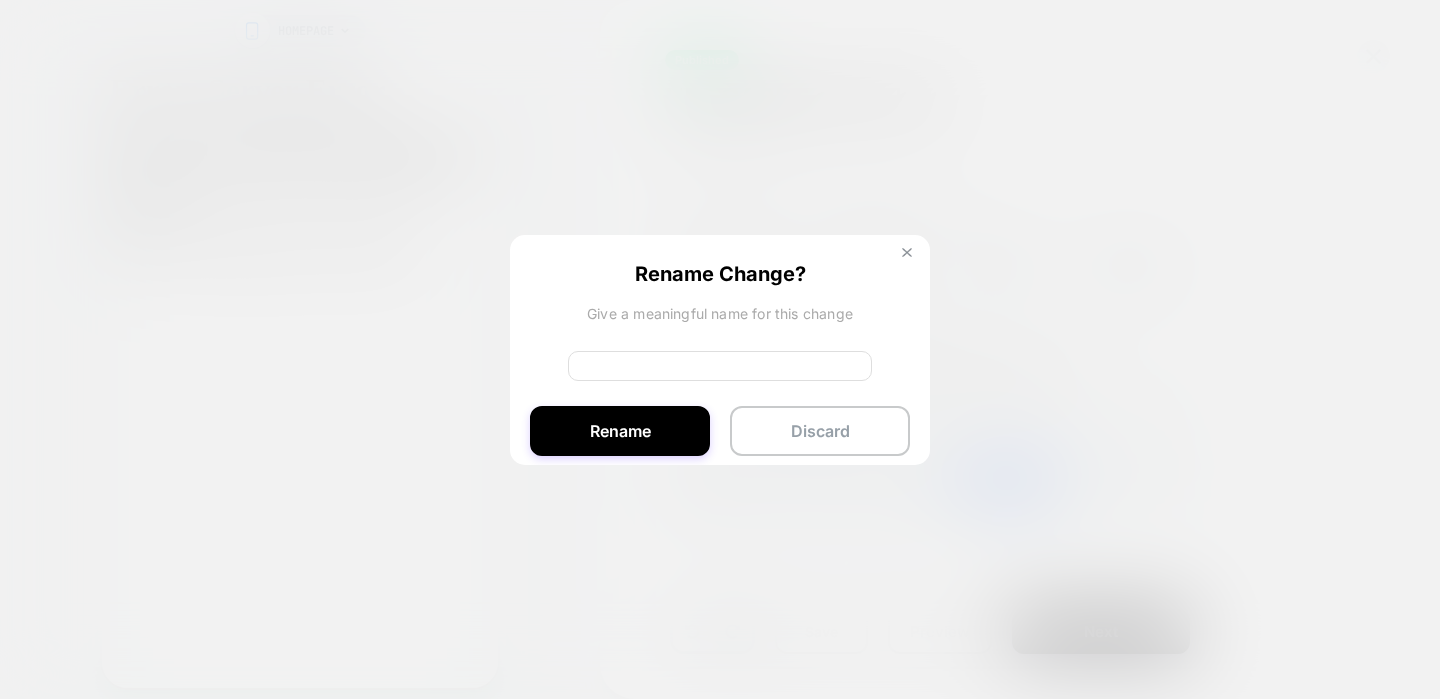 click at bounding box center [907, 253] 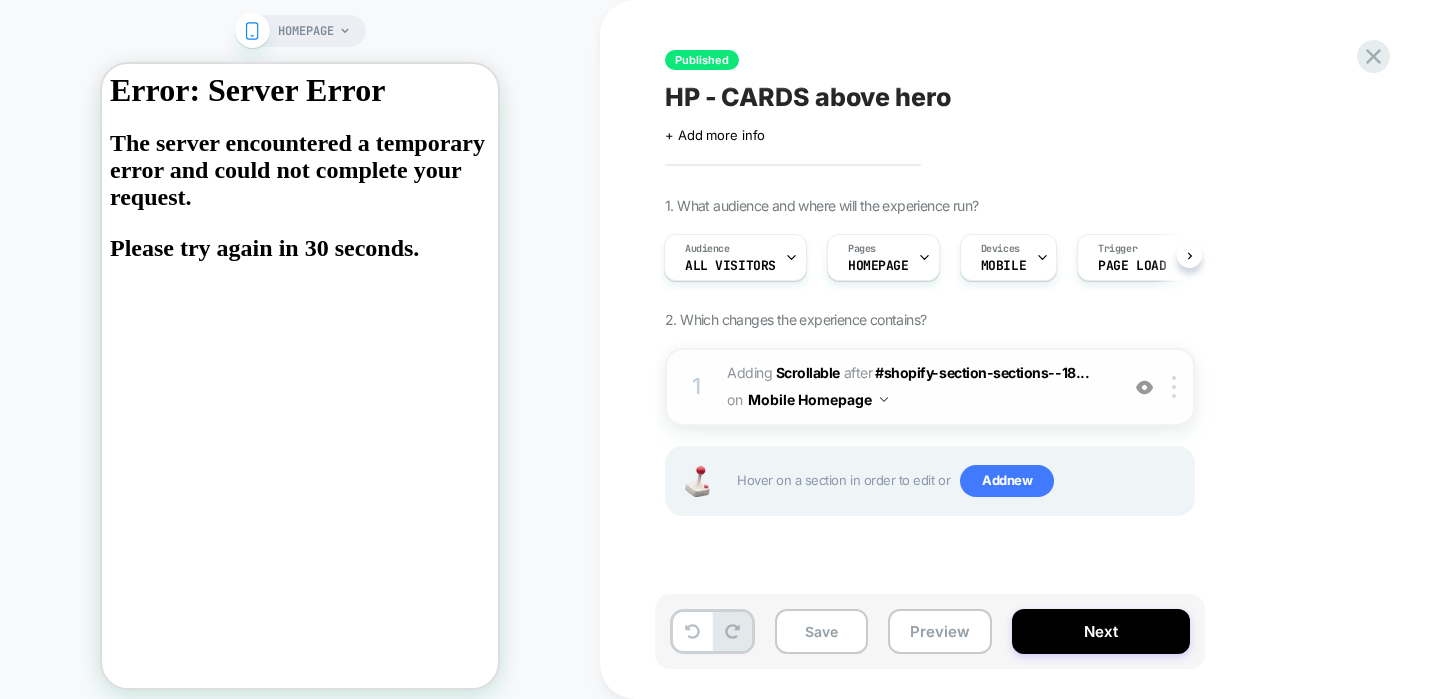 click on "1 #_loomi_addon_1746605852582 Adding   Scrollable   AFTER #shopify-section-sections--18... #shopify-section-sections--18281546023168__header   on Mobile Homepage Copy CSS Selector Copy Widget Id Rename Copy to   Desktop Target   All Devices Delete" at bounding box center [930, 387] 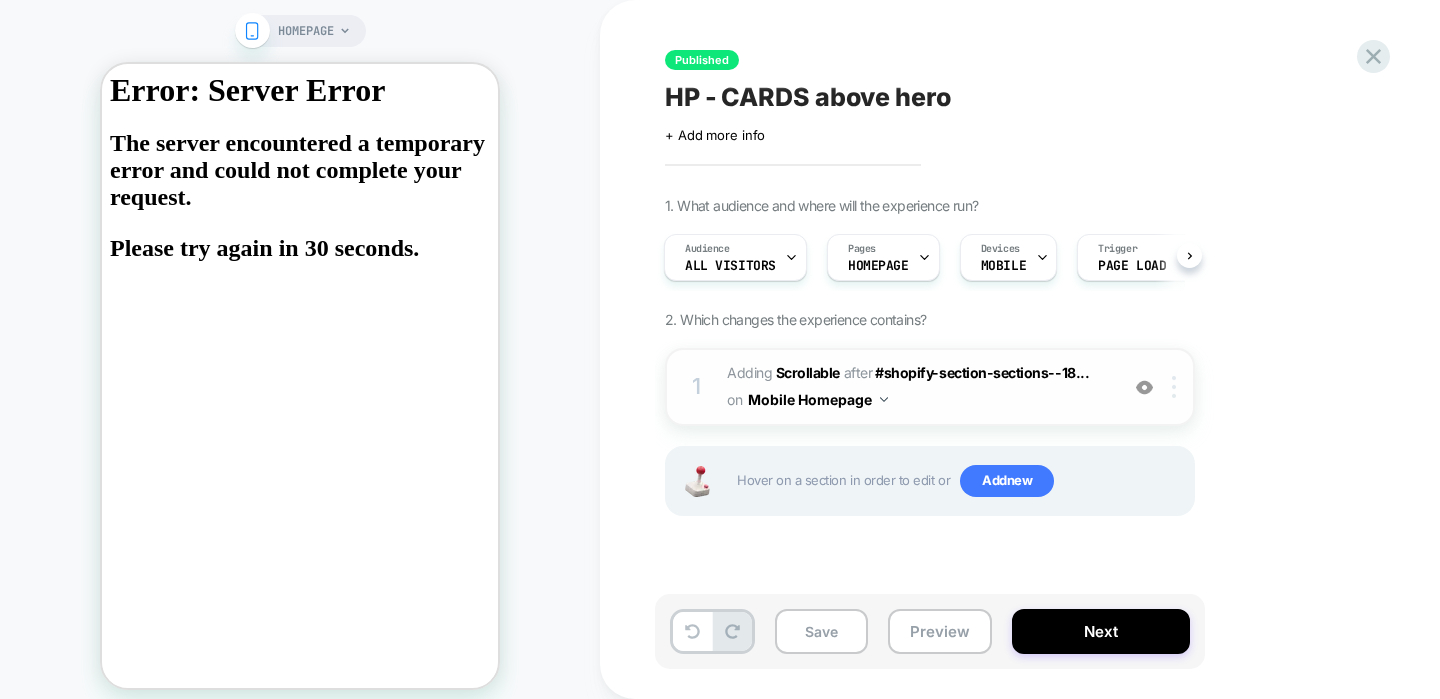 click at bounding box center [1174, 387] 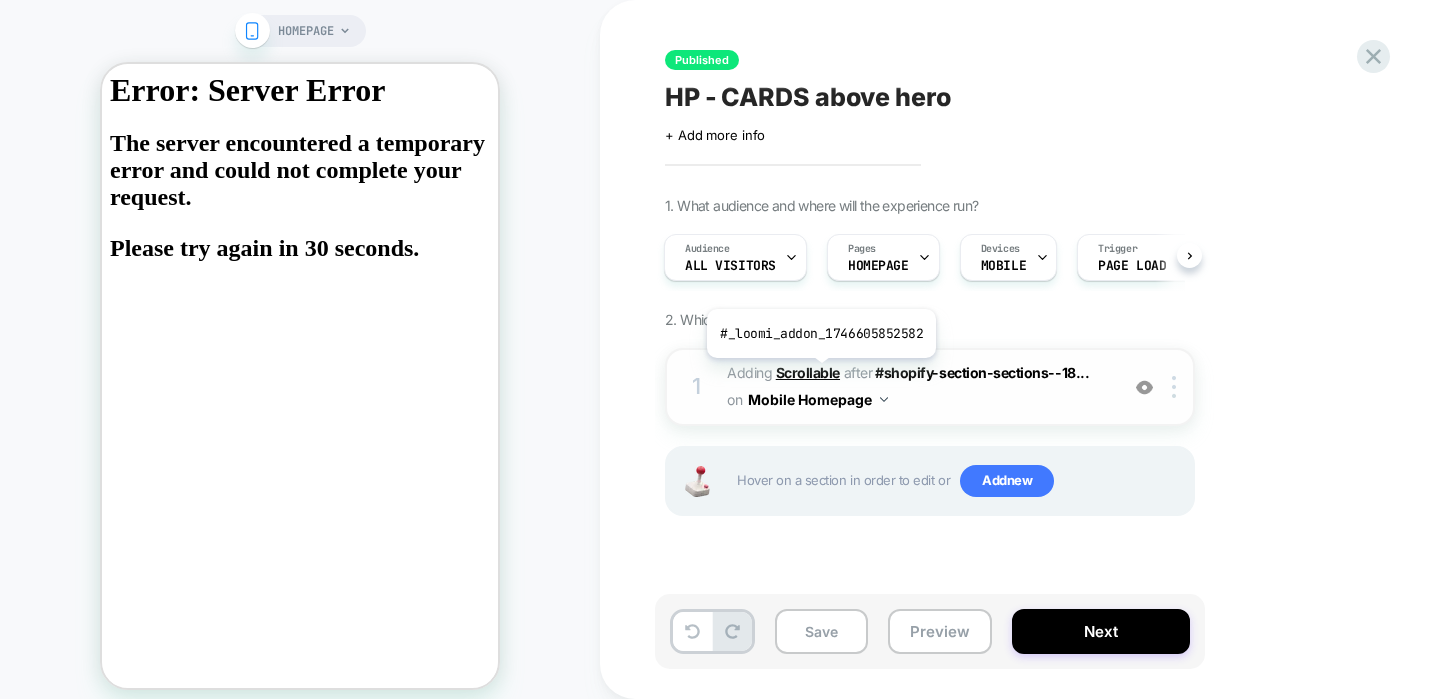 click on "Scrollable" at bounding box center (808, 372) 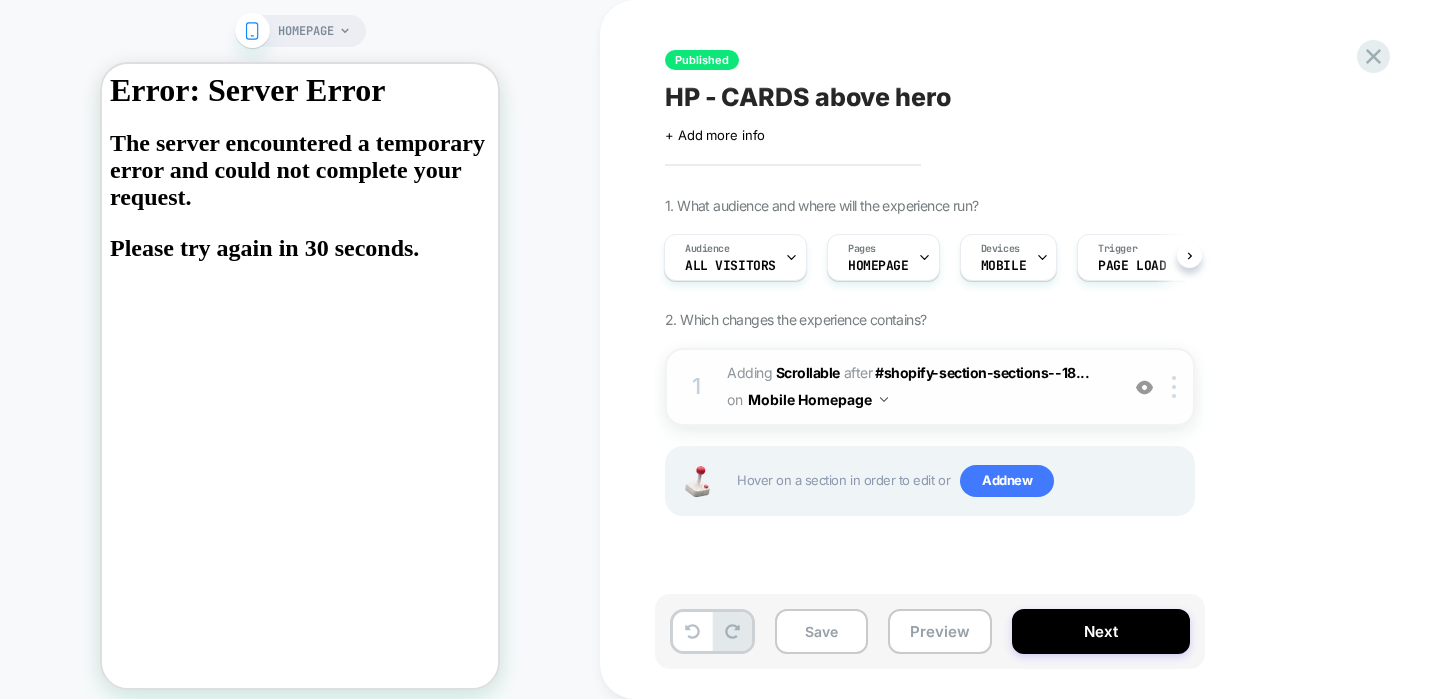 click on "#_loomi_addon_1746605852582 Adding   Scrollable   AFTER #shopify-section-sections--18... #shopify-section-sections--18281546023168__header   on Mobile Homepage" at bounding box center [917, 387] 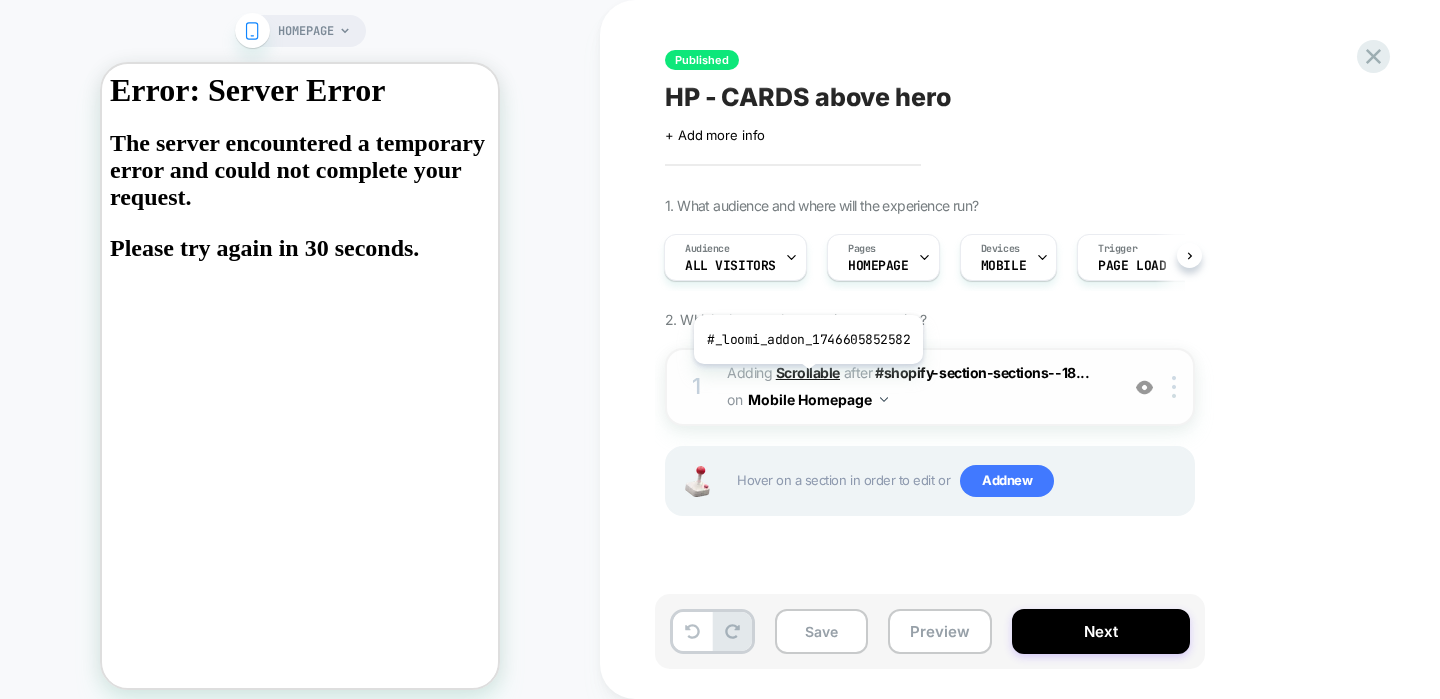 click on "Scrollable" at bounding box center [808, 372] 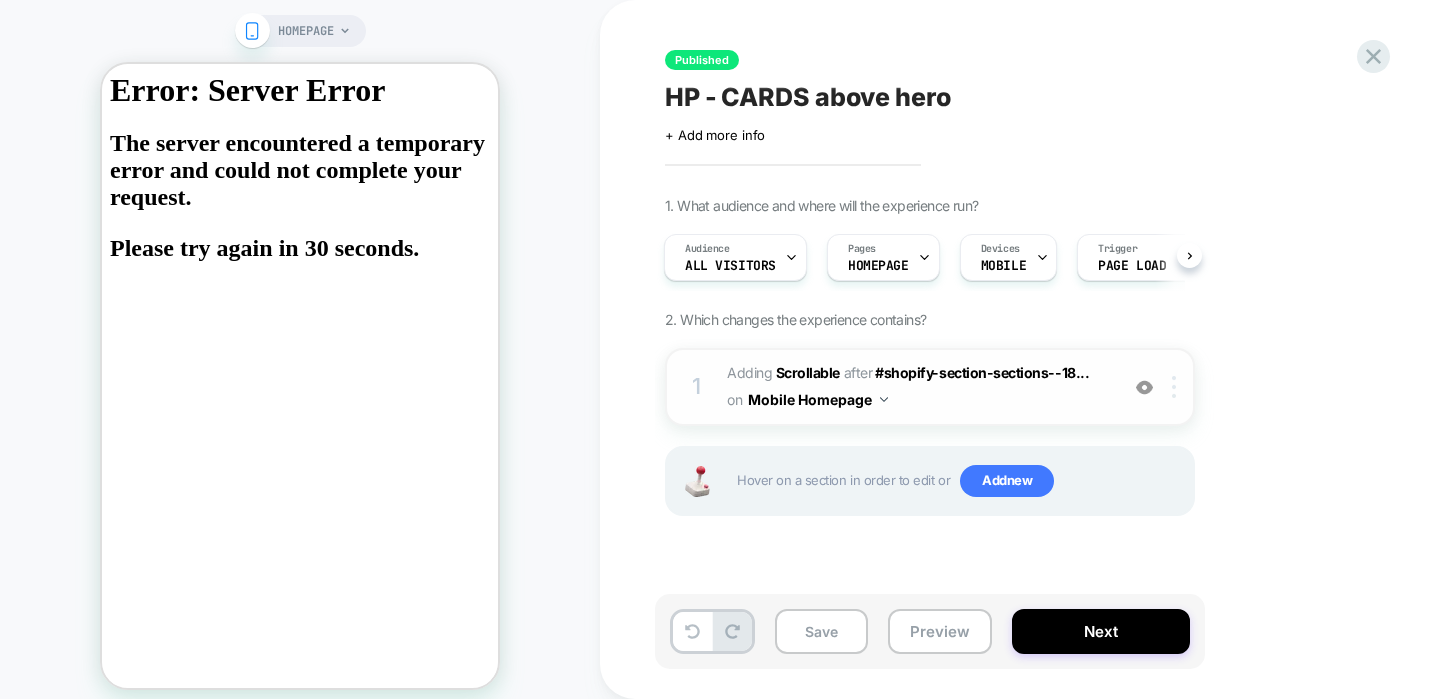 click at bounding box center [1177, 387] 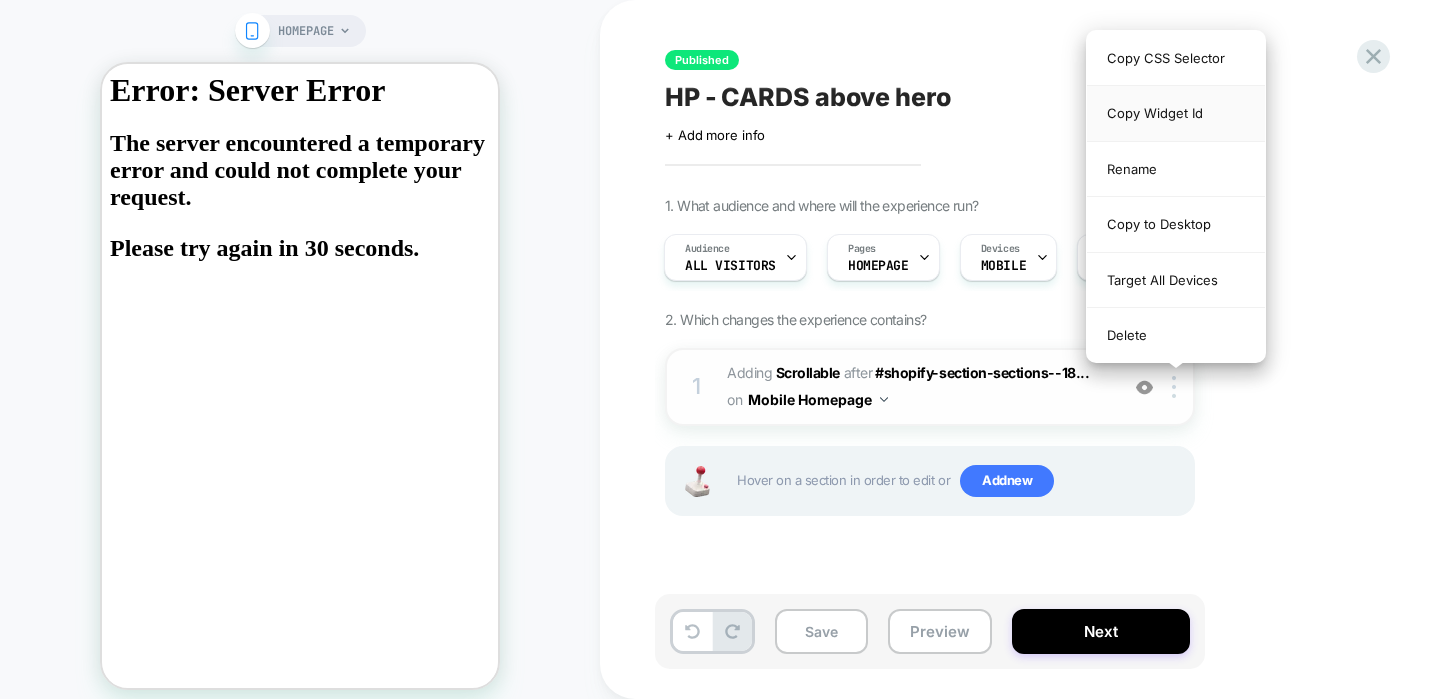 click on "Copy Widget Id" at bounding box center (1176, 113) 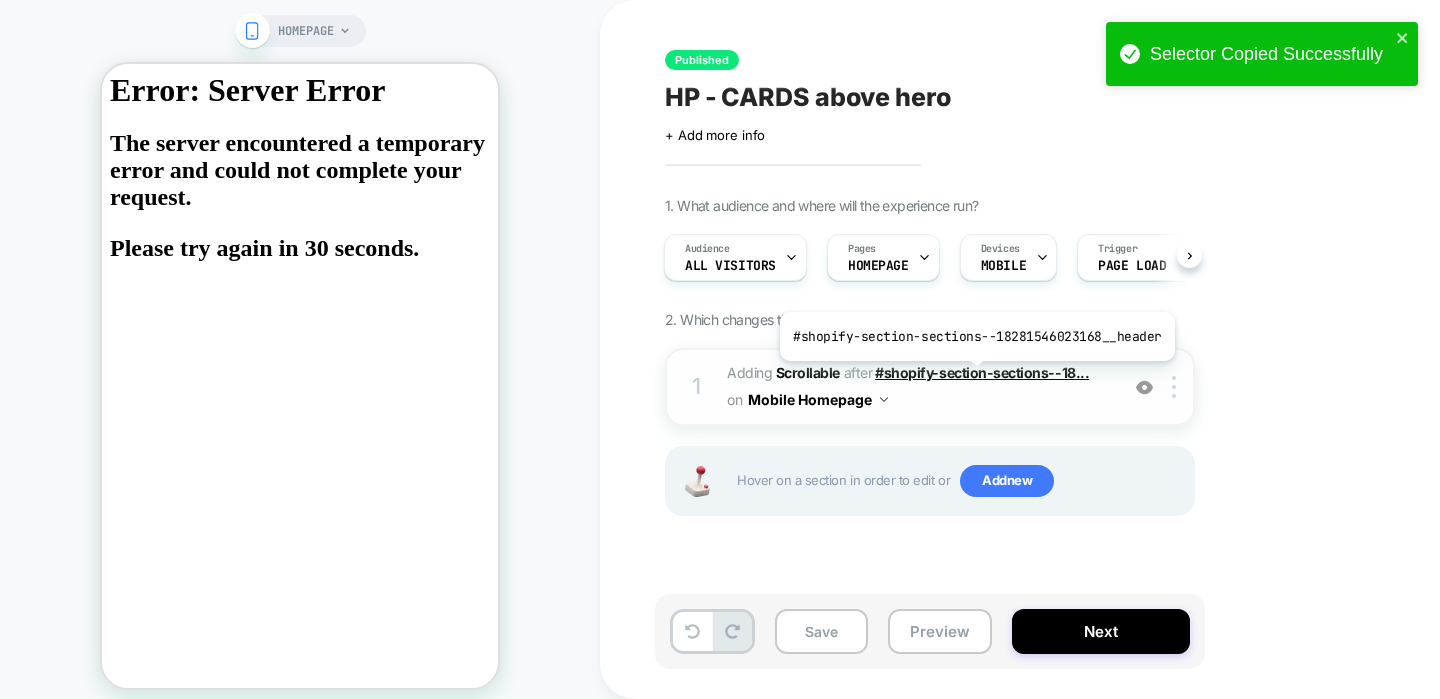 click on "#shopify-section-sections--18..." at bounding box center (982, 372) 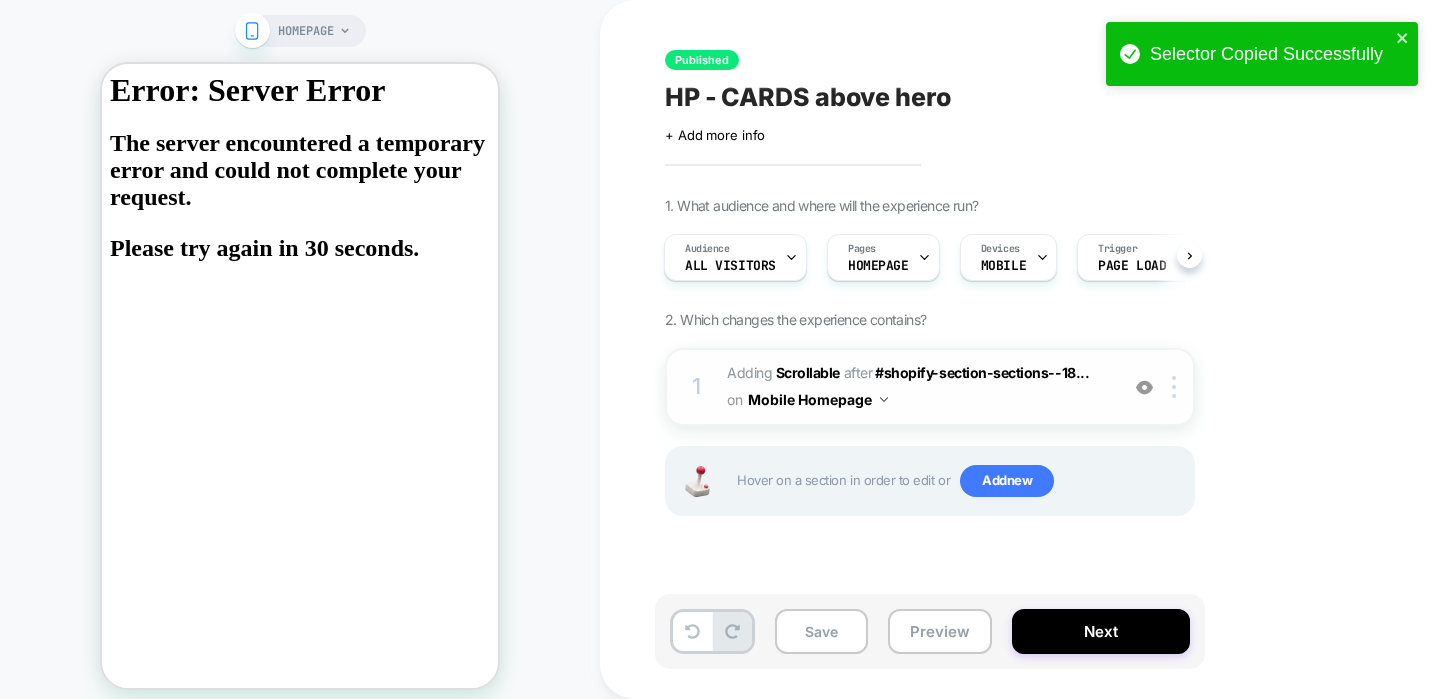 click on "Mobile Homepage" at bounding box center (818, 399) 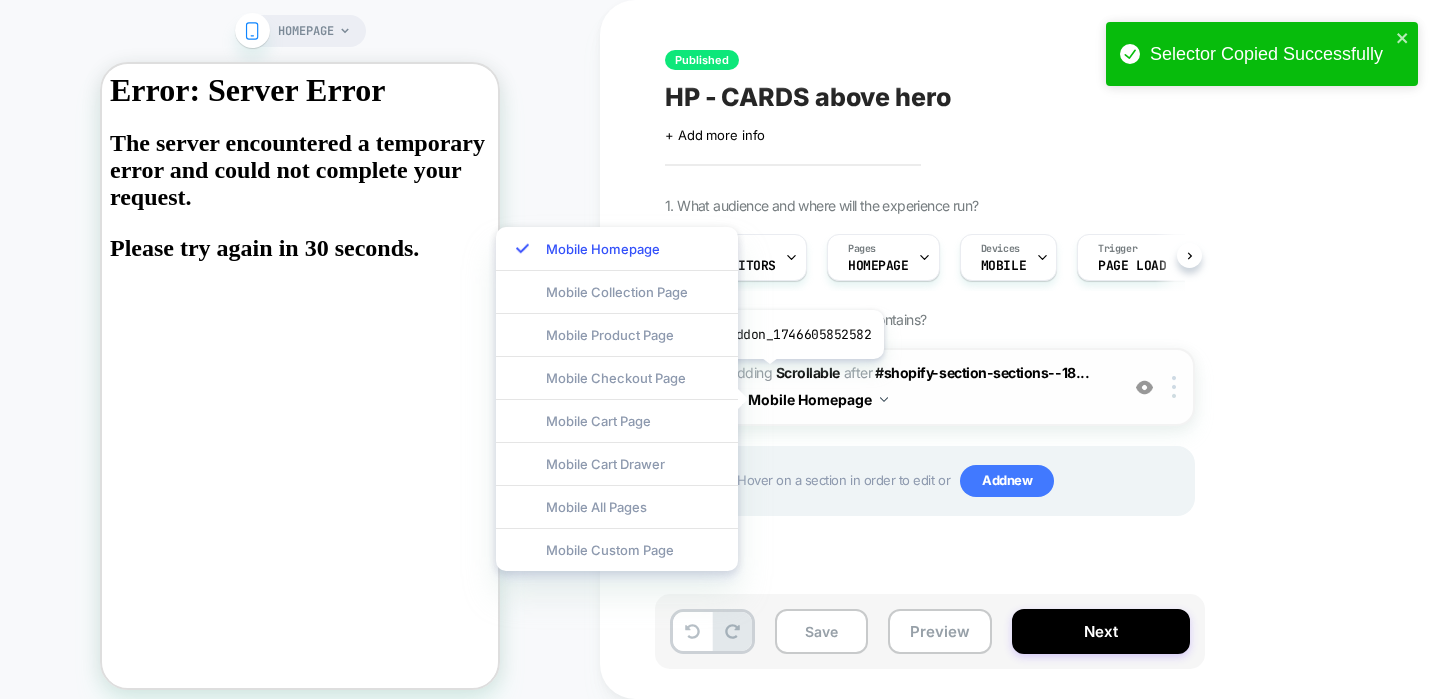 click on "Adding   Scrollable" at bounding box center (783, 372) 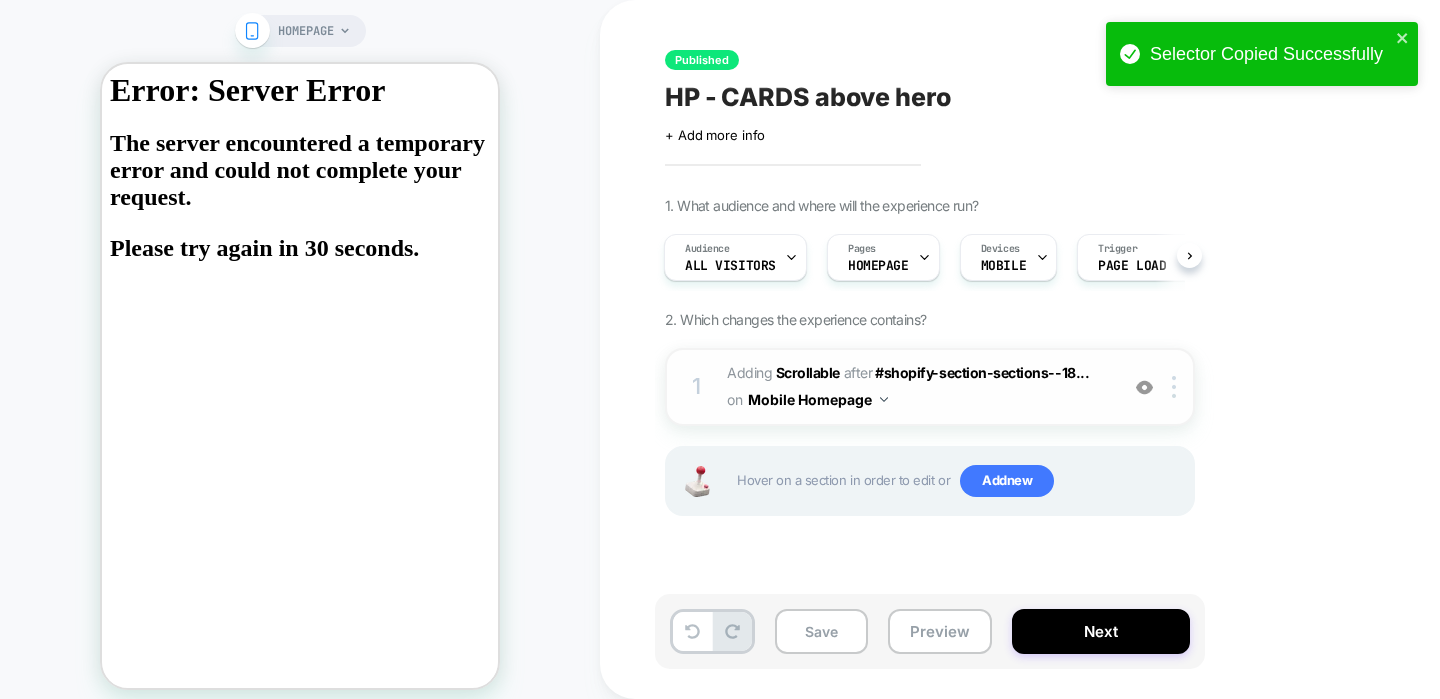 click on "1 #_loomi_addon_1746605852582 Adding   Scrollable   AFTER #shopify-section-sections--18... #shopify-section-sections--18281546023168__header   on Mobile Homepage Copy CSS Selector Copy Widget Id Rename Copy to   Desktop Target   All Devices Delete" at bounding box center [930, 387] 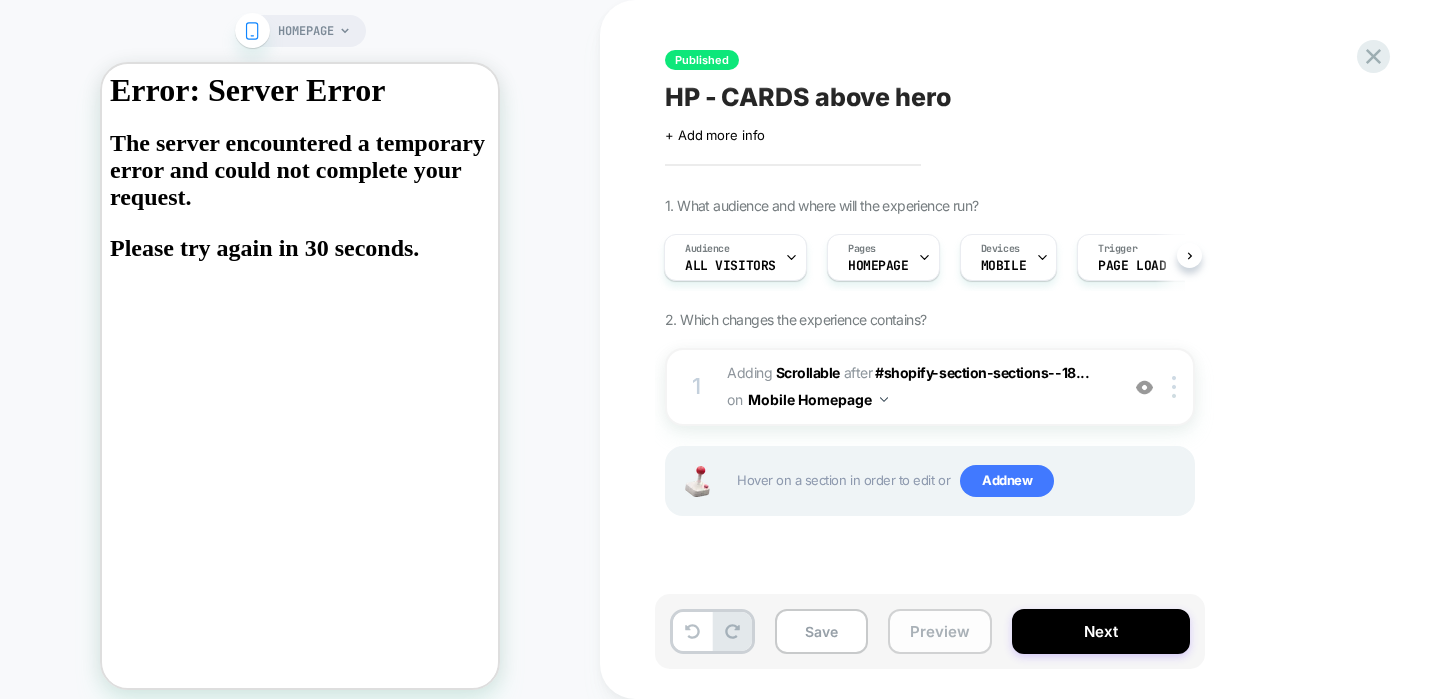 click on "Preview" at bounding box center (940, 631) 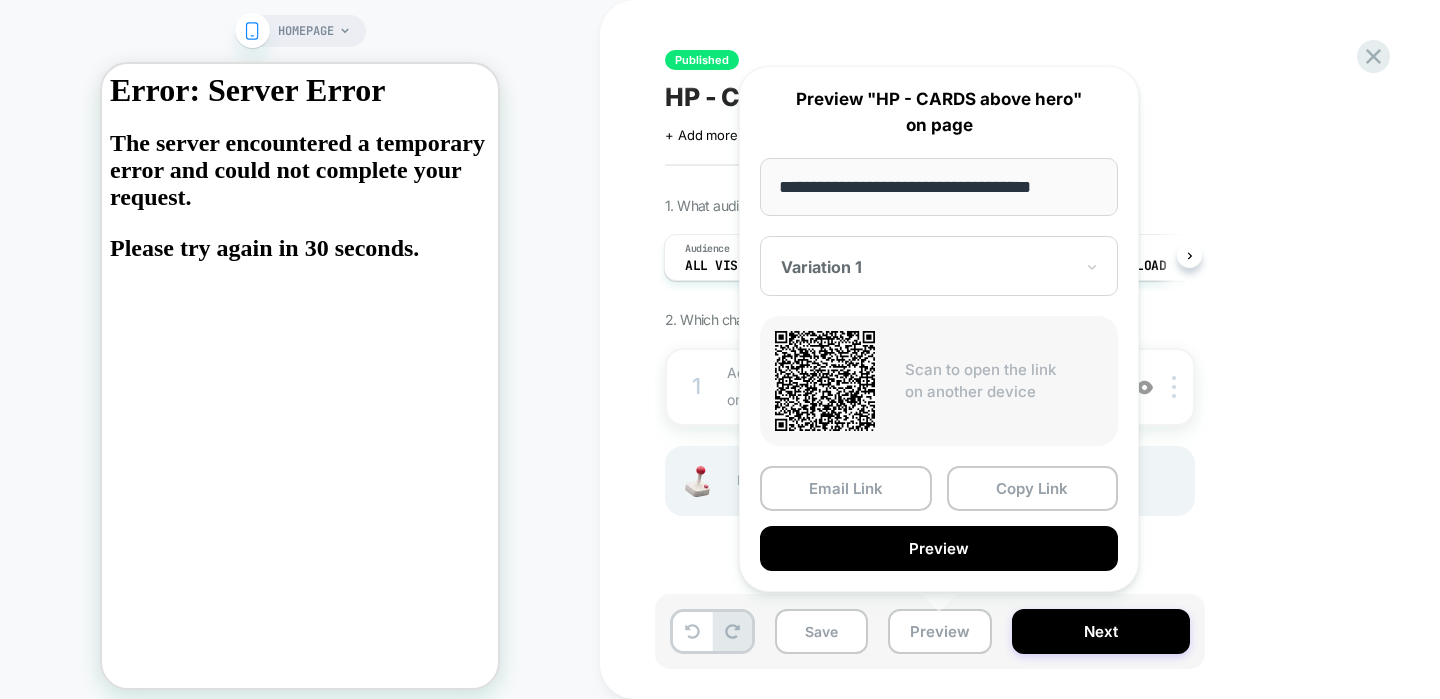 click on "**********" at bounding box center [939, 187] 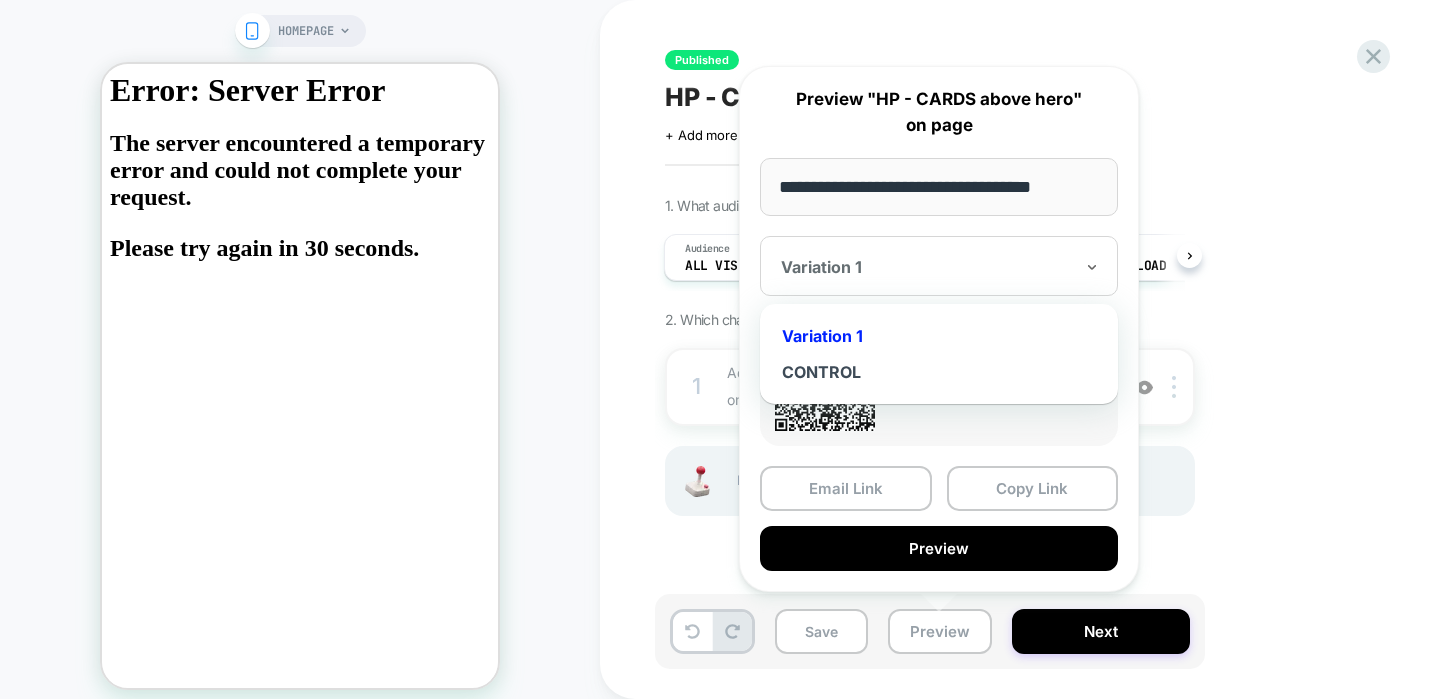 click on "Variation 1" at bounding box center (939, 266) 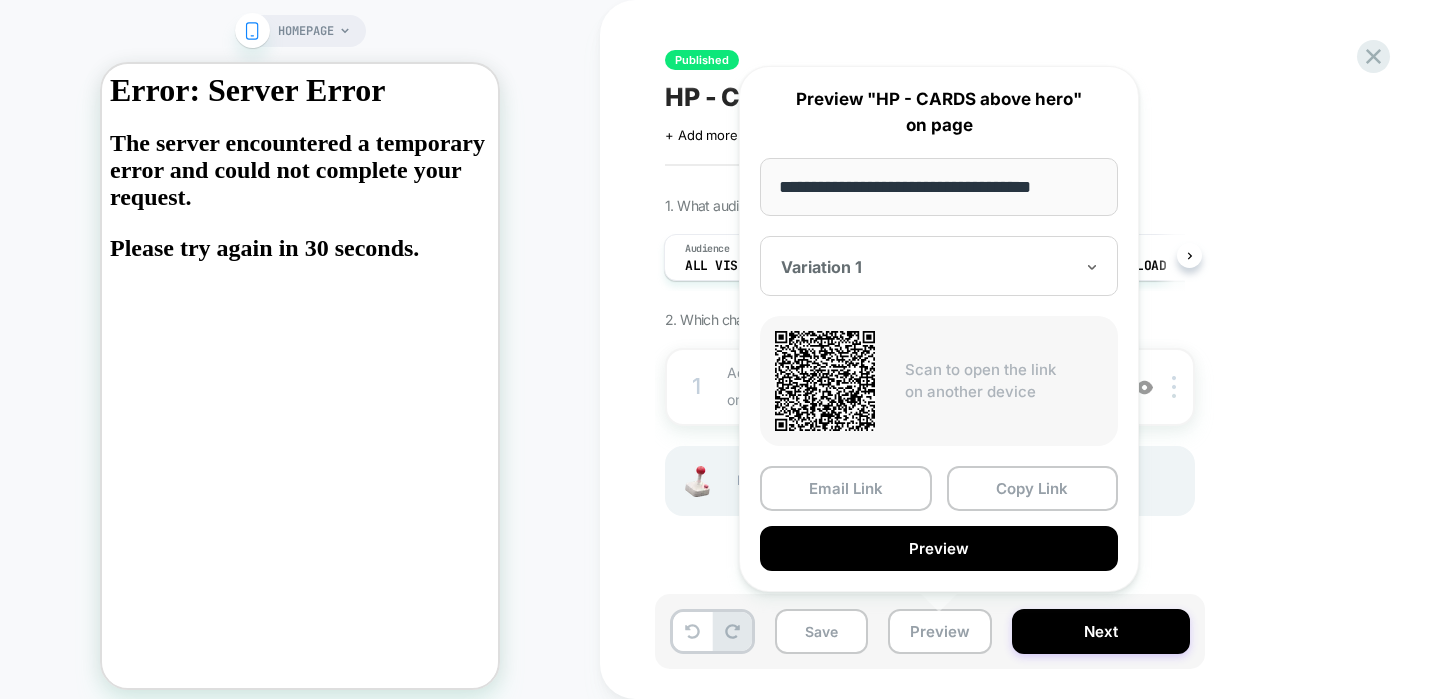 click on "Scan to open the link on another device" at bounding box center (1004, 381) 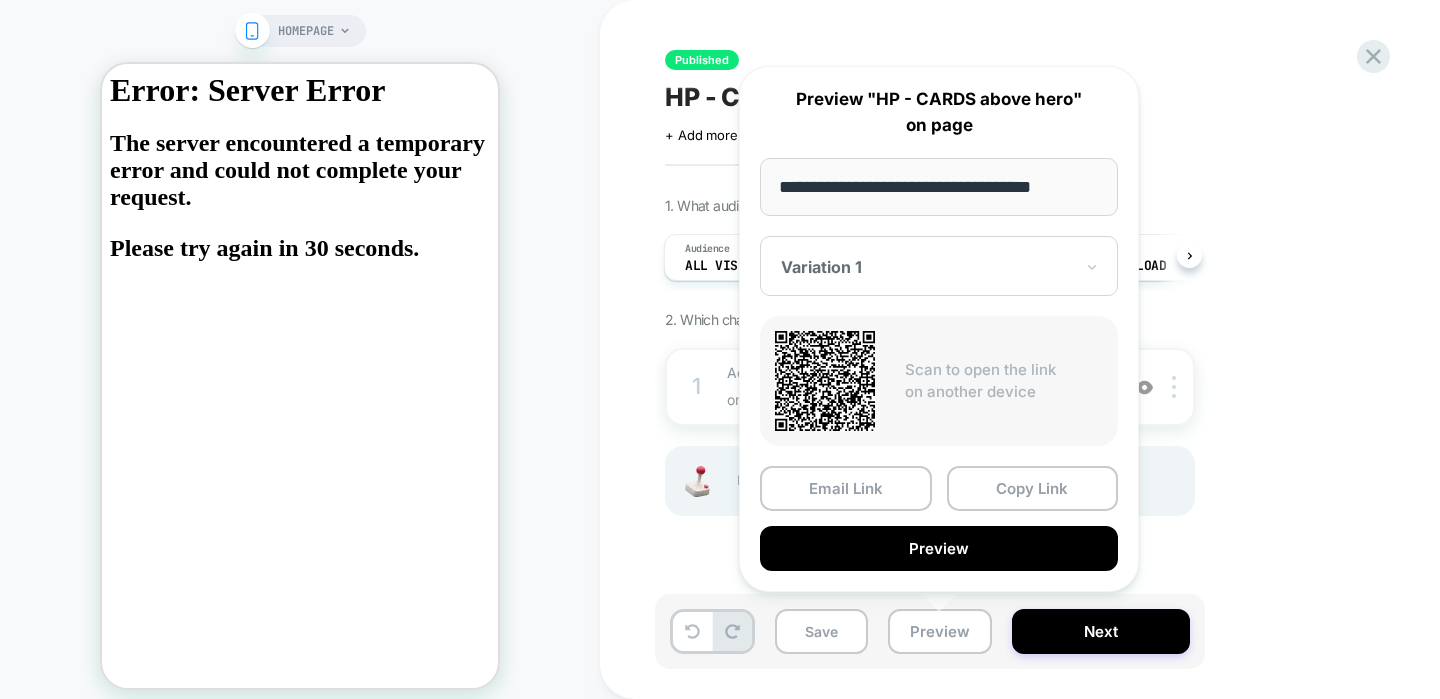click on "1. What audience and where will the experience run? Audience All Visitors Pages HOMEPAGE Devices MOBILE Trigger Page Load 2. Which changes the experience contains? 1 #_loomi_addon_1746605852582 Adding   Scrollable   AFTER #shopify-section-sections--18... #shopify-section-sections--18281546023168__header   on Mobile Homepage Copy CSS Selector Copy Widget Id Rename Copy to   Desktop Target   All Devices Delete Hover on a section in order to edit or  Add  new" at bounding box center [1030, 381] 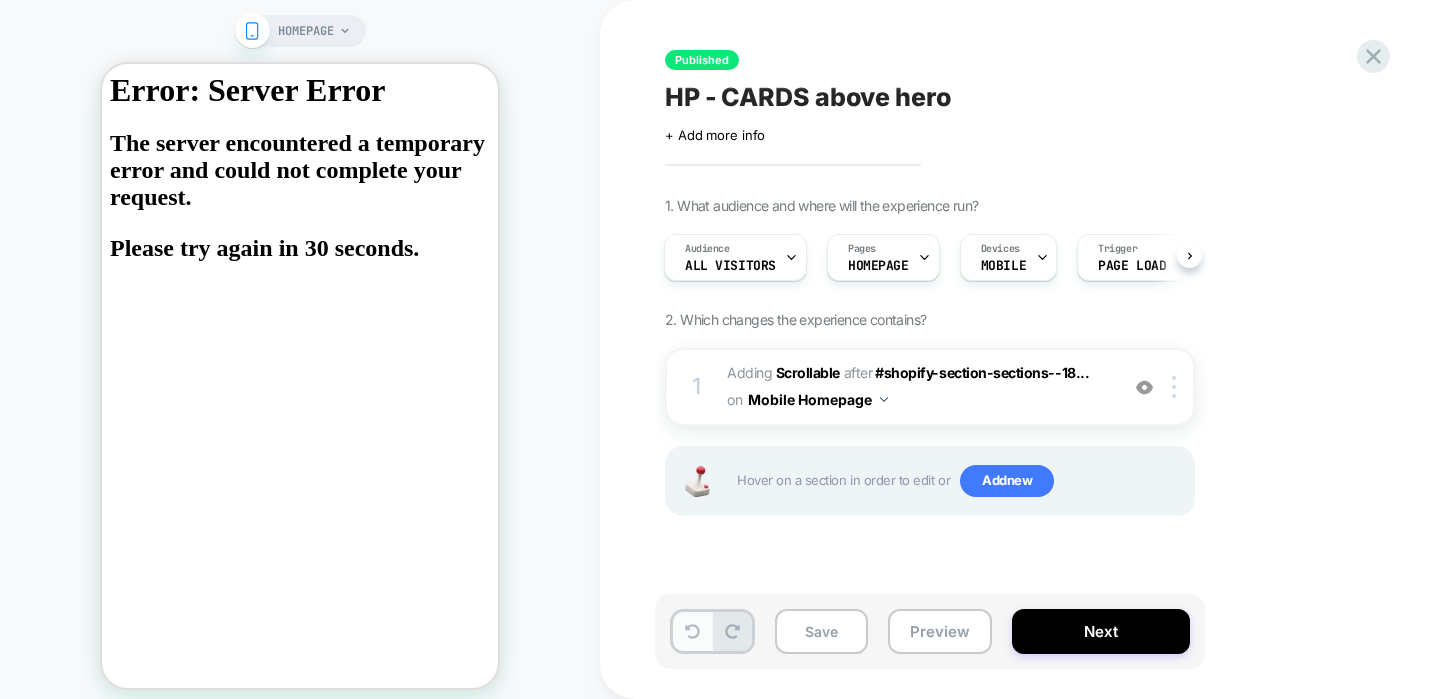 click 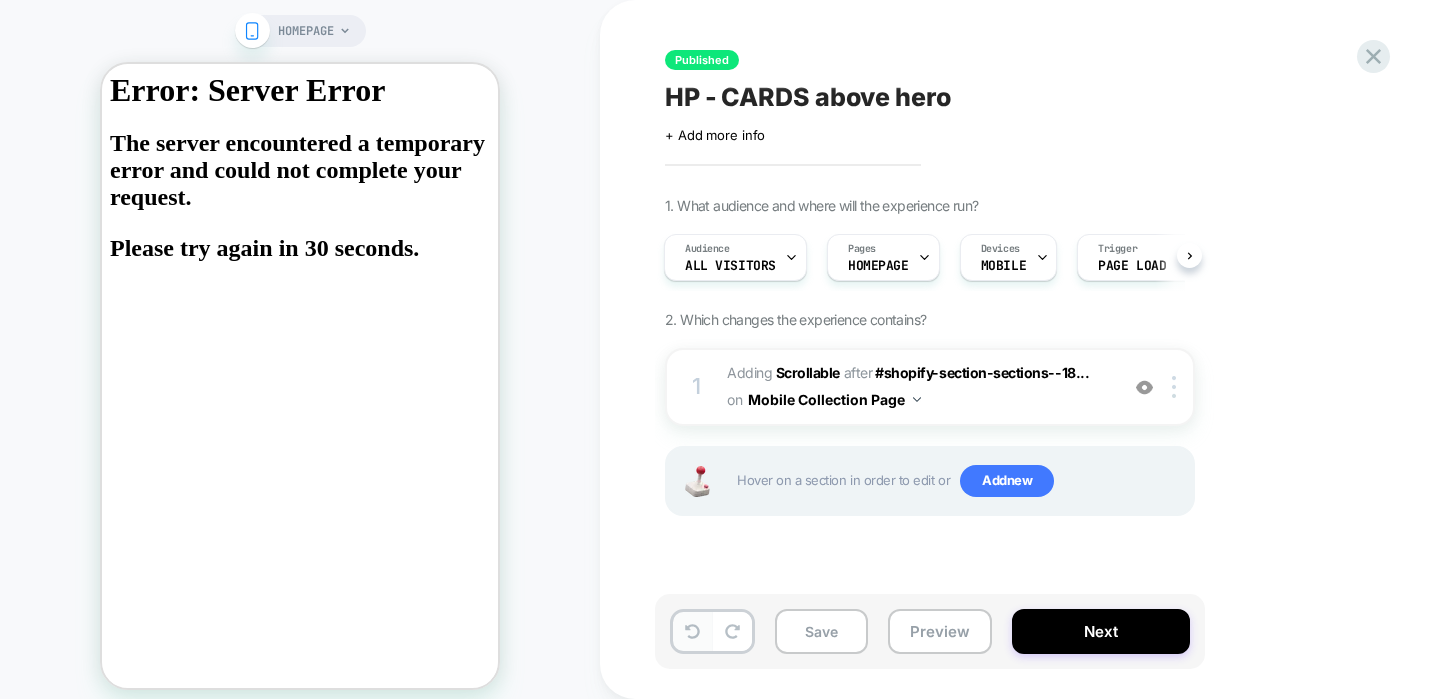 click 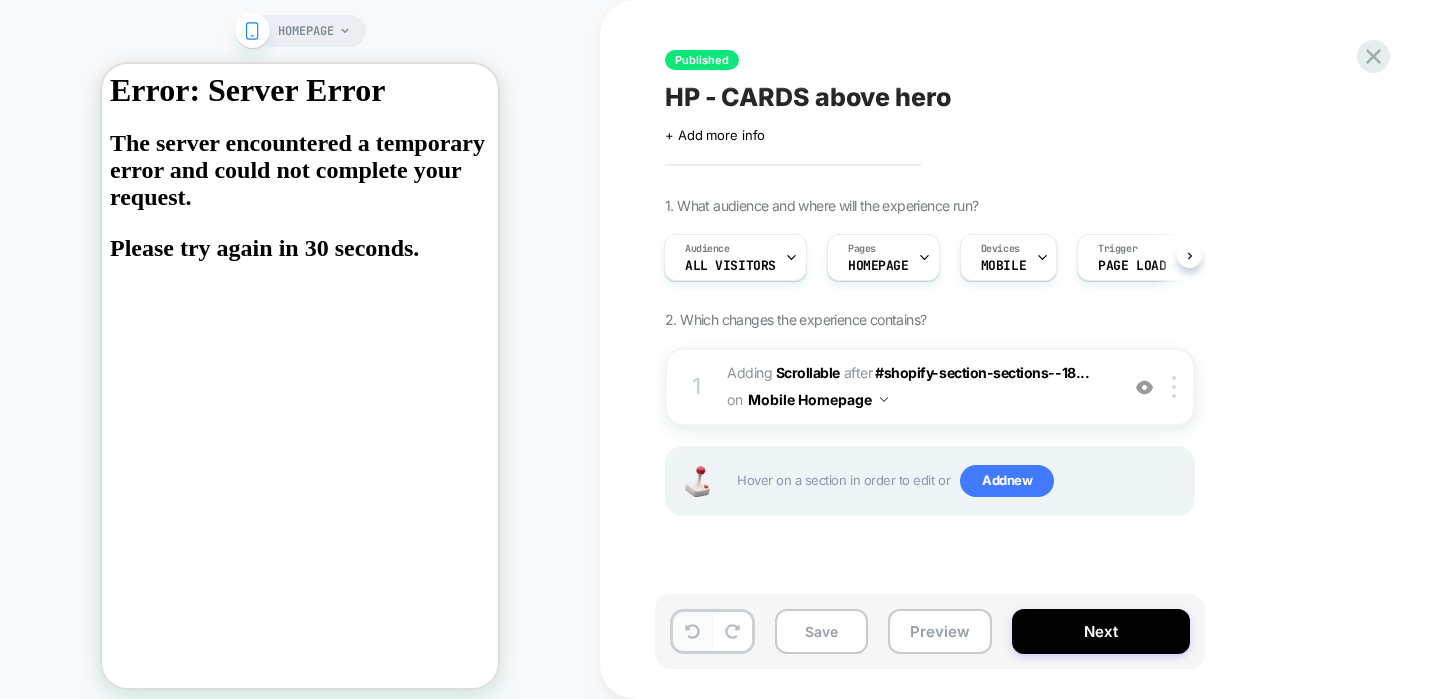 click 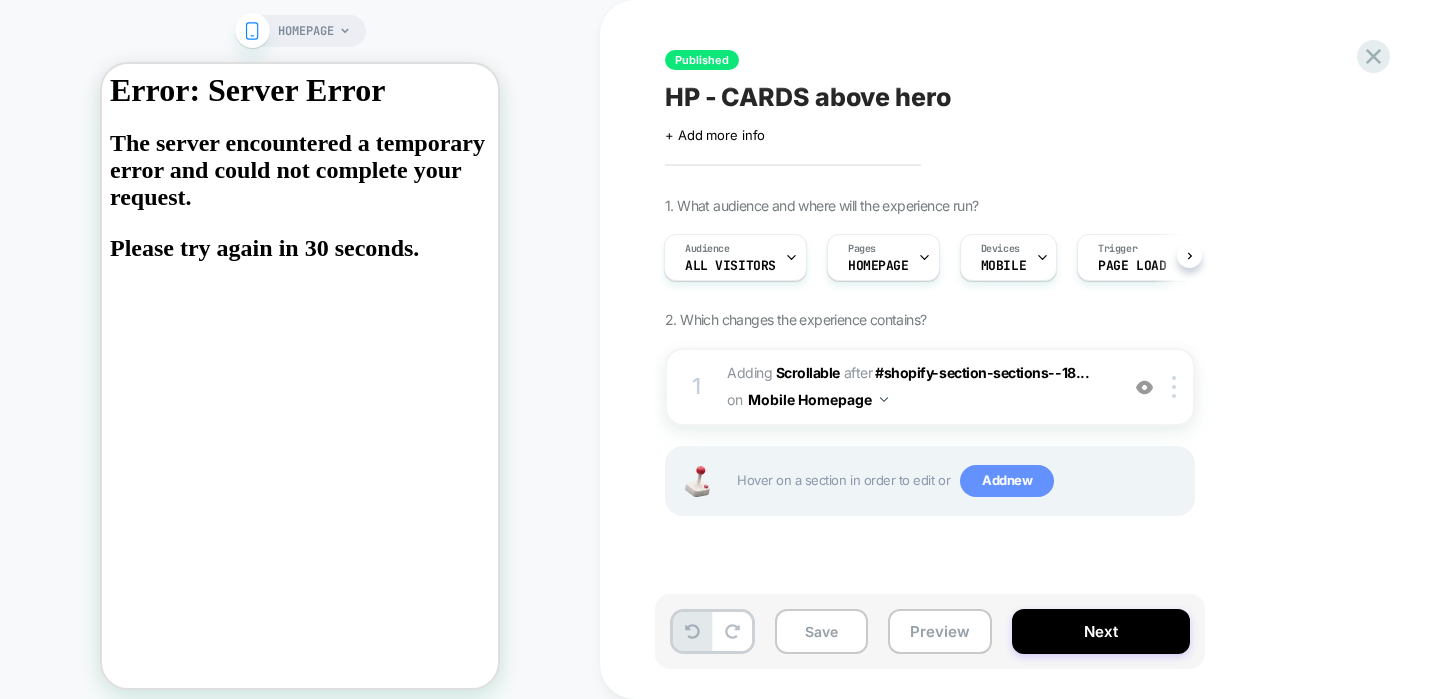 click on "Add  new" at bounding box center [1007, 481] 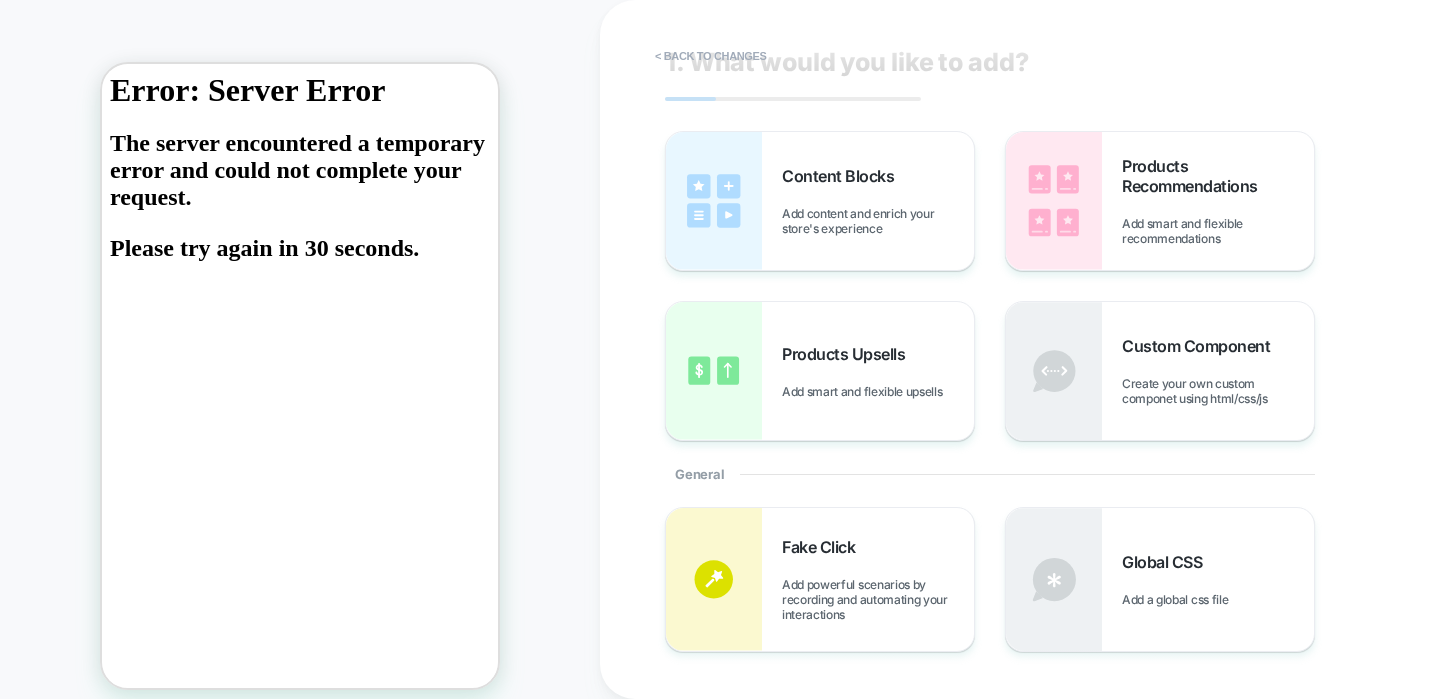 scroll, scrollTop: 35, scrollLeft: 0, axis: vertical 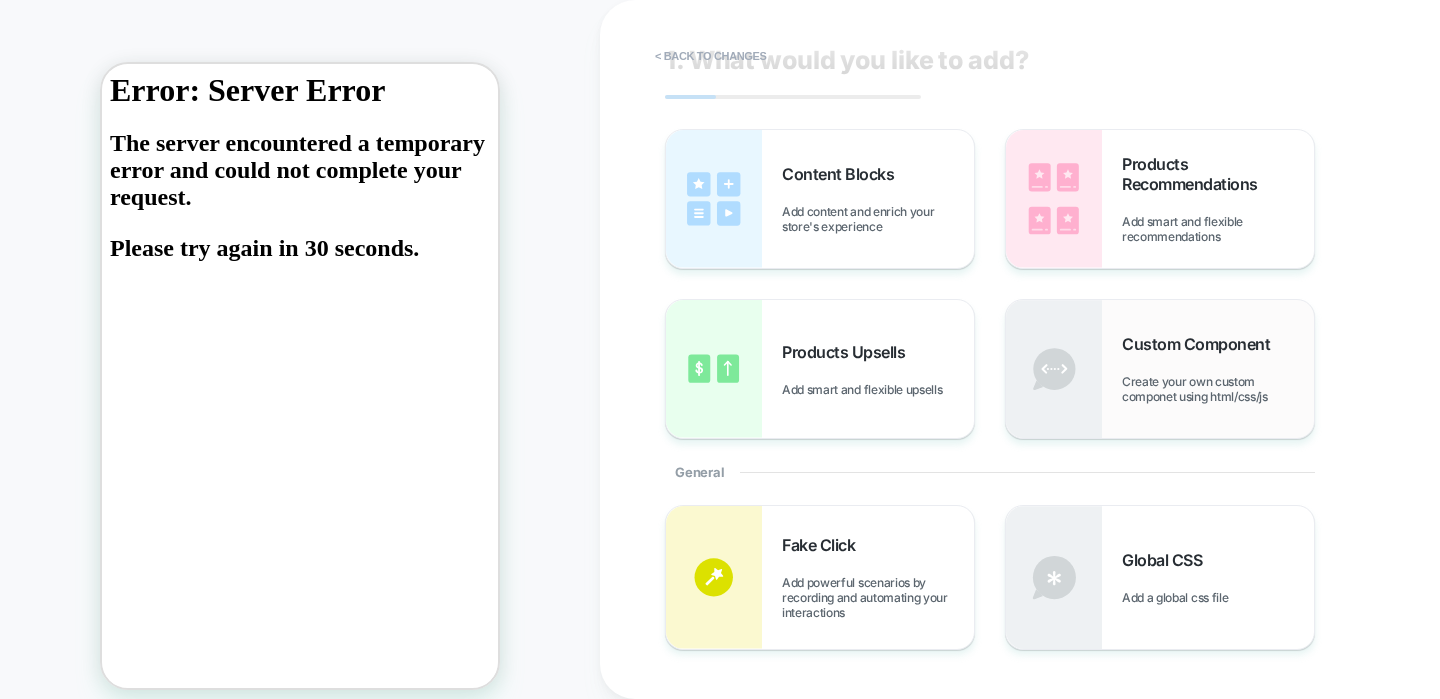 click on "Custom Component" at bounding box center (1201, 344) 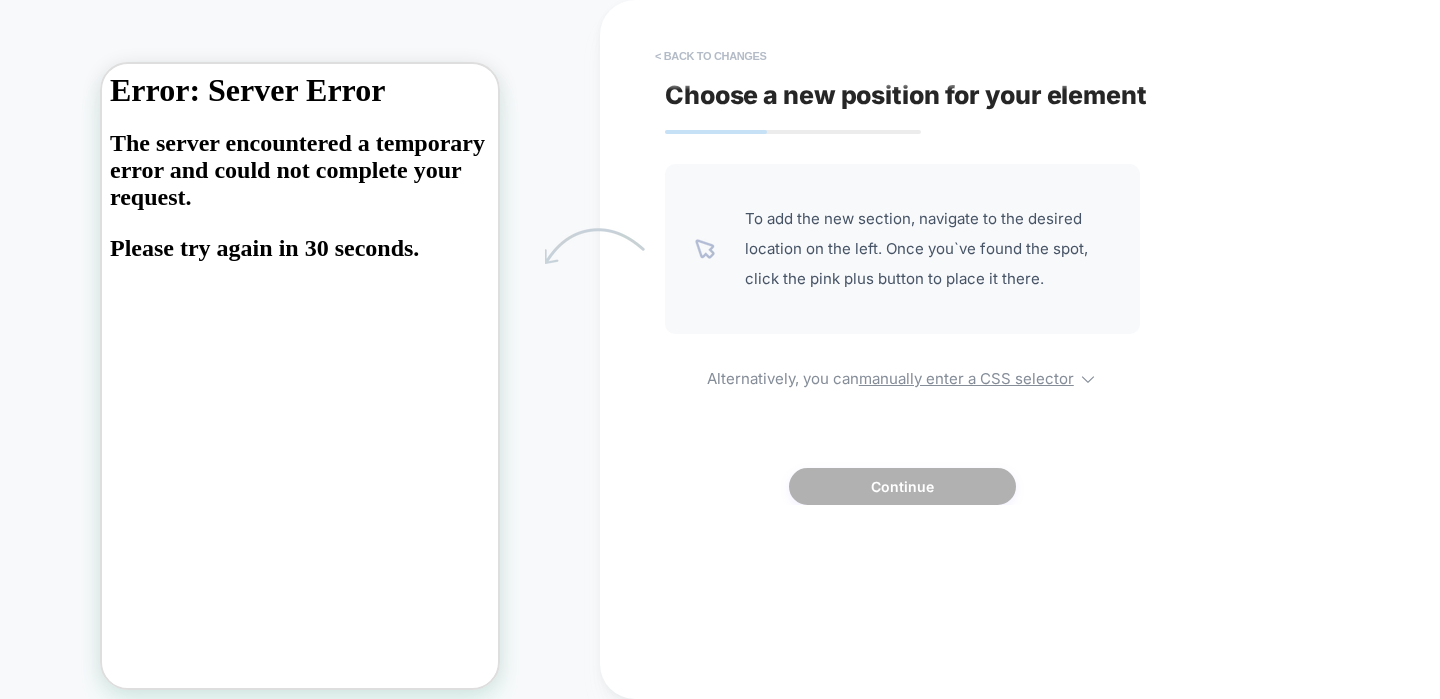 click on "< Back to changes" at bounding box center (711, 56) 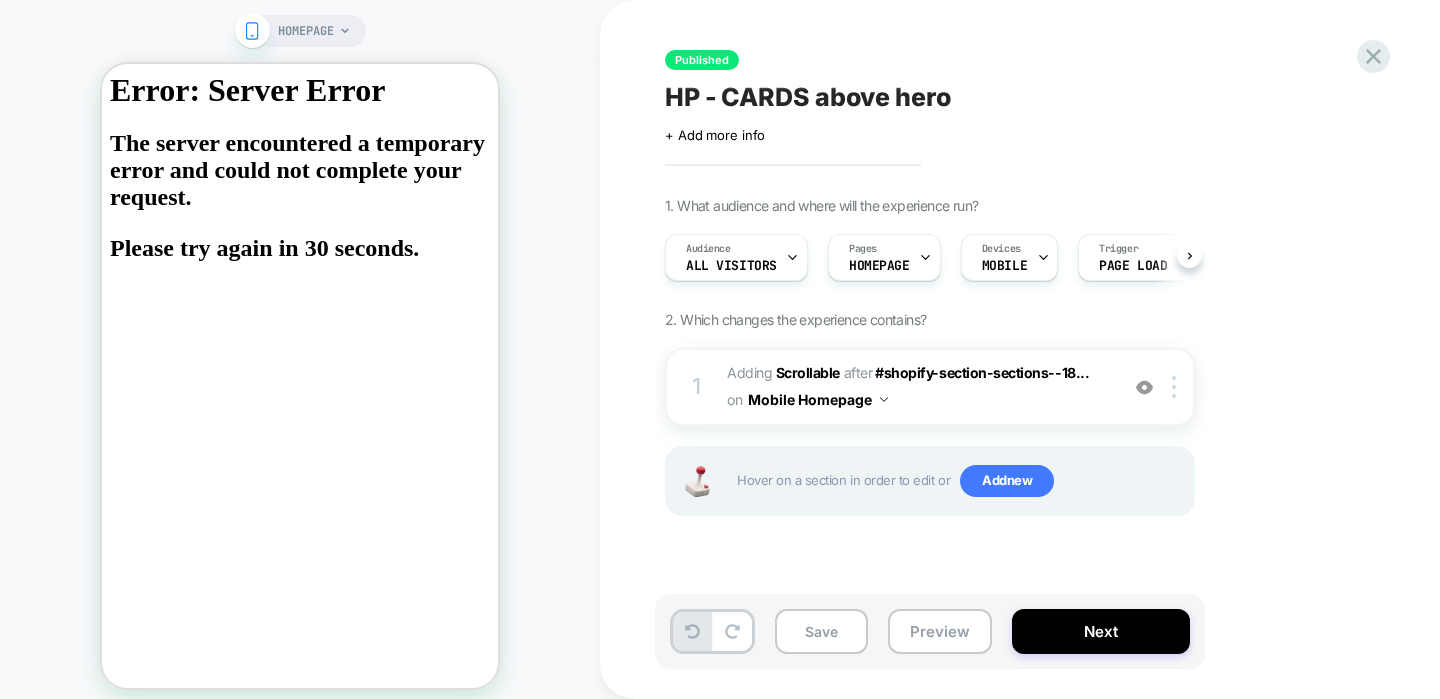 scroll, scrollTop: 0, scrollLeft: 1, axis: horizontal 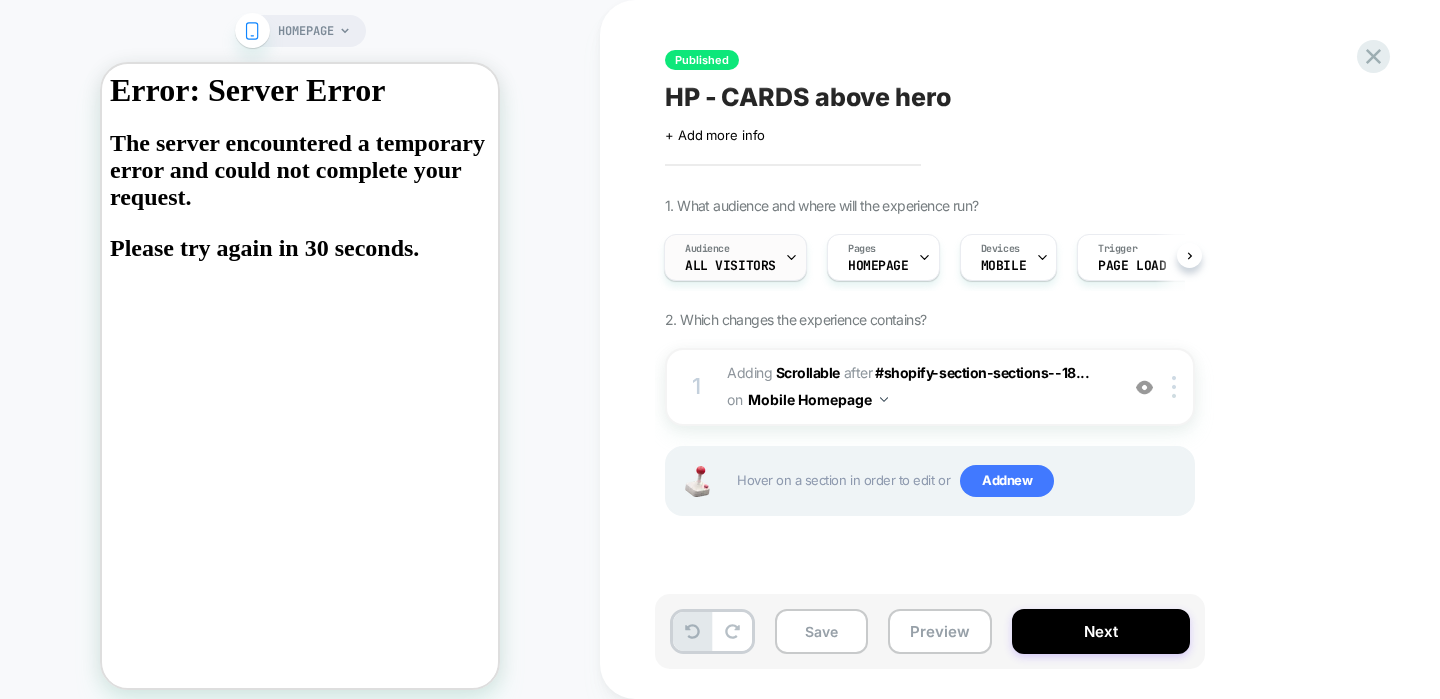 click on "Audience All Visitors" at bounding box center [730, 257] 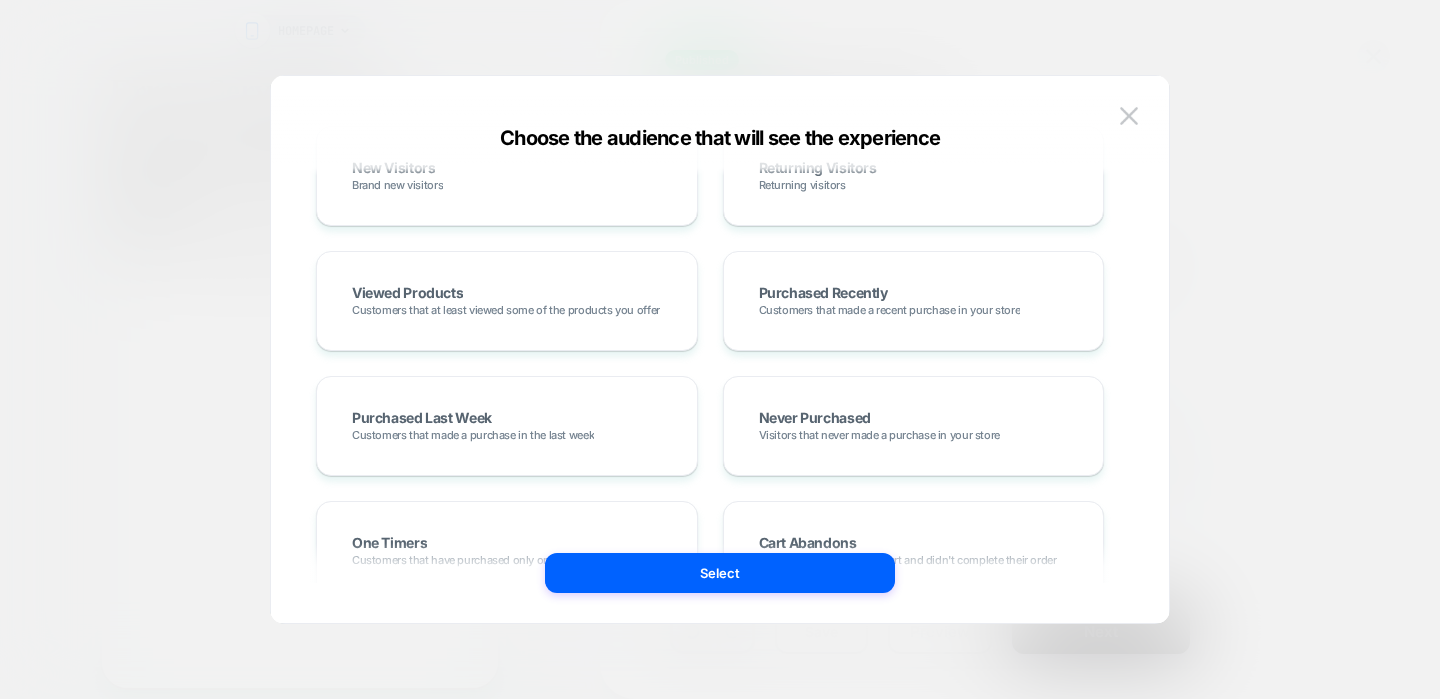 scroll, scrollTop: 467, scrollLeft: 0, axis: vertical 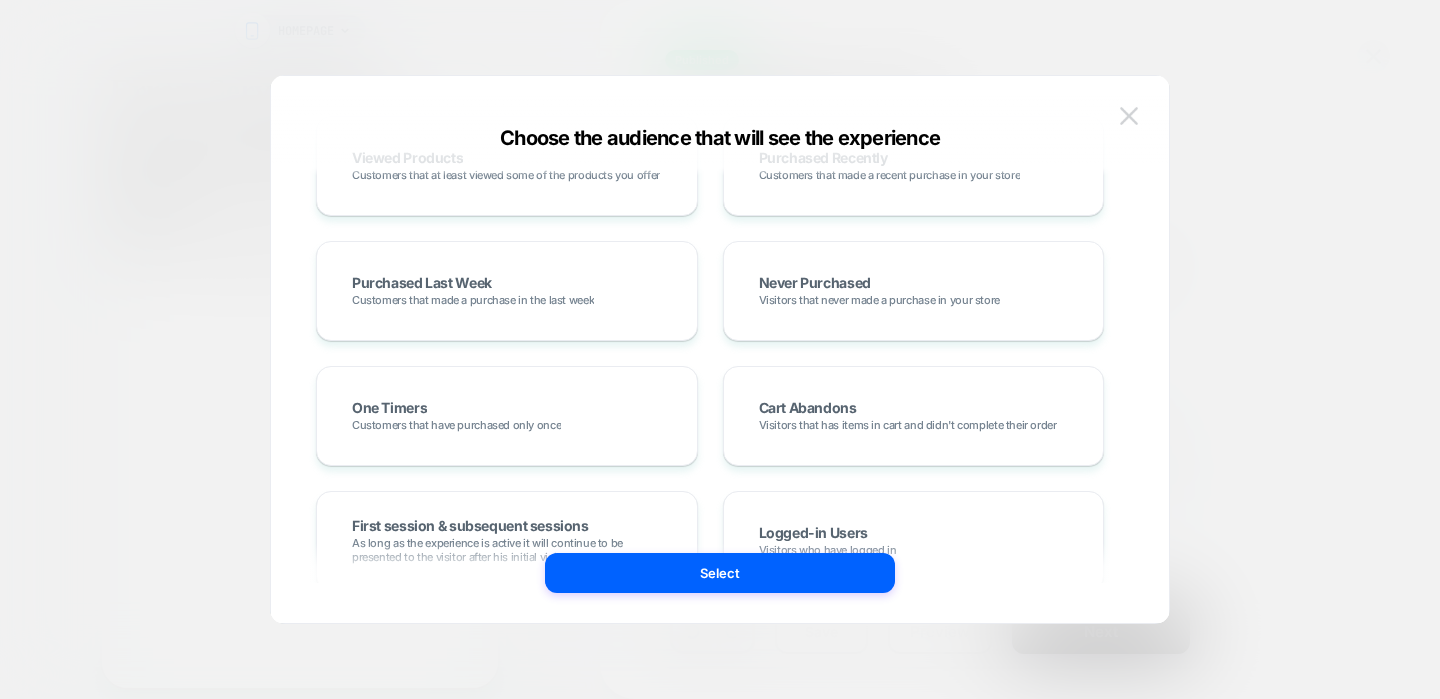 click at bounding box center [1129, 116] 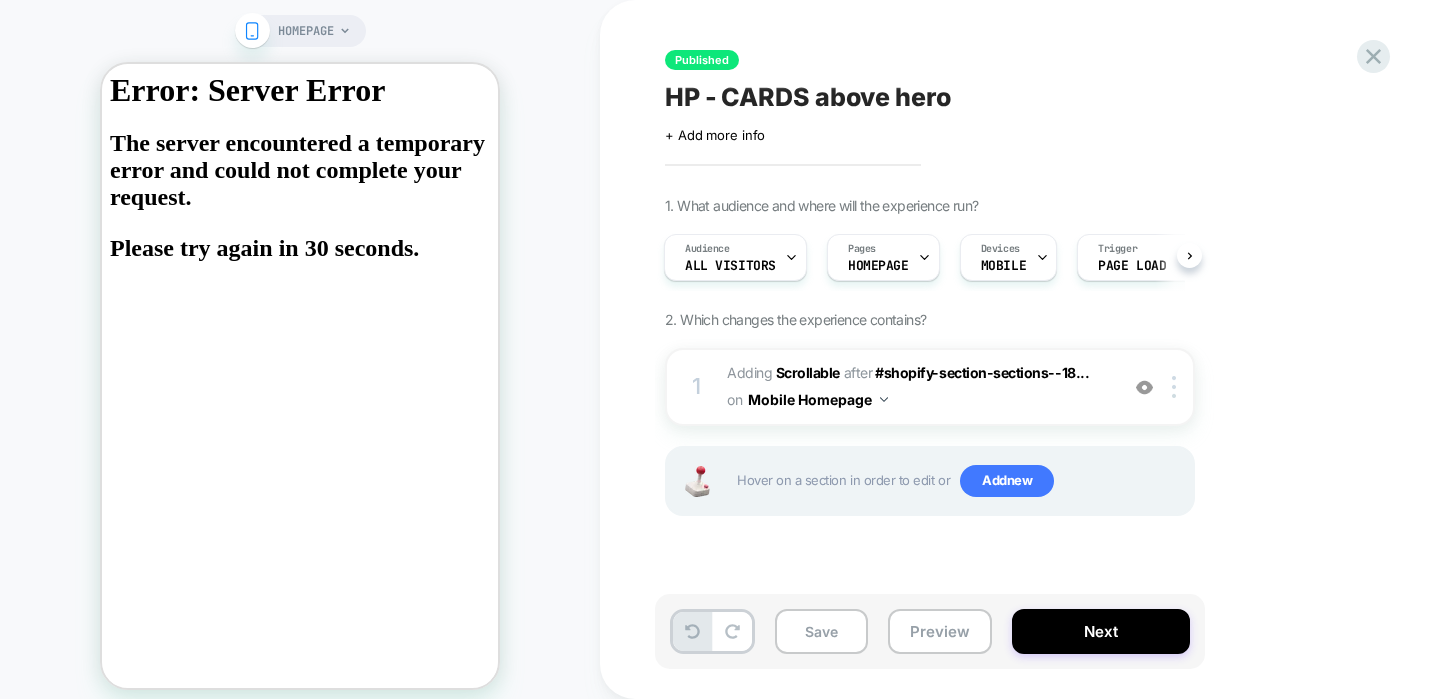 click on "Hover on a section in order to edit or  Add  new" at bounding box center [930, 481] 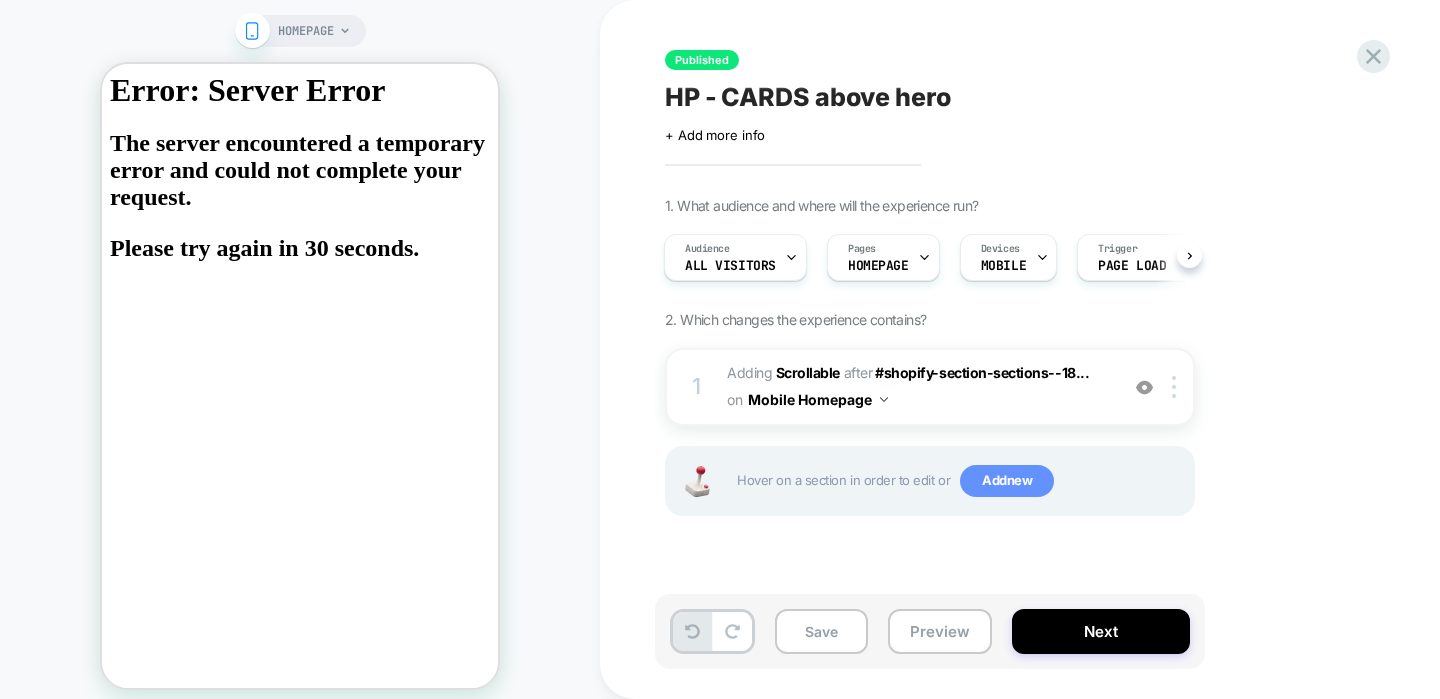 click on "Add  new" at bounding box center [1007, 481] 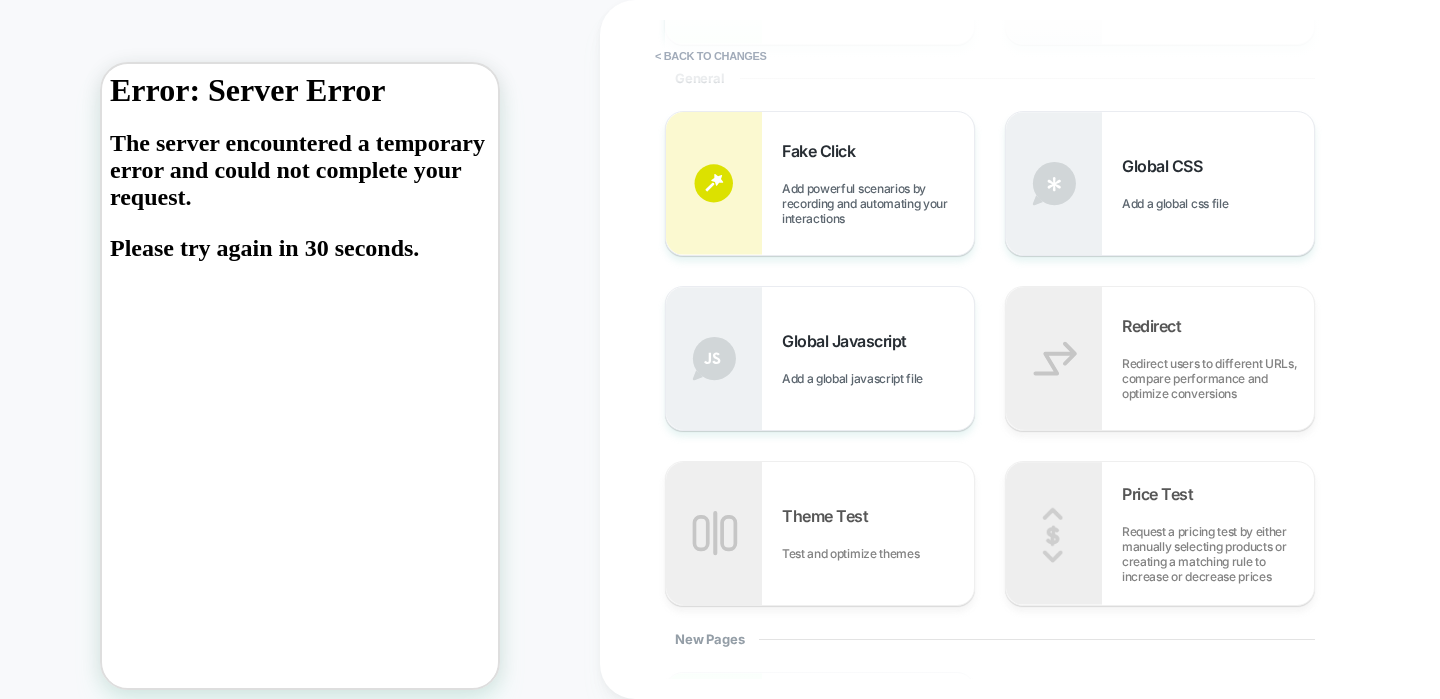 scroll, scrollTop: 0, scrollLeft: 0, axis: both 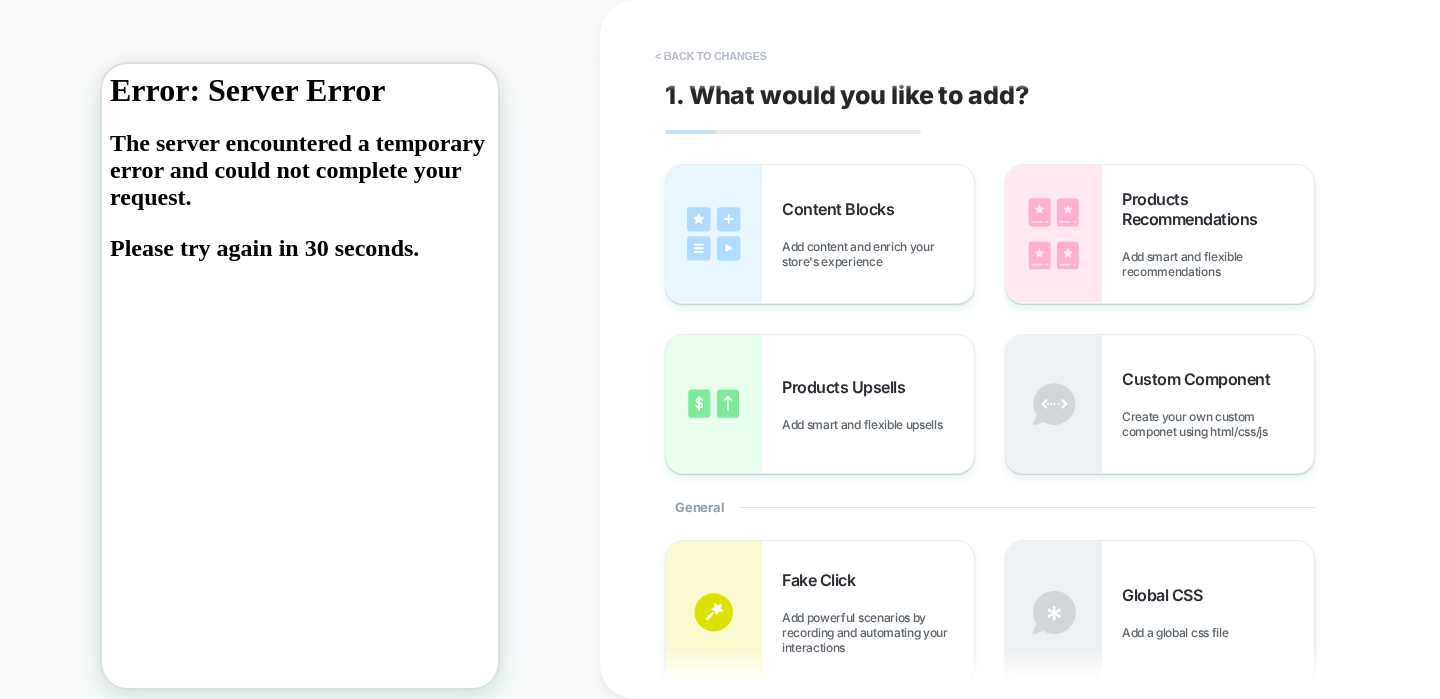 click on "< Back to changes" at bounding box center [711, 56] 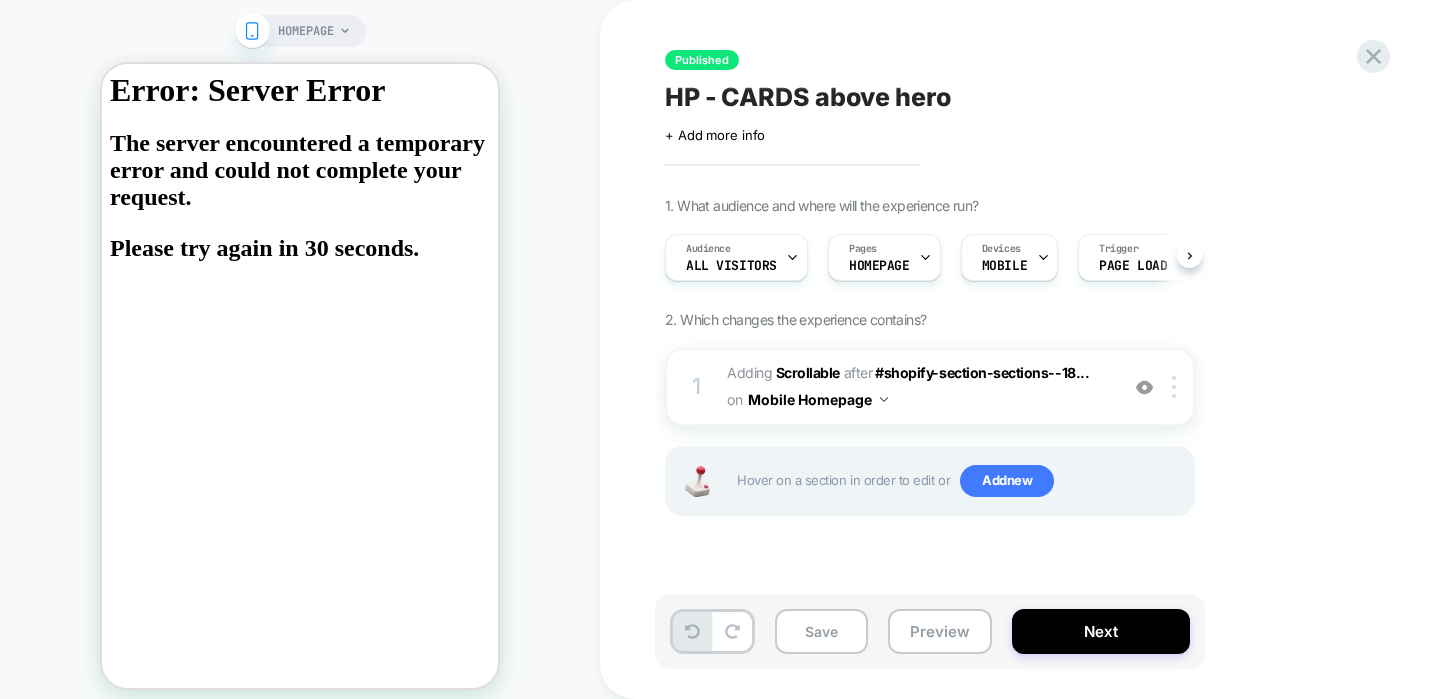 scroll, scrollTop: 0, scrollLeft: 1, axis: horizontal 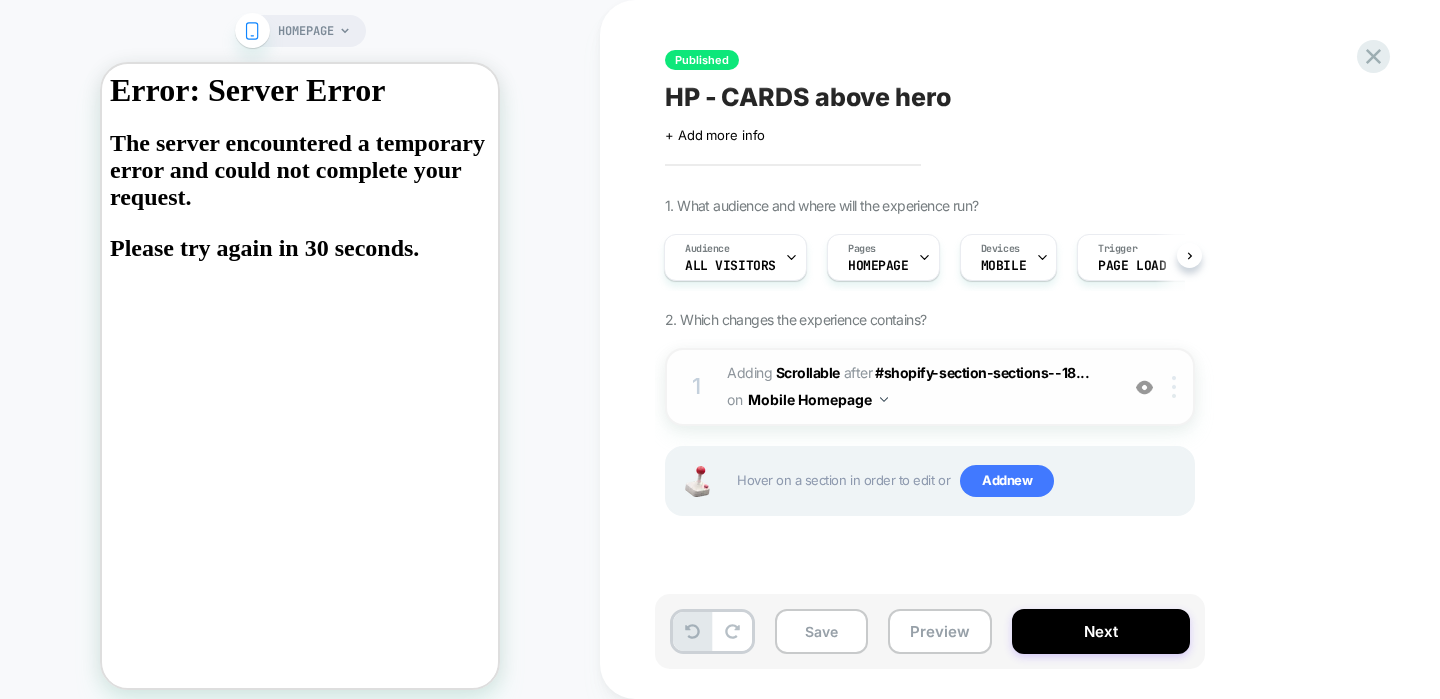 click at bounding box center [1177, 387] 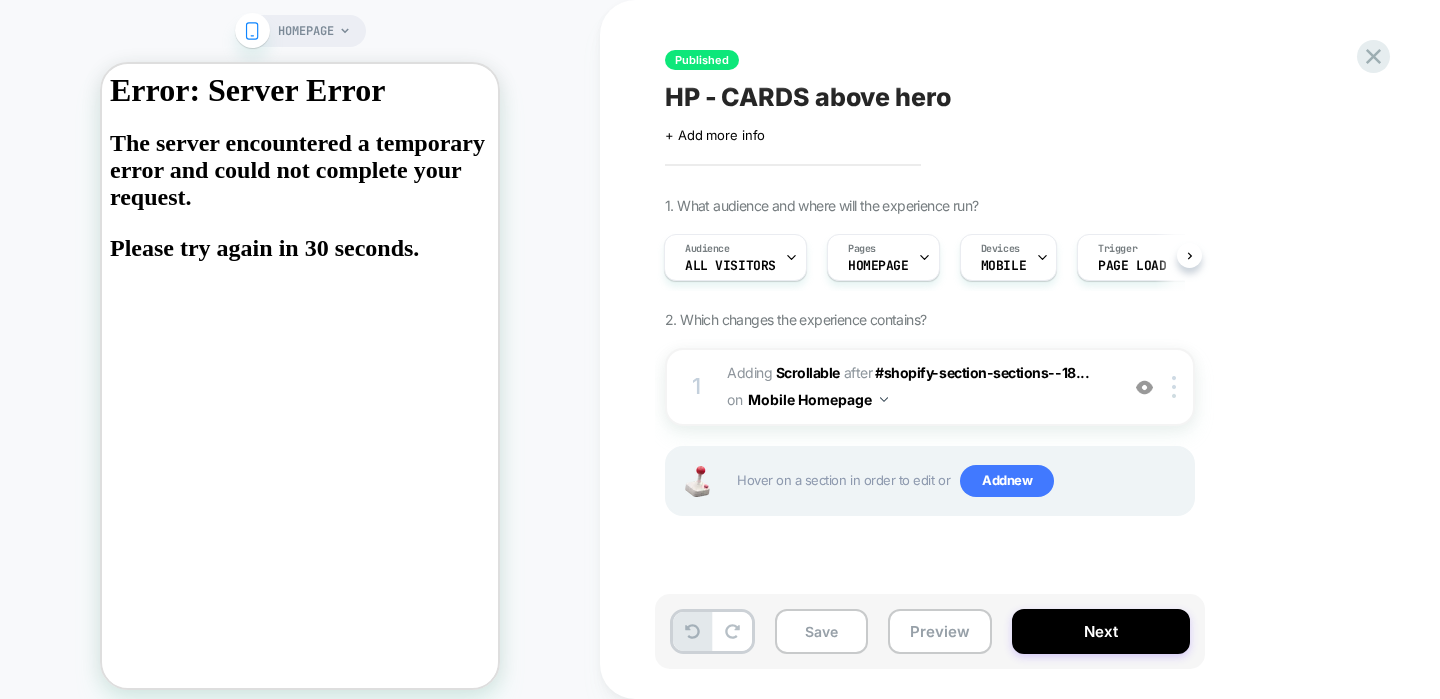 click on "1 #_loomi_addon_1746605852582 Adding   Scrollable   AFTER #shopify-section-sections--18... #shopify-section-sections--18281546023168__header   on Mobile Homepage Copy CSS Selector Copy Widget Id Rename Copy to   Desktop Target   All Devices Delete Hover on a section in order to edit or  Add  new" at bounding box center [930, 457] 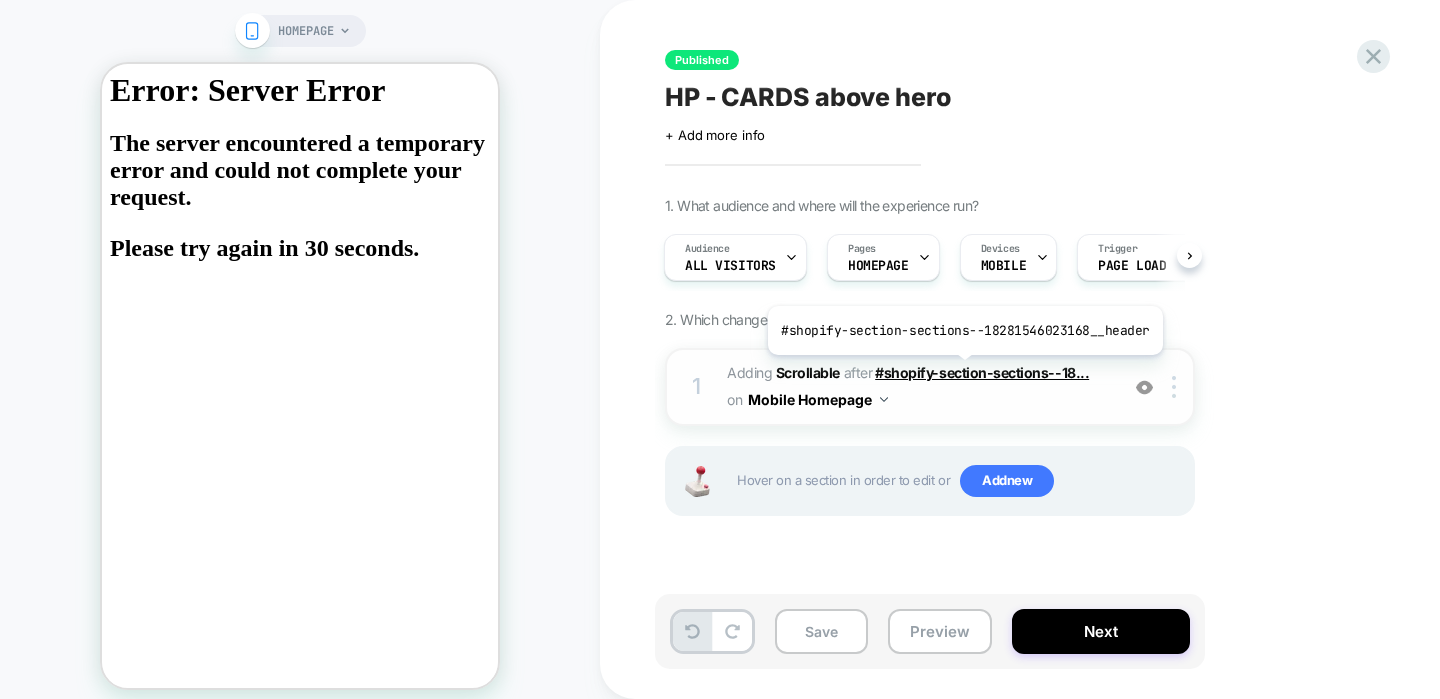 click on "#shopify-section-sections--18..." at bounding box center [982, 372] 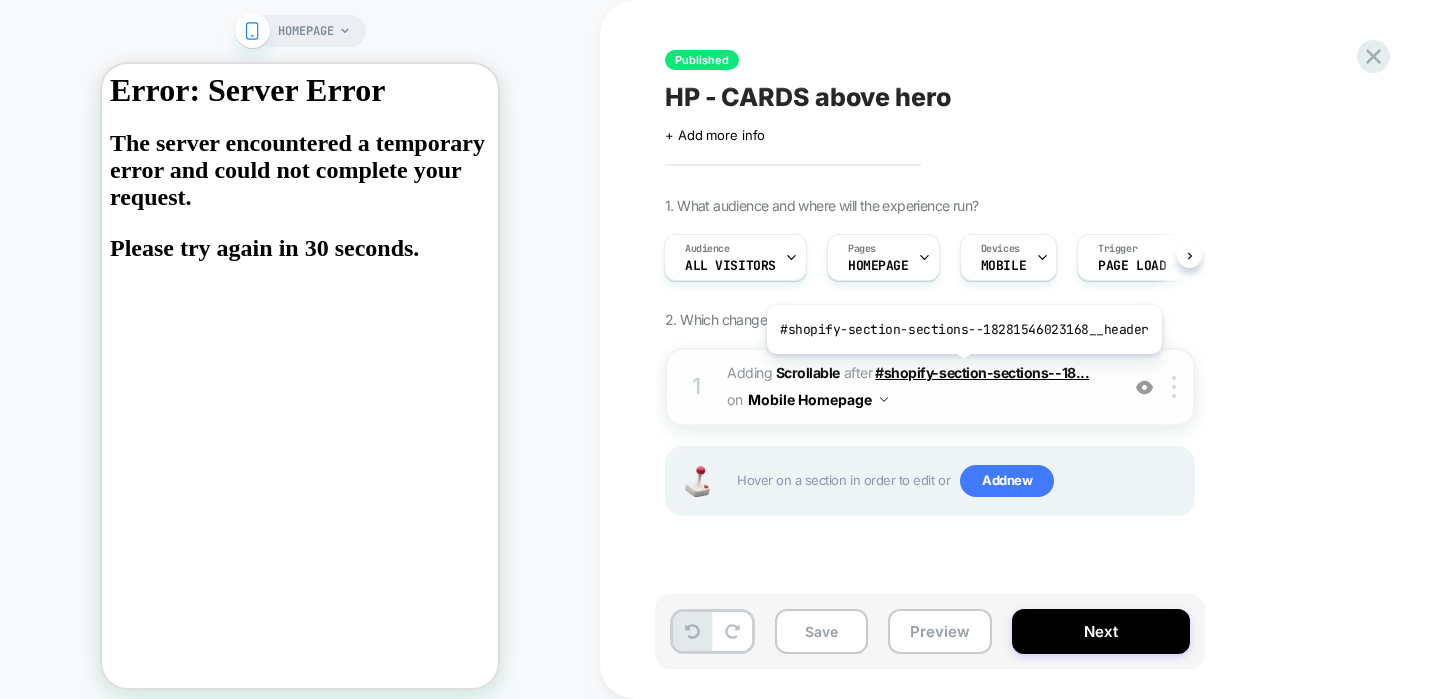 click on "#shopify-section-sections--18..." at bounding box center [982, 372] 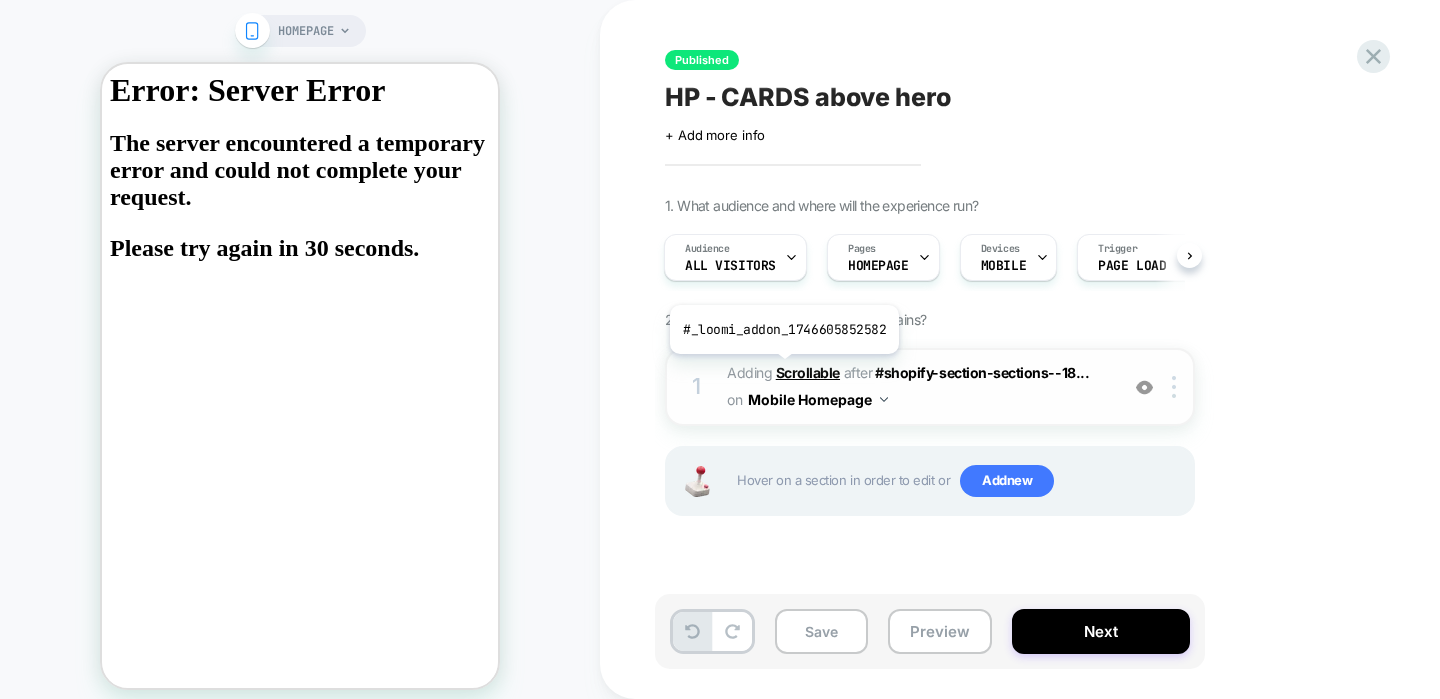 click on "Scrollable" at bounding box center (808, 372) 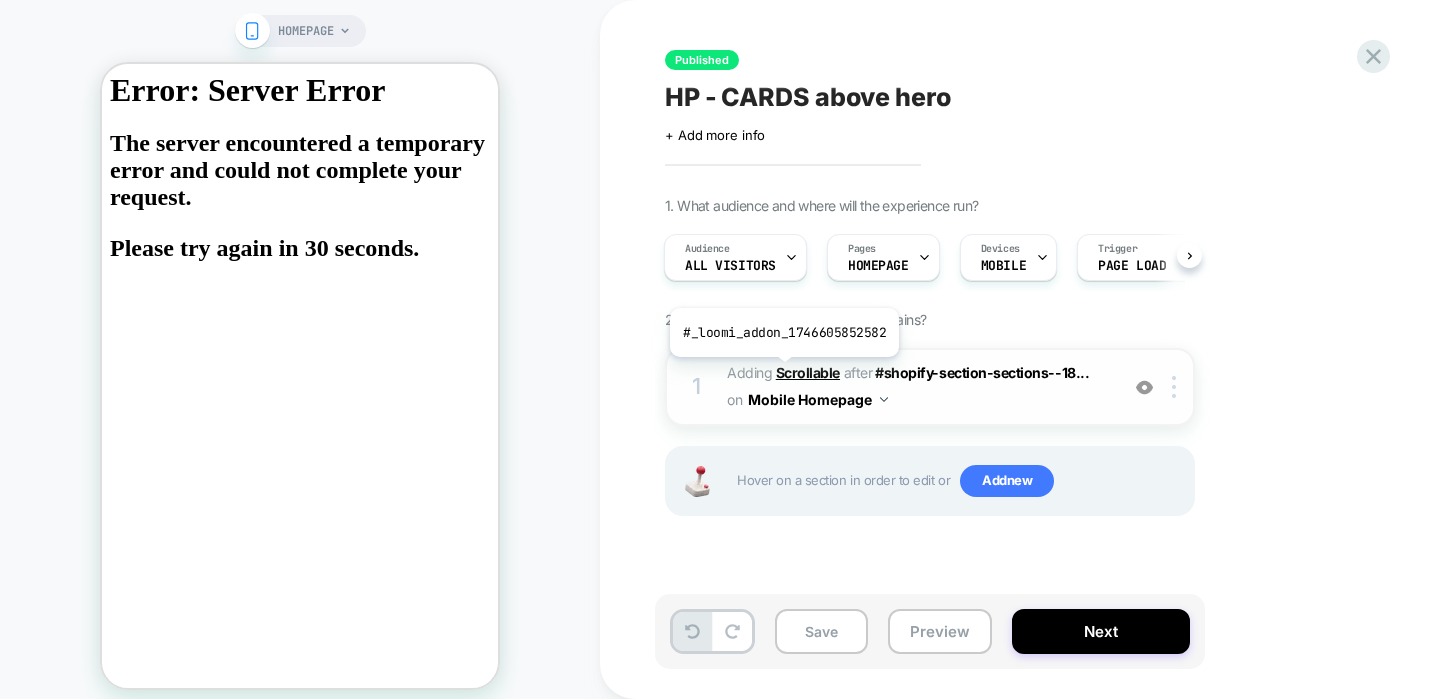 click on "Scrollable" at bounding box center (808, 372) 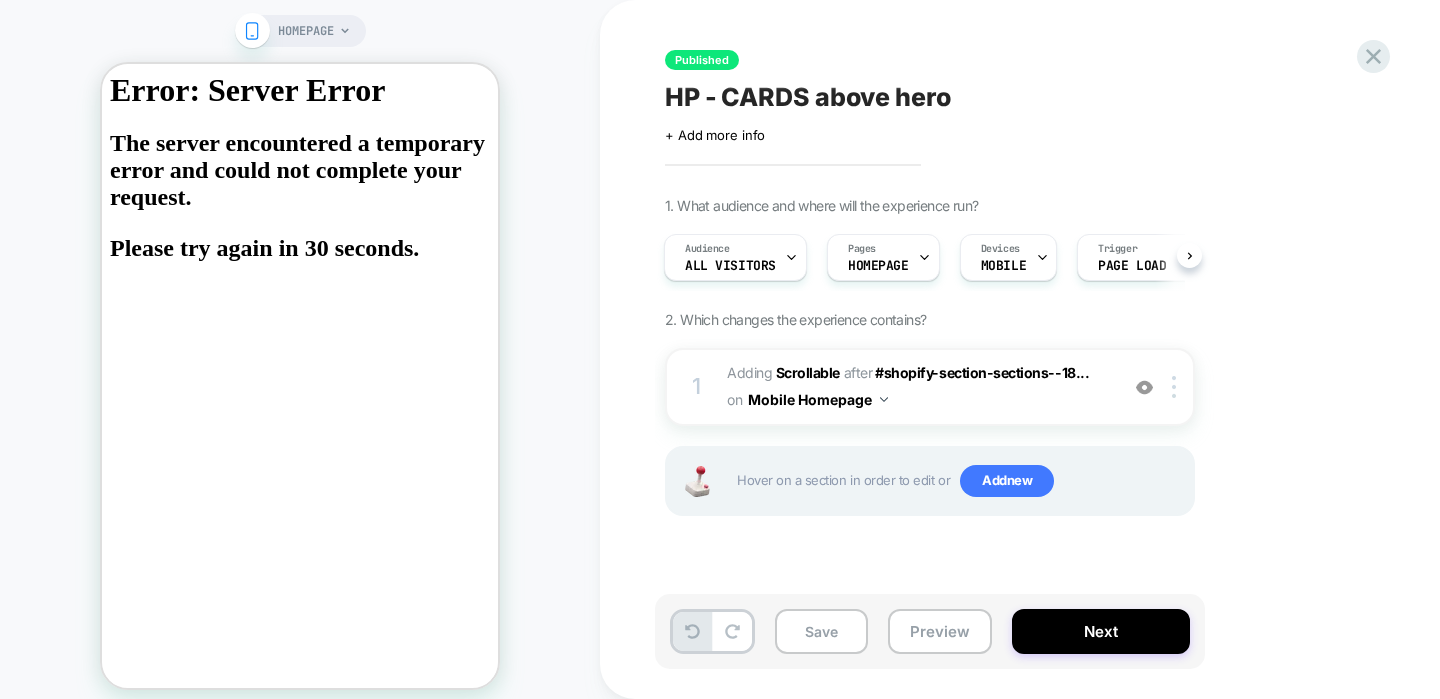 drag, startPoint x: 782, startPoint y: 372, endPoint x: 749, endPoint y: 333, distance: 51.088158 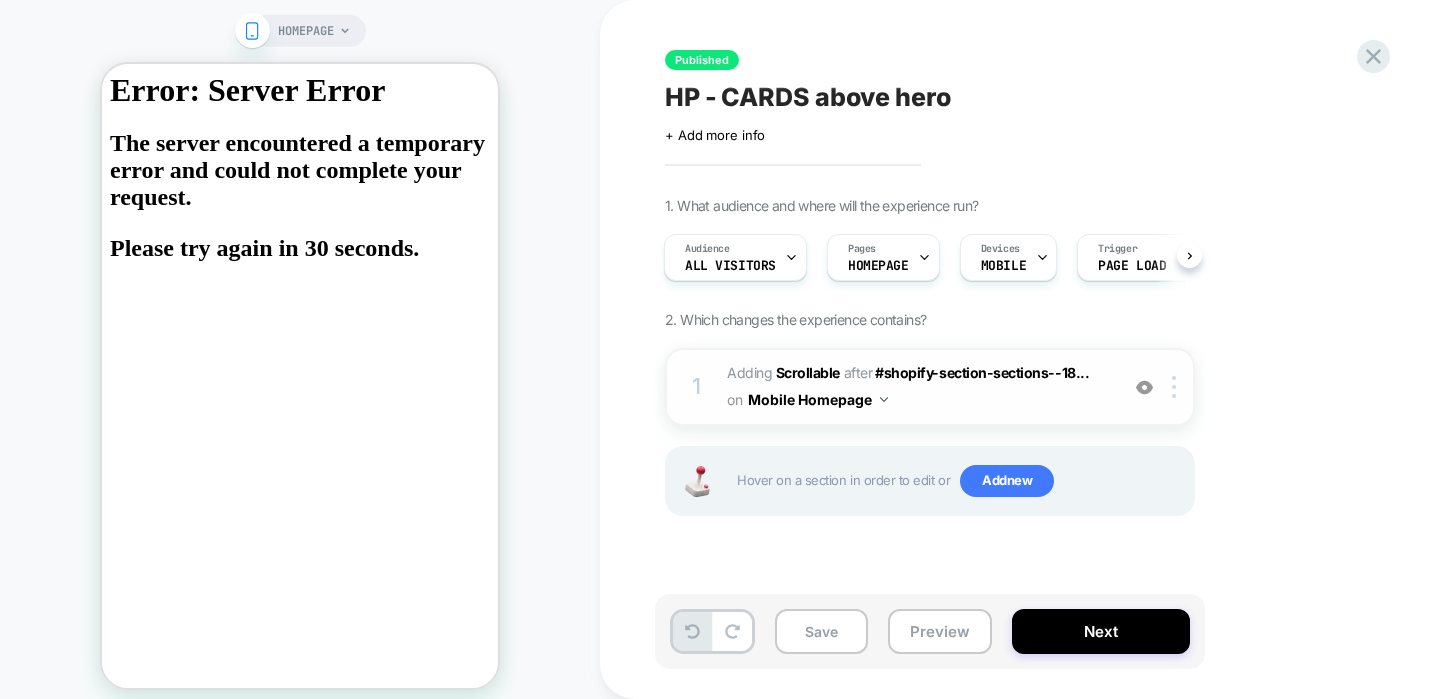 click on "Mobile Homepage" at bounding box center (818, 399) 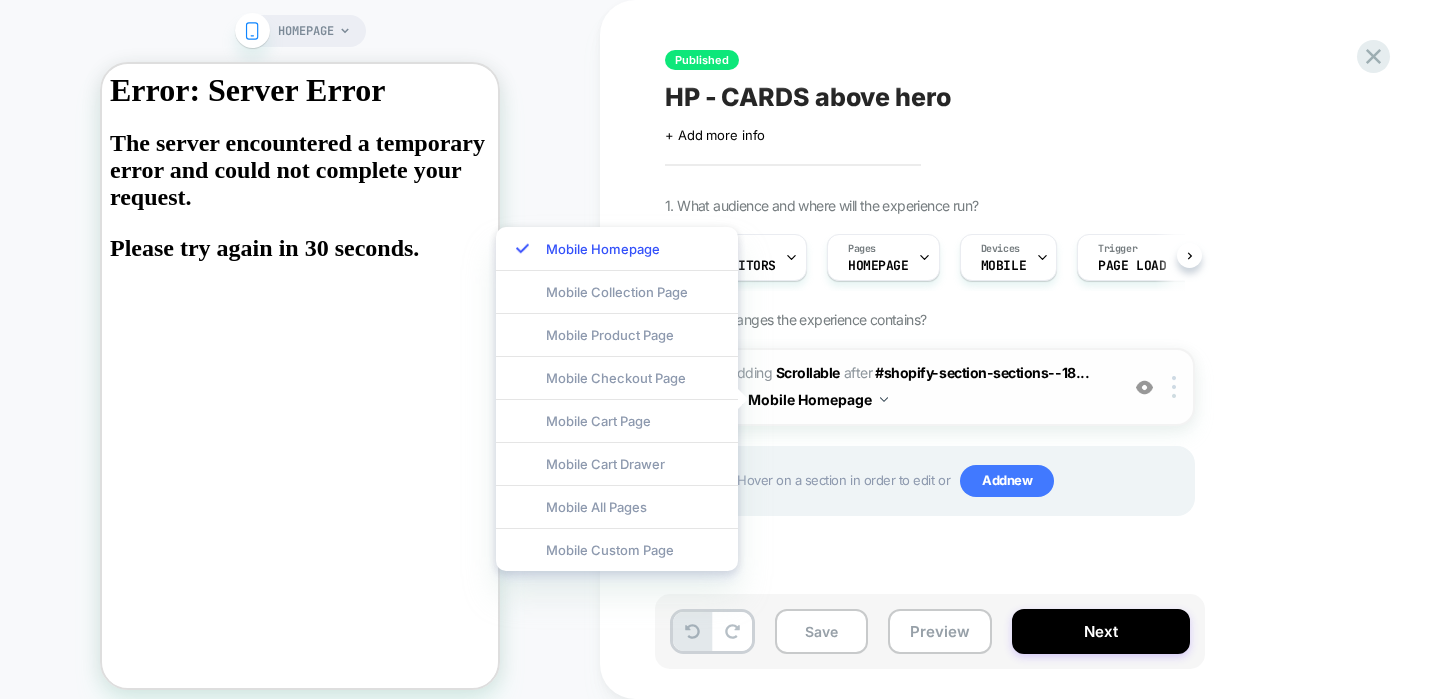 click on "Mobile Homepage" at bounding box center [818, 399] 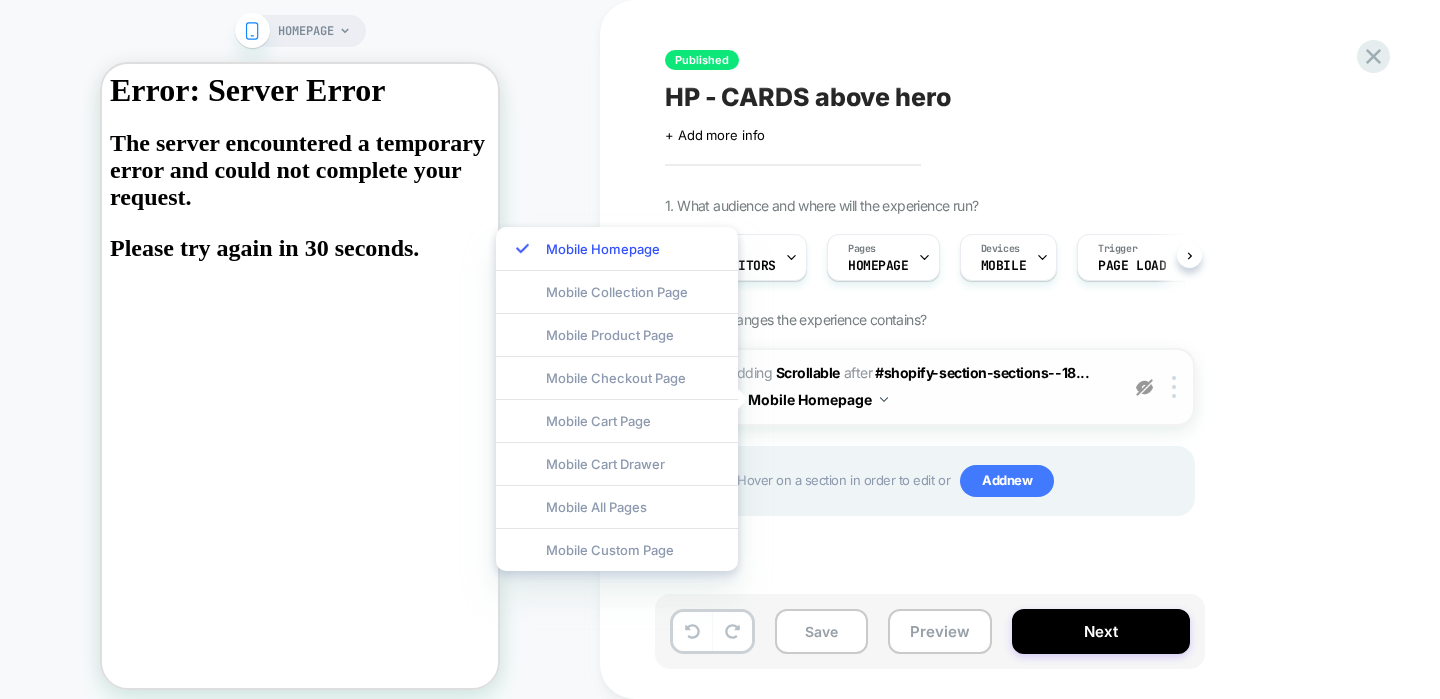 click at bounding box center (1144, 387) 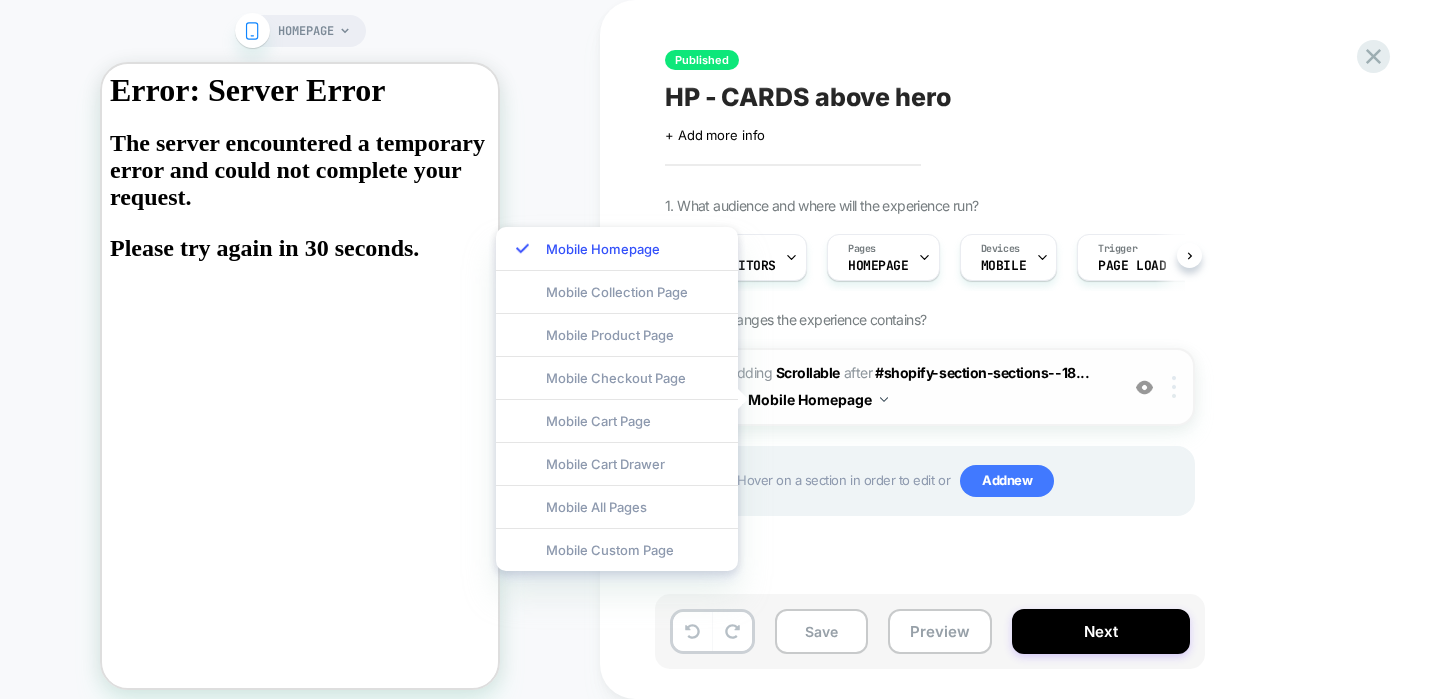 click at bounding box center (1174, 387) 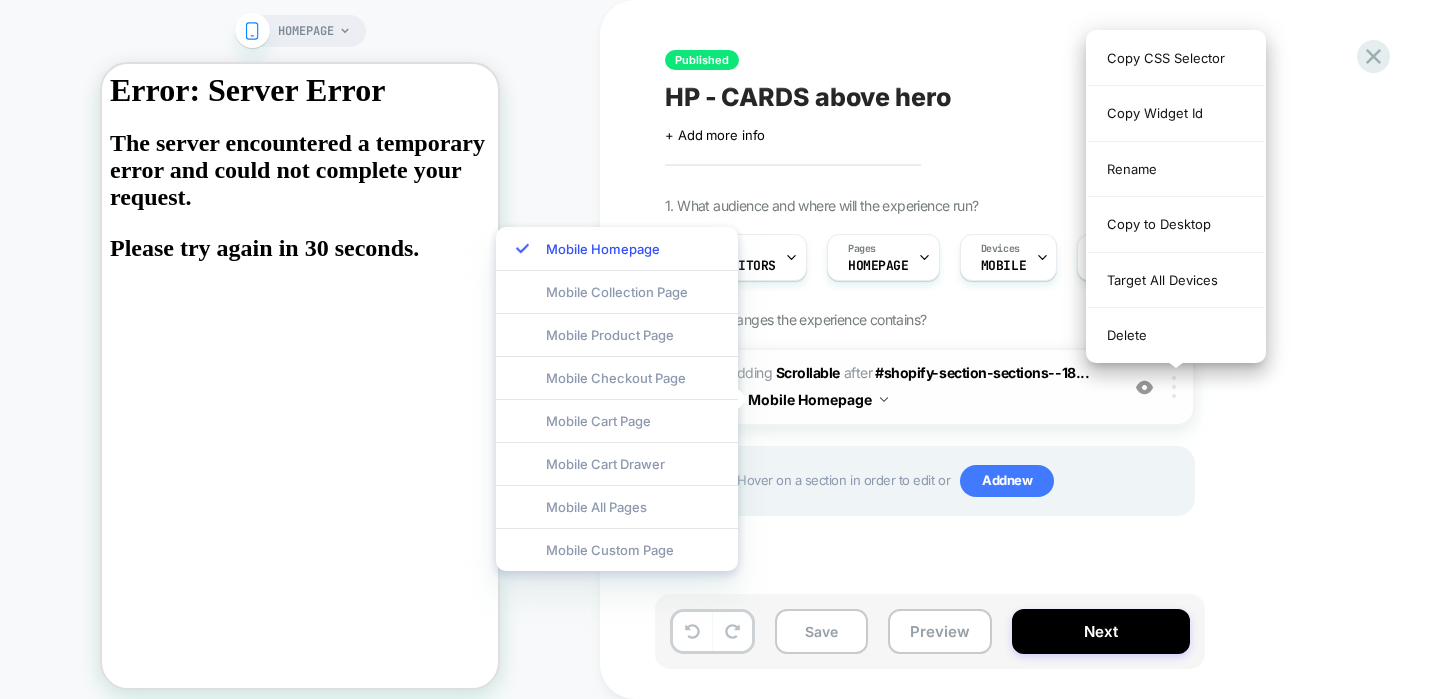 click at bounding box center (1174, 387) 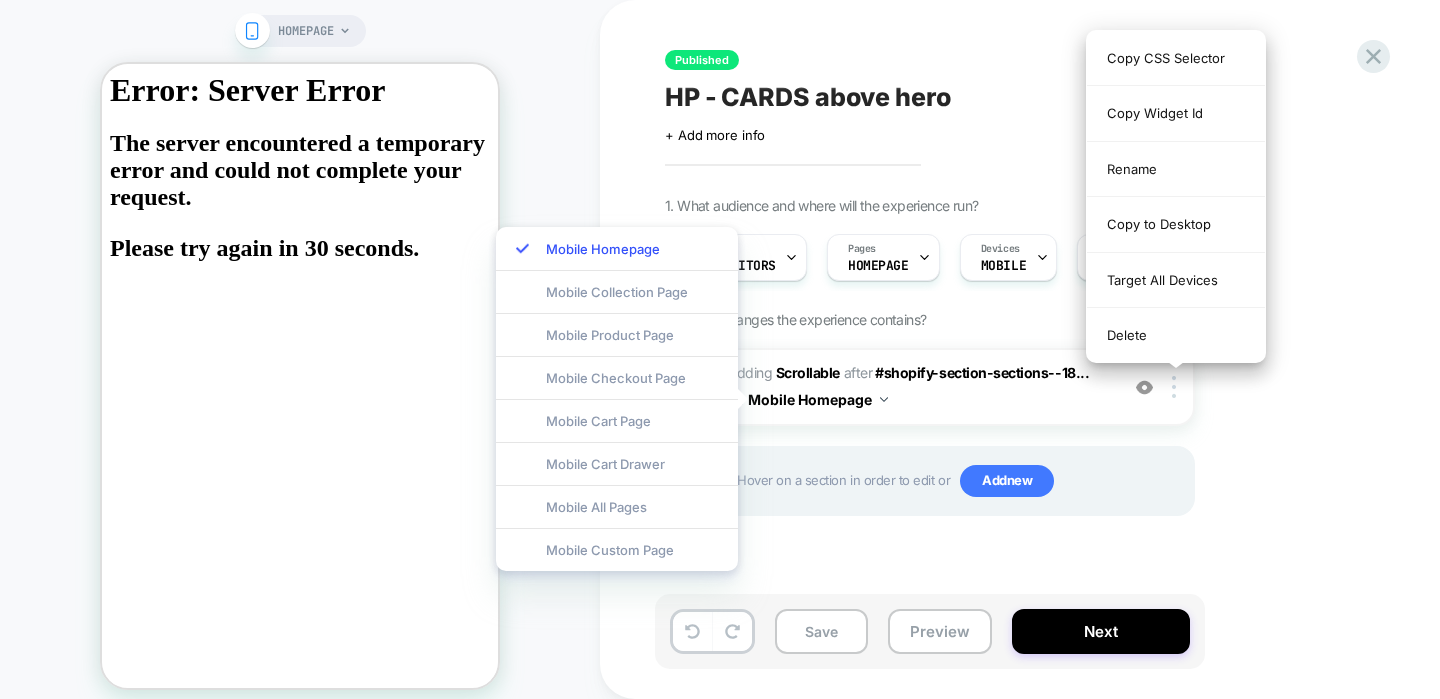 click on "Save Preview Next" at bounding box center [930, 631] 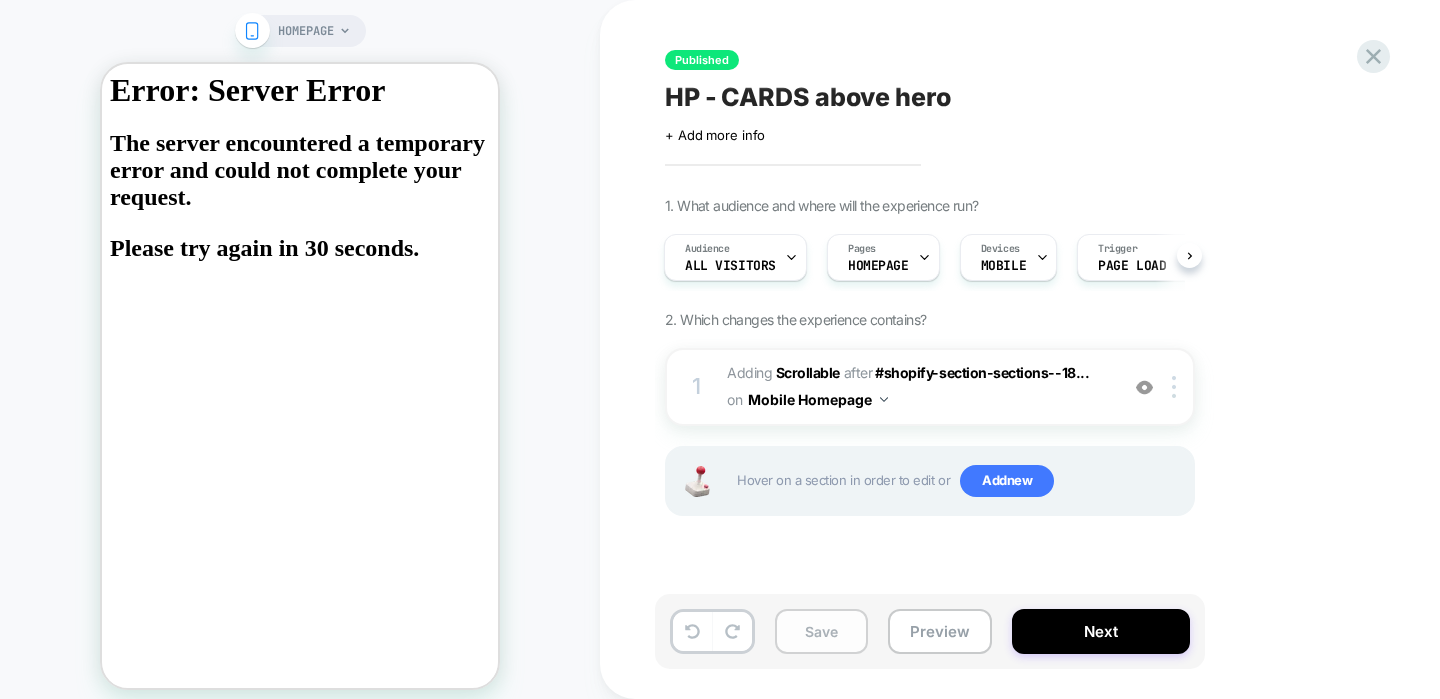 click on "Save" at bounding box center [821, 631] 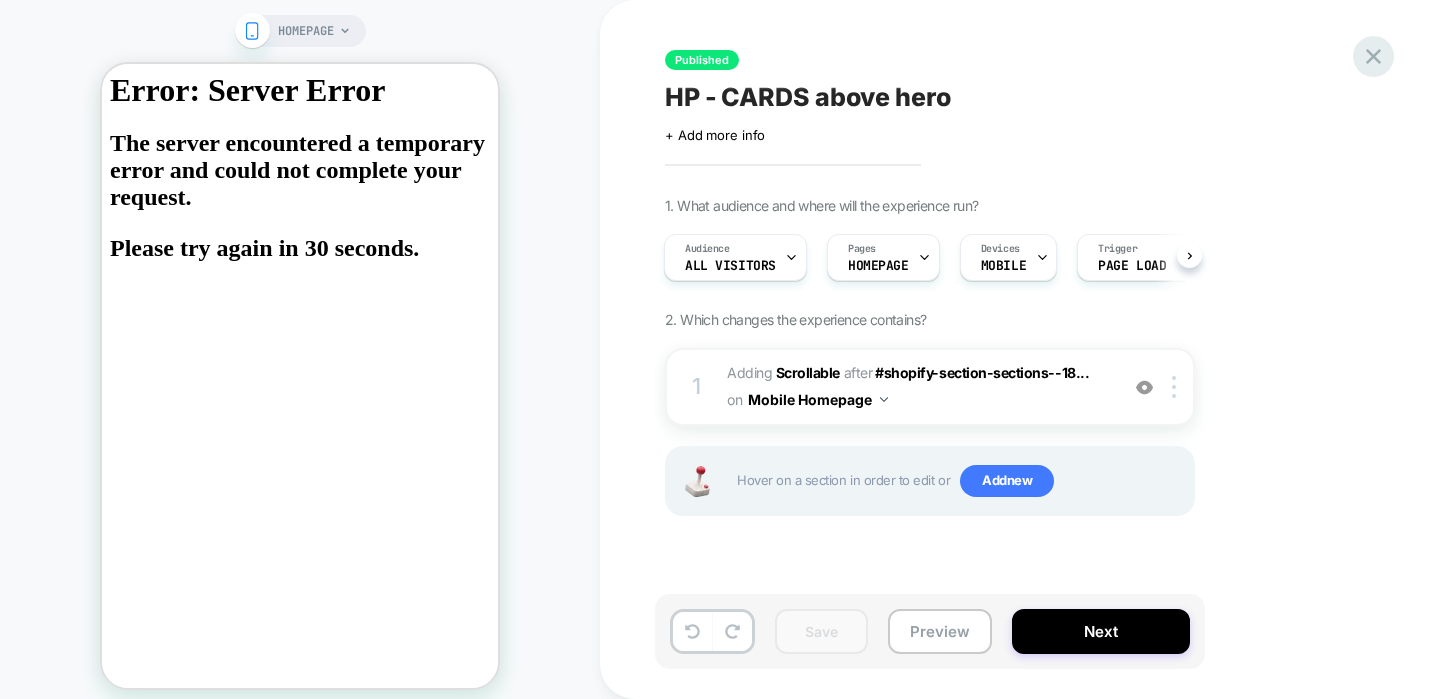 click 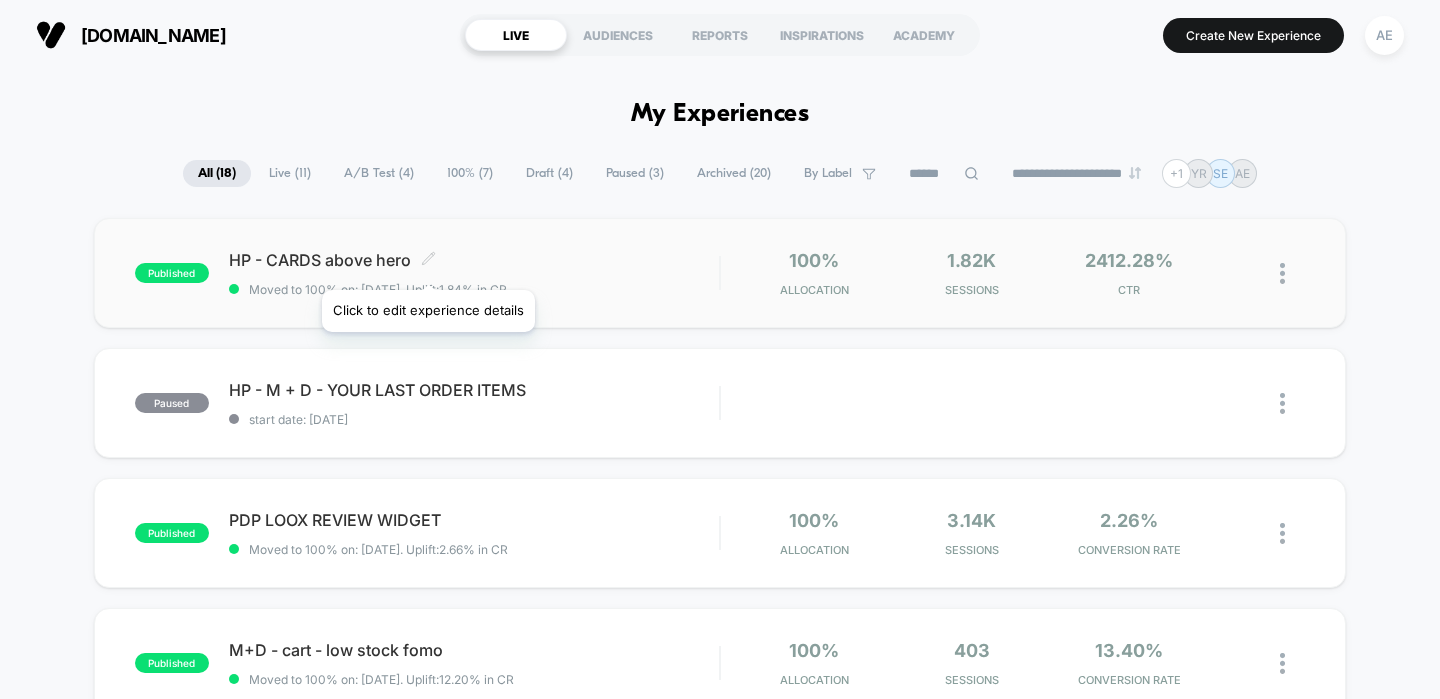 click 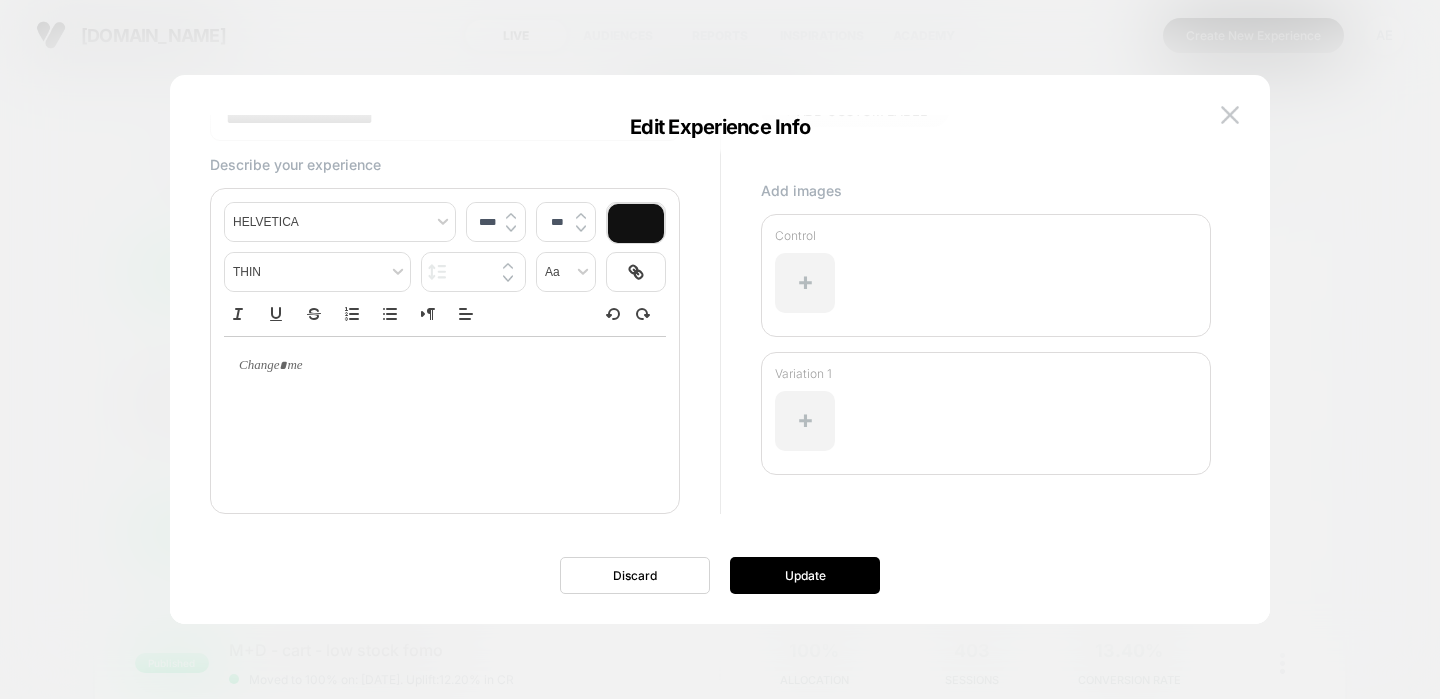 scroll, scrollTop: 0, scrollLeft: 0, axis: both 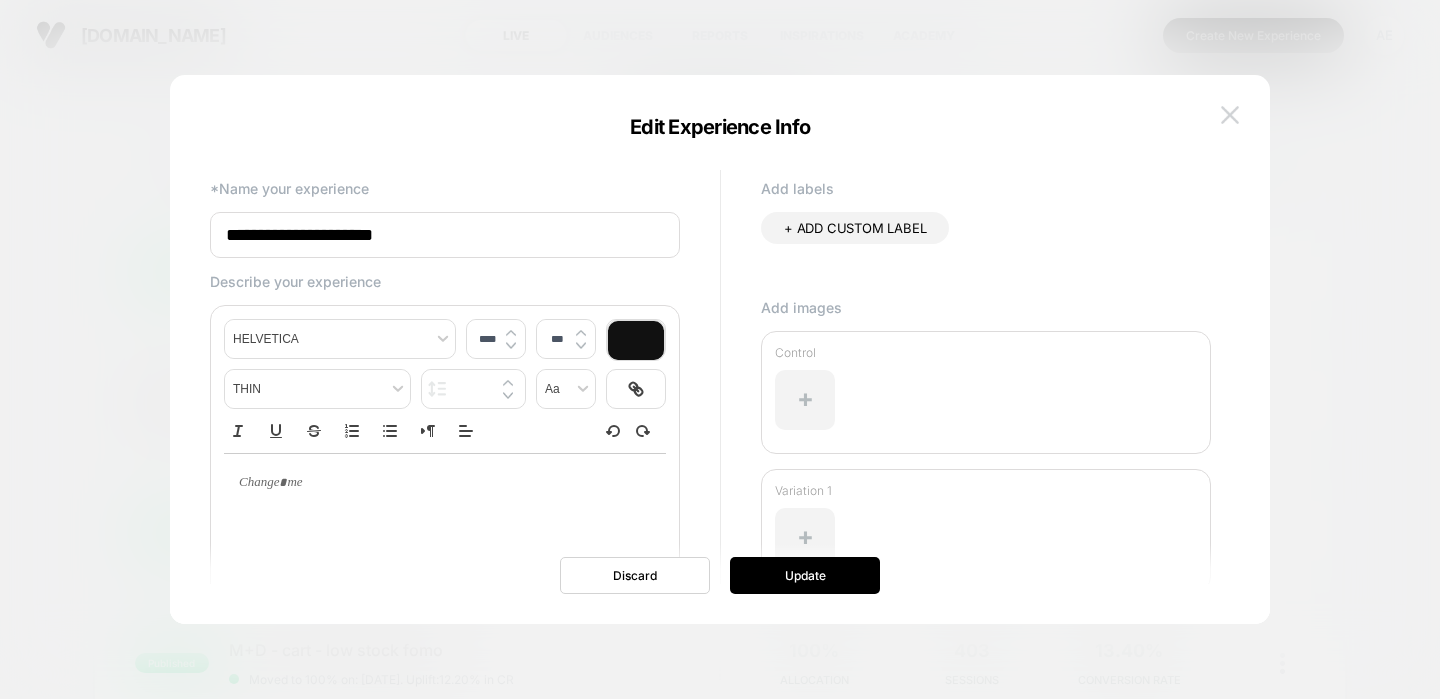 click at bounding box center (1230, 114) 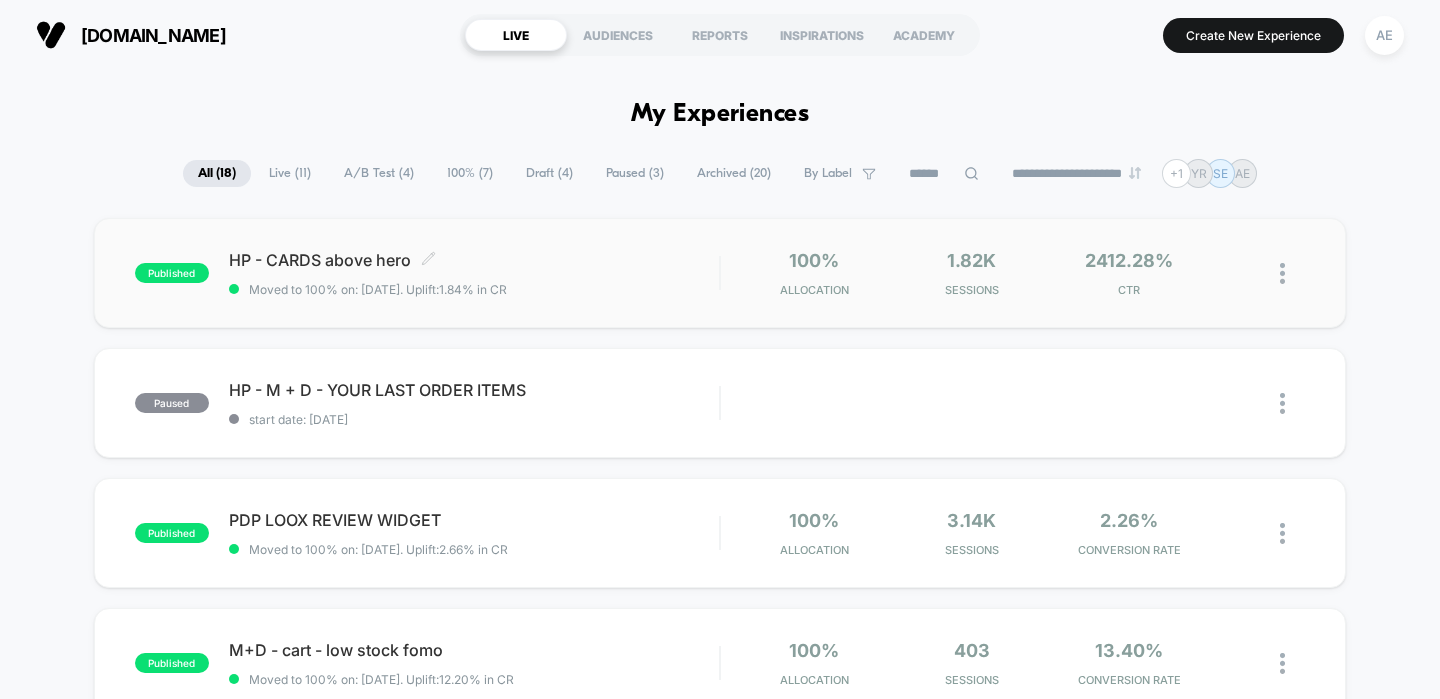 click on "HP - CARDS above hero Click to edit experience details" at bounding box center (474, 260) 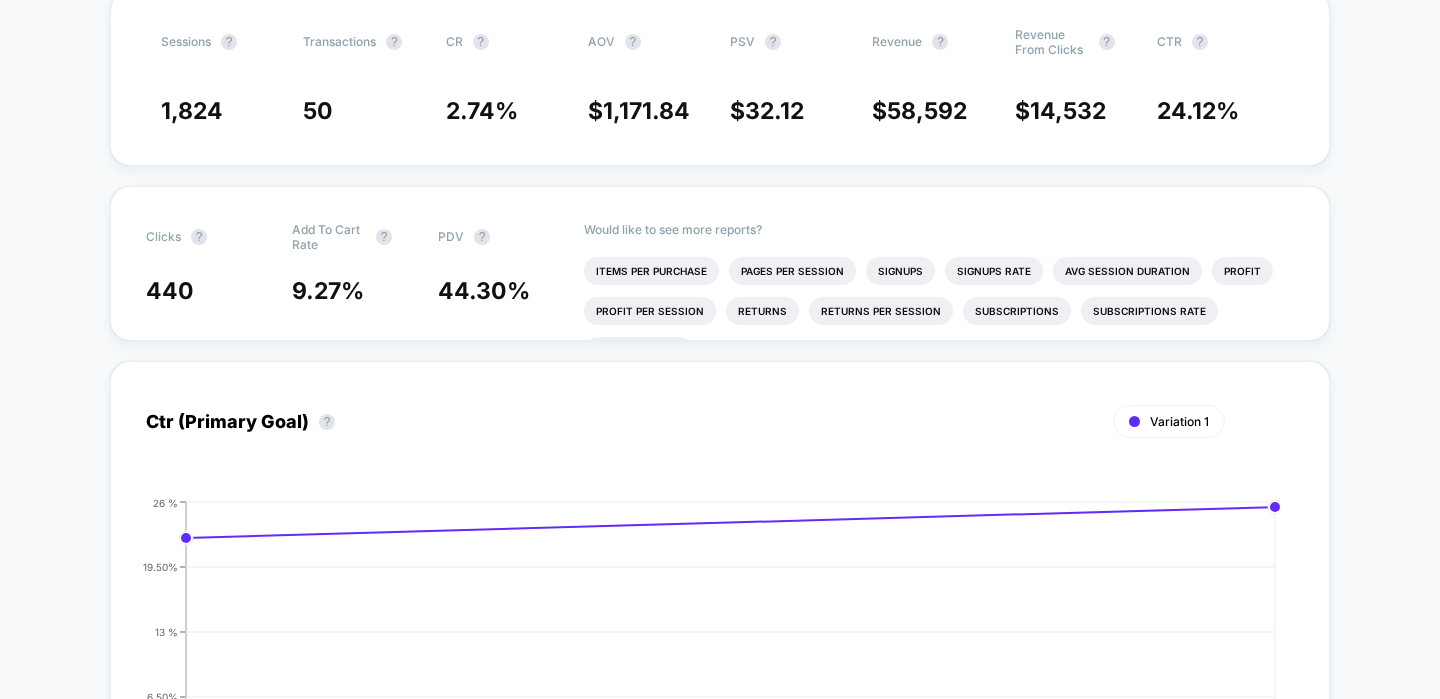 scroll, scrollTop: 0, scrollLeft: 0, axis: both 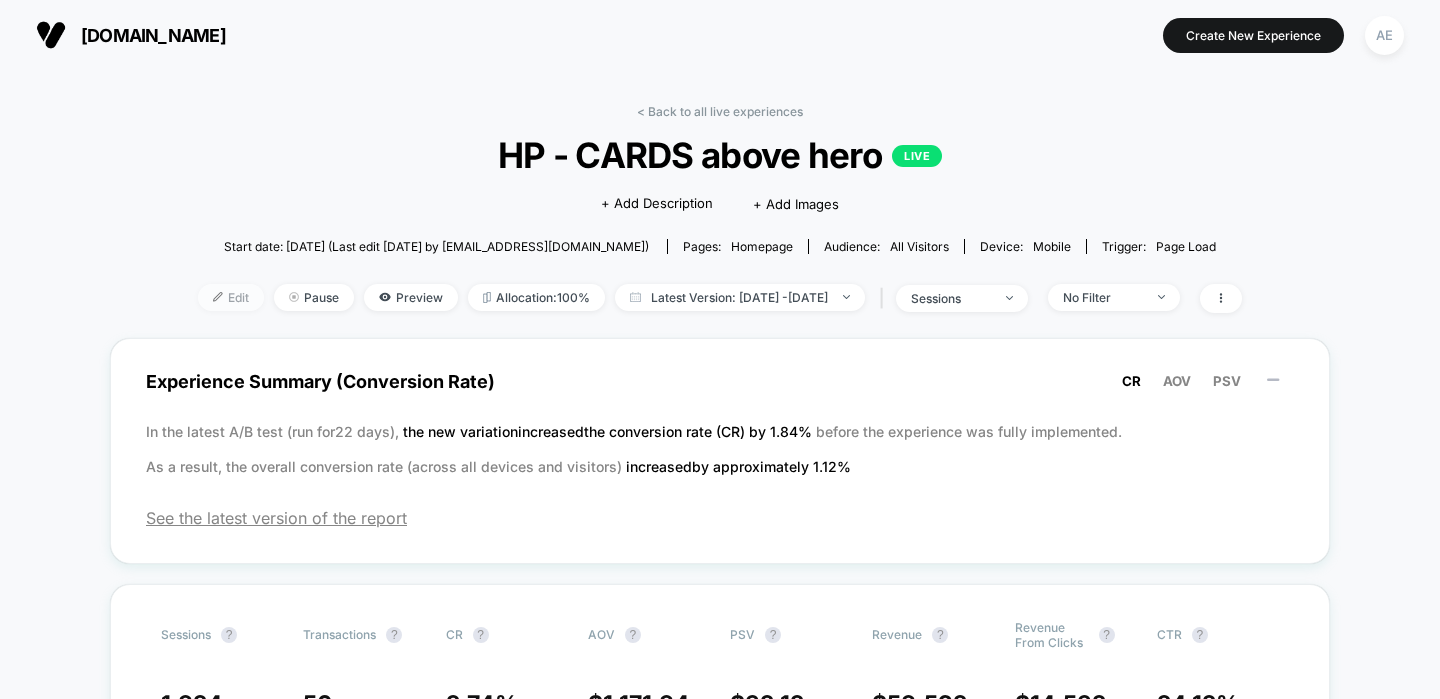 click on "Edit" at bounding box center (231, 297) 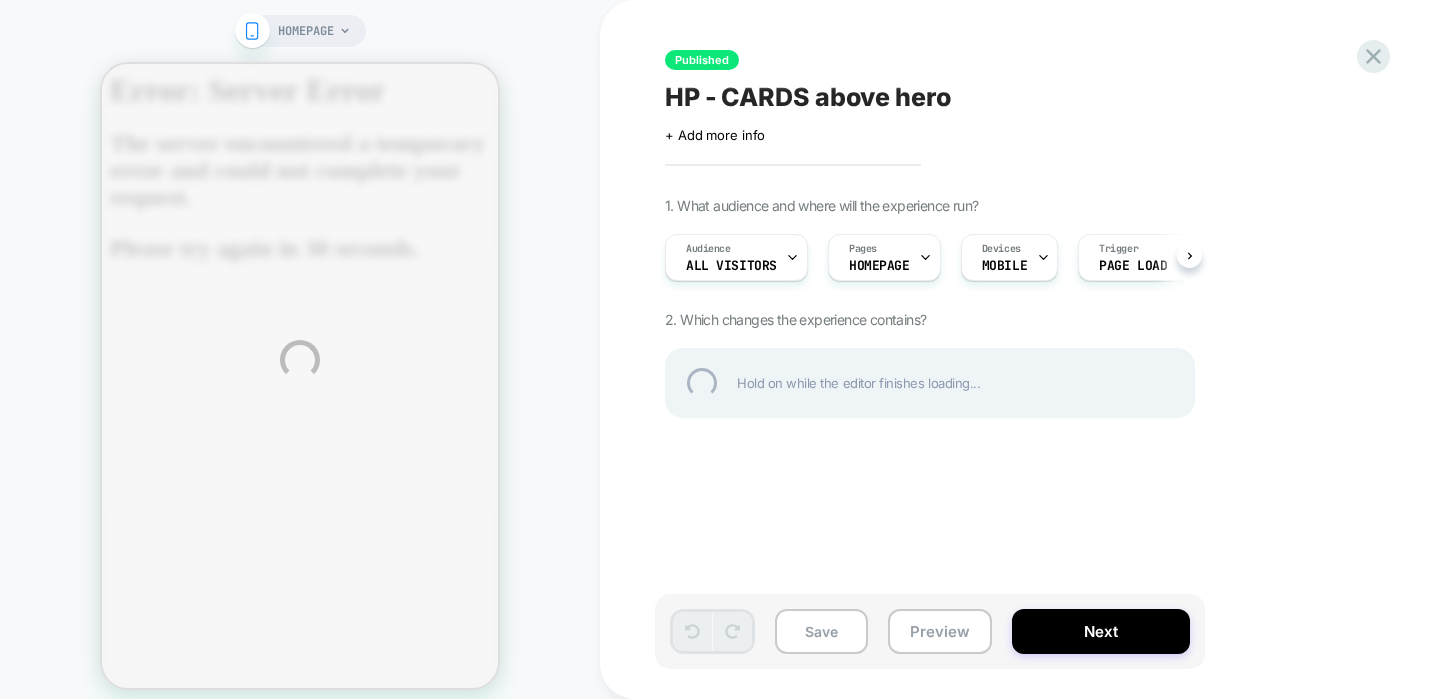 scroll, scrollTop: 0, scrollLeft: 0, axis: both 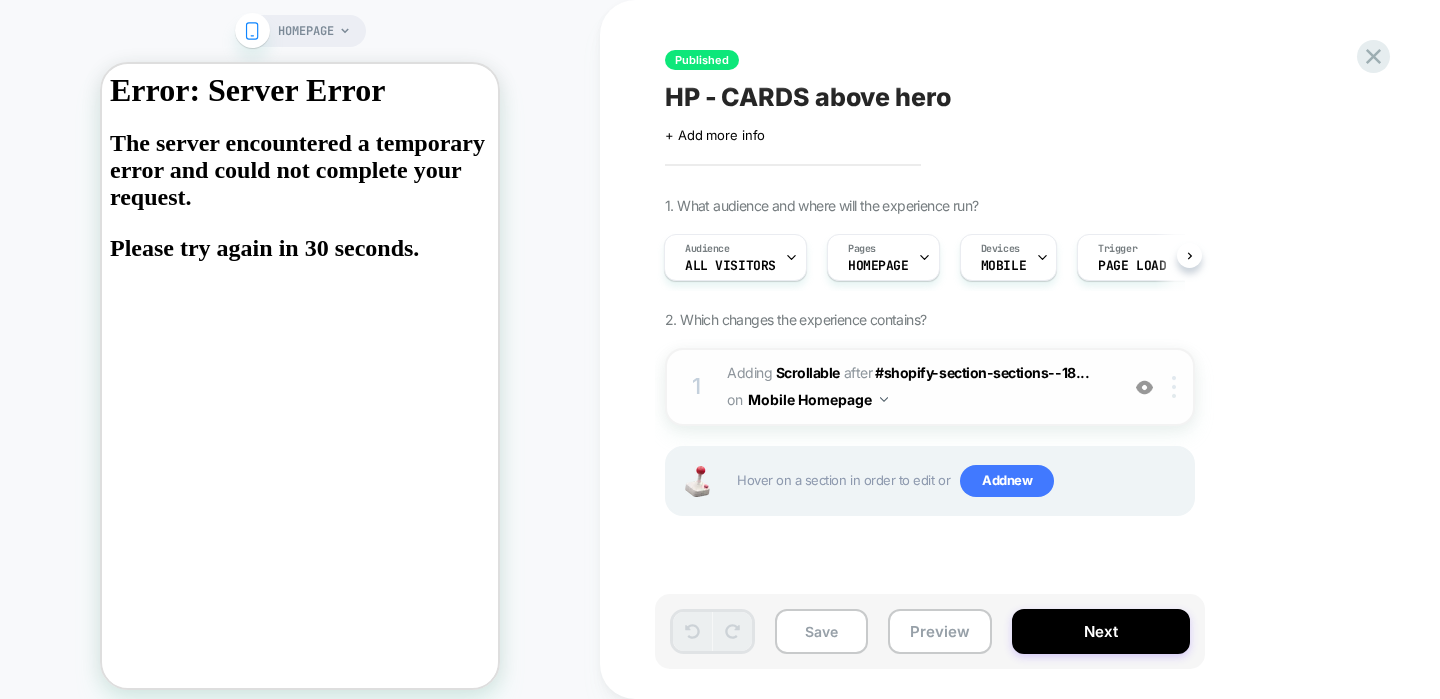 click at bounding box center (1177, 387) 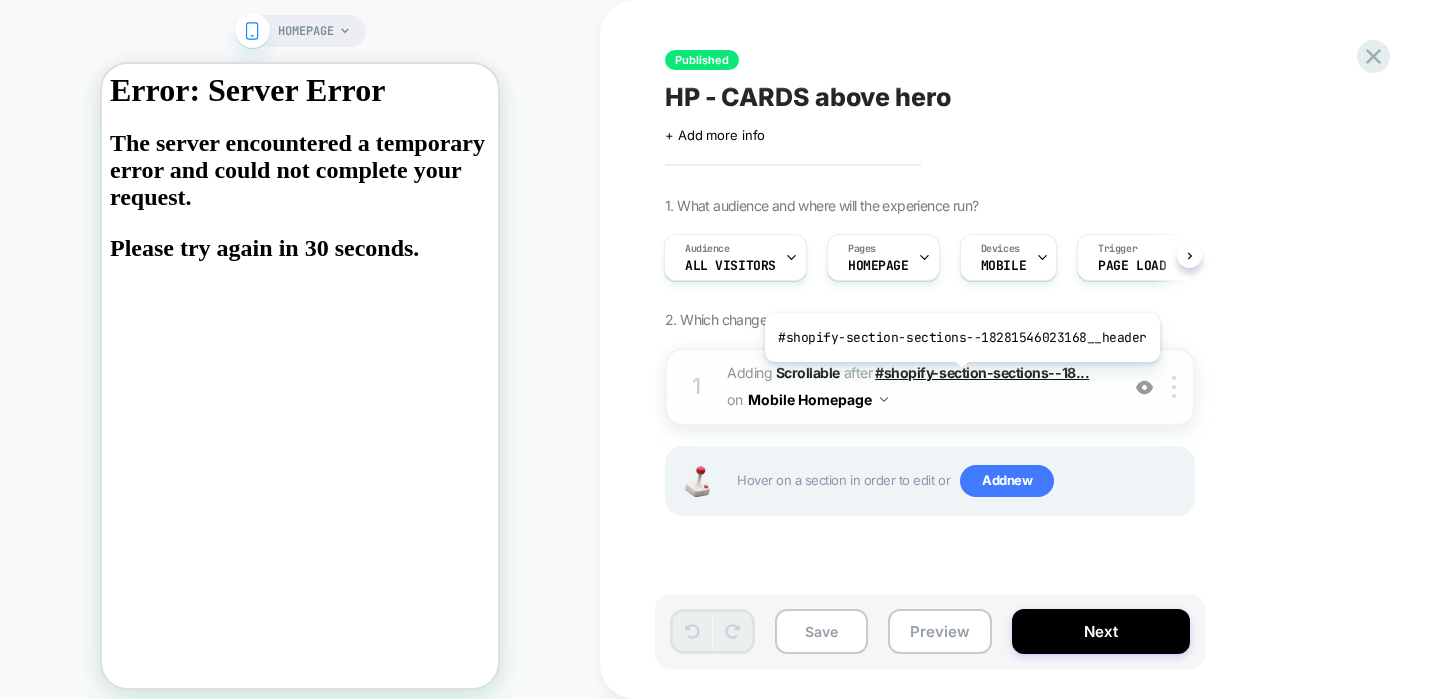 click on "#shopify-section-sections--18..." at bounding box center [982, 372] 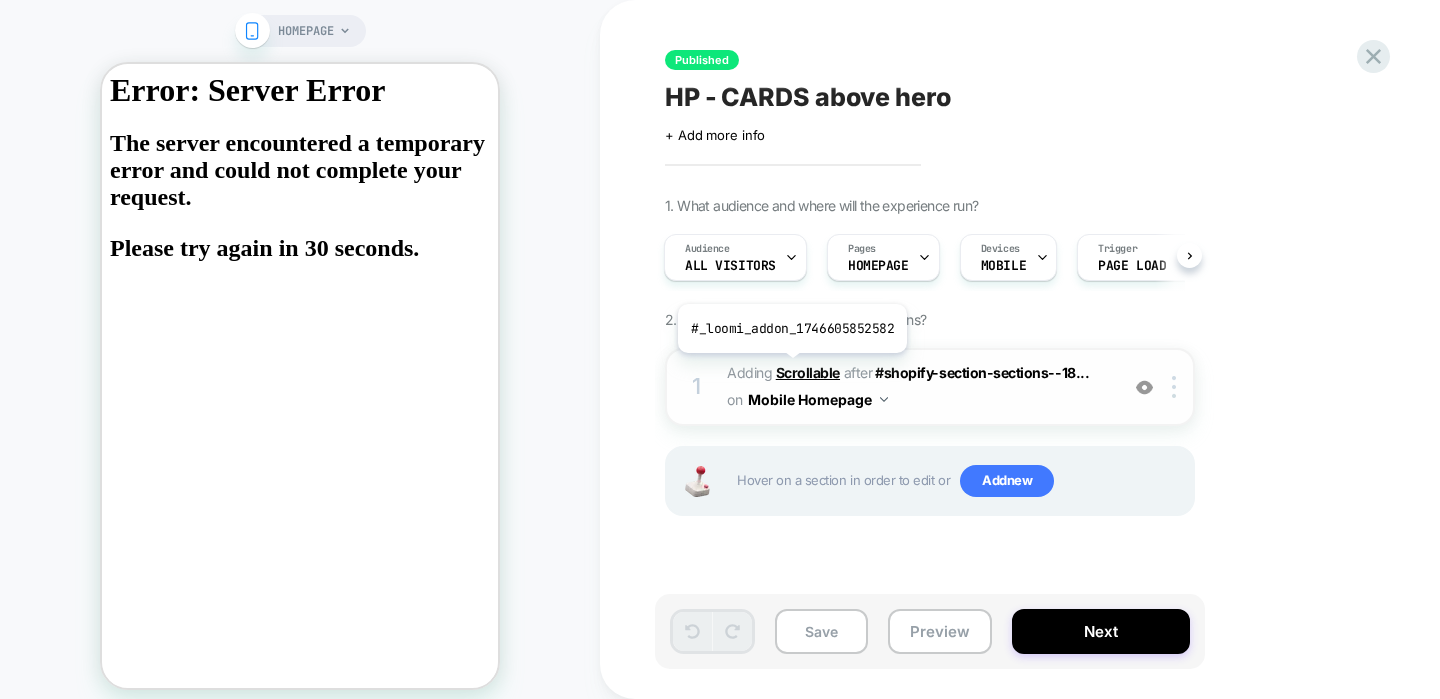click on "Scrollable" at bounding box center (808, 372) 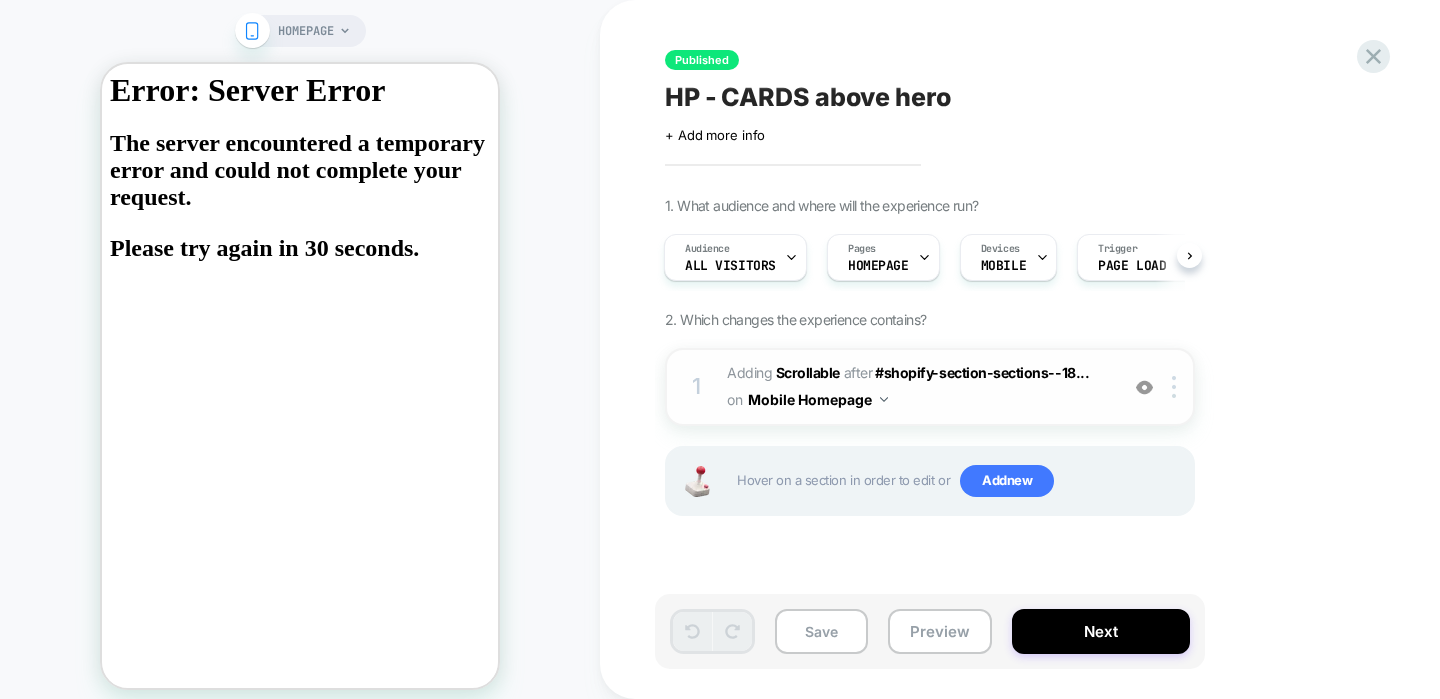click on "Mobile Homepage" at bounding box center [818, 399] 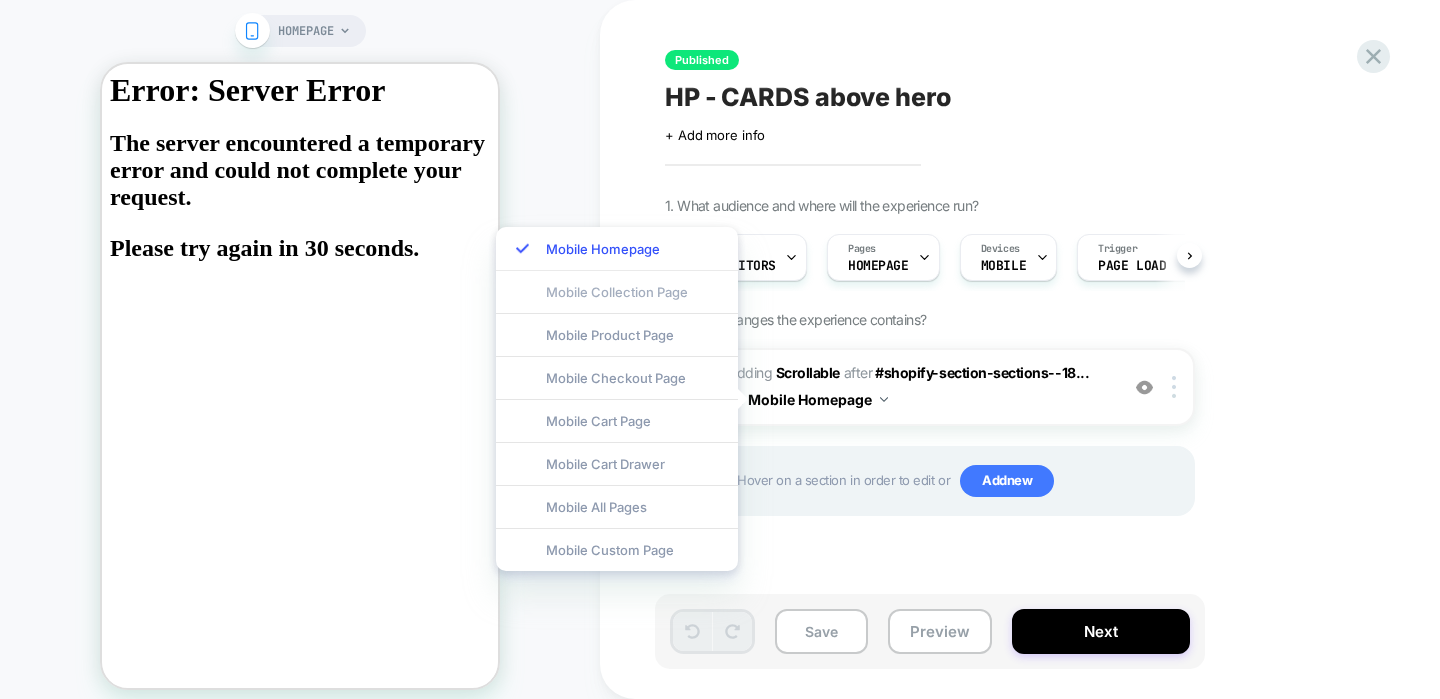 click on "Mobile       Collection Page" at bounding box center (617, 291) 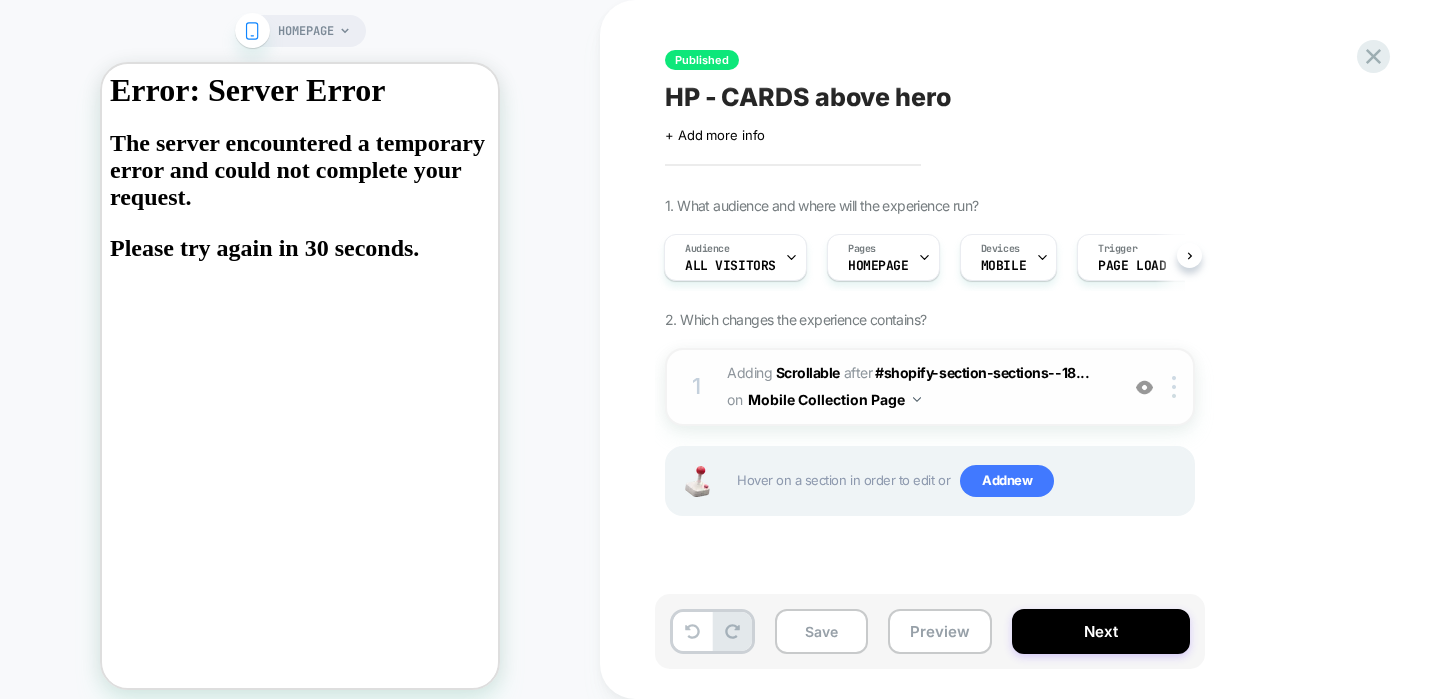 click on "Mobile Collection Page" at bounding box center [834, 399] 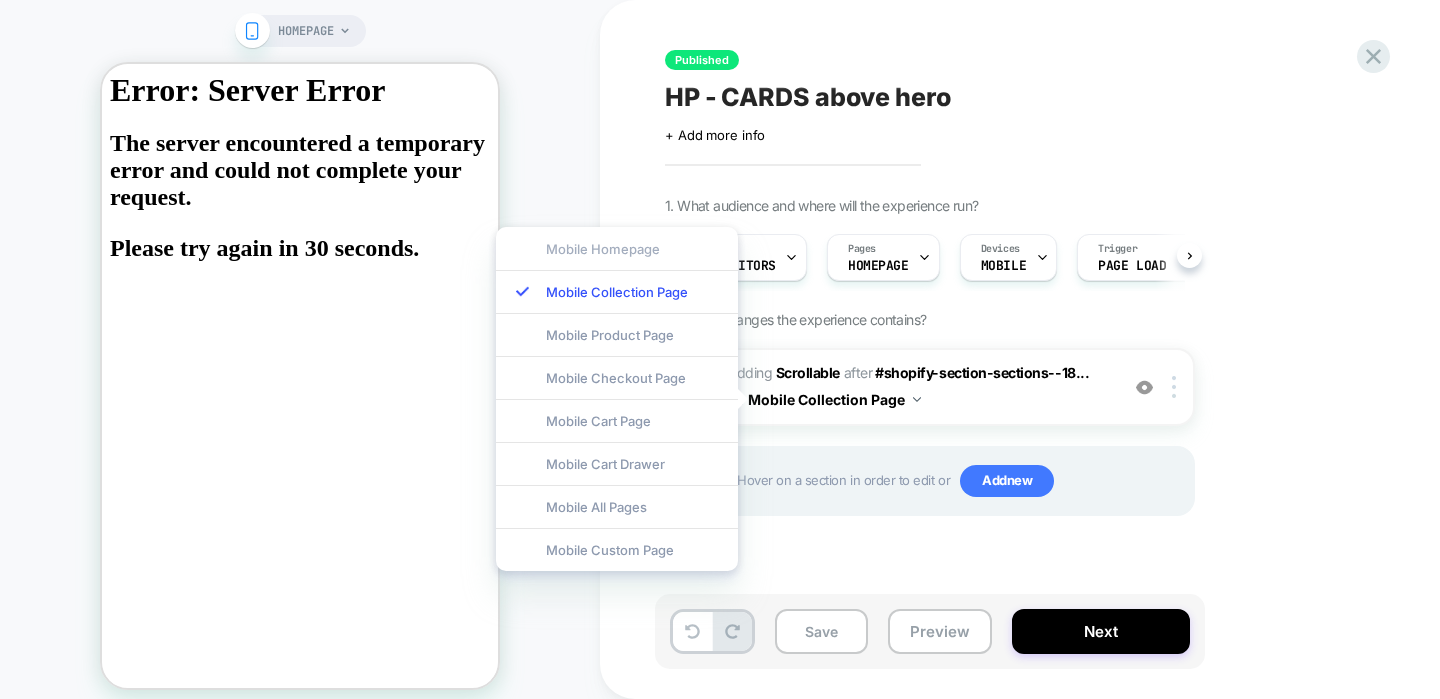 click on "Mobile       Homepage" at bounding box center (617, 248) 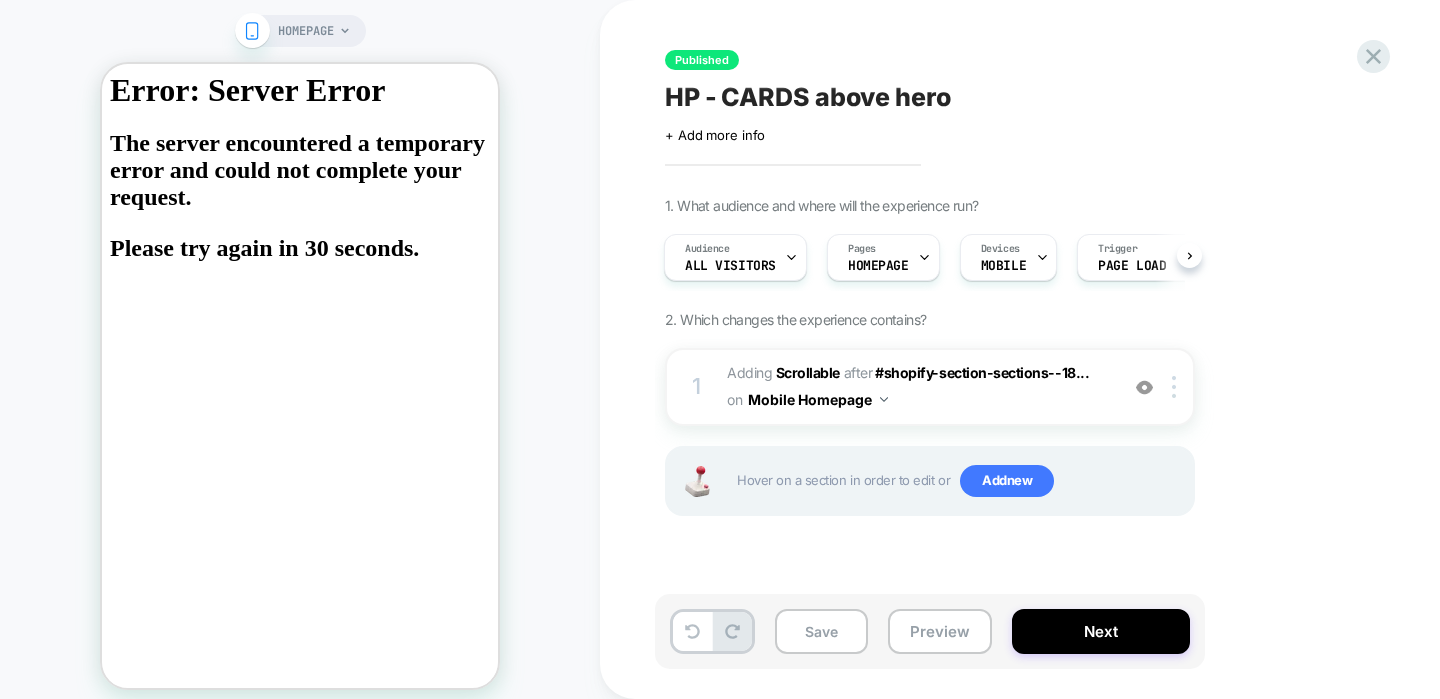 click on "1 #_loomi_addon_1746605852582 Adding   Scrollable   AFTER #shopify-section-sections--18... #shopify-section-sections--18281546023168__header   on Mobile Homepage Copy CSS Selector Copy Widget Id Rename Copy to   Desktop Target   All Devices Delete Hover on a section in order to edit or  Add  new" at bounding box center (930, 457) 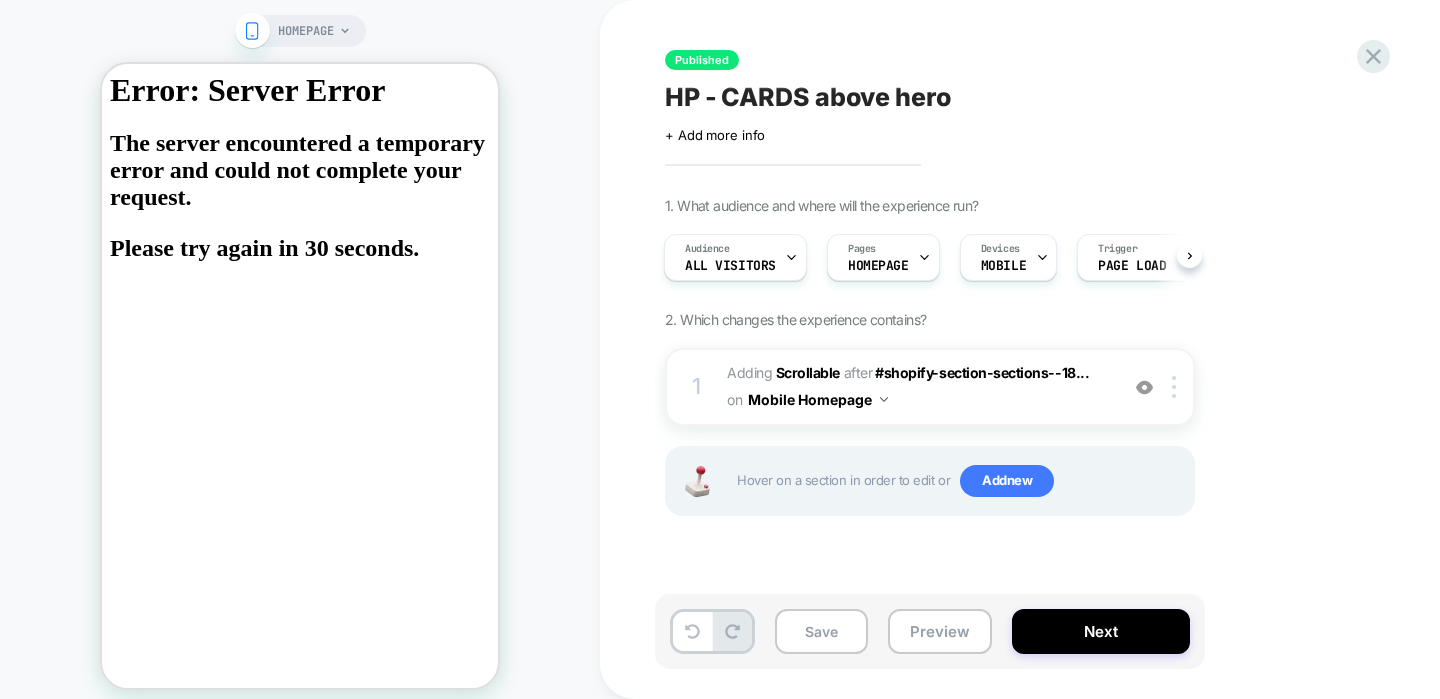 drag, startPoint x: 1003, startPoint y: 482, endPoint x: 821, endPoint y: 485, distance: 182.02472 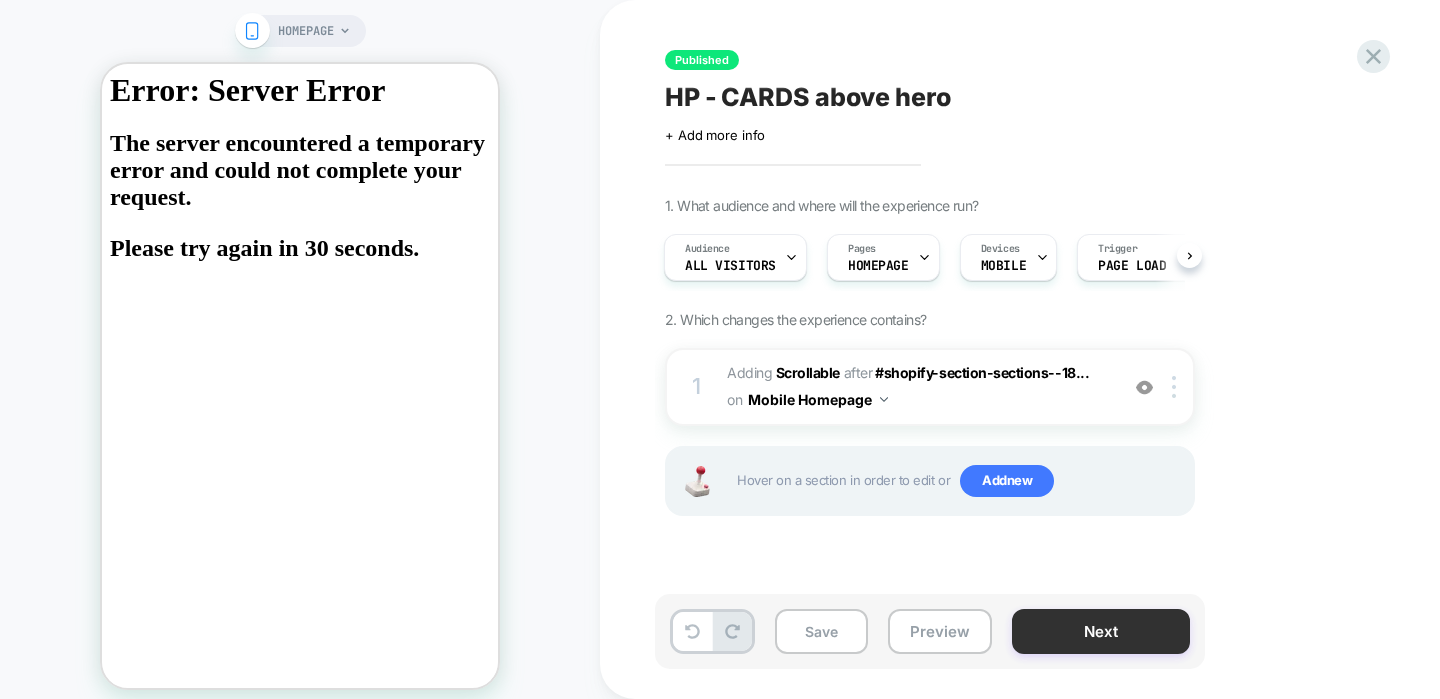 click on "Next" at bounding box center (1101, 631) 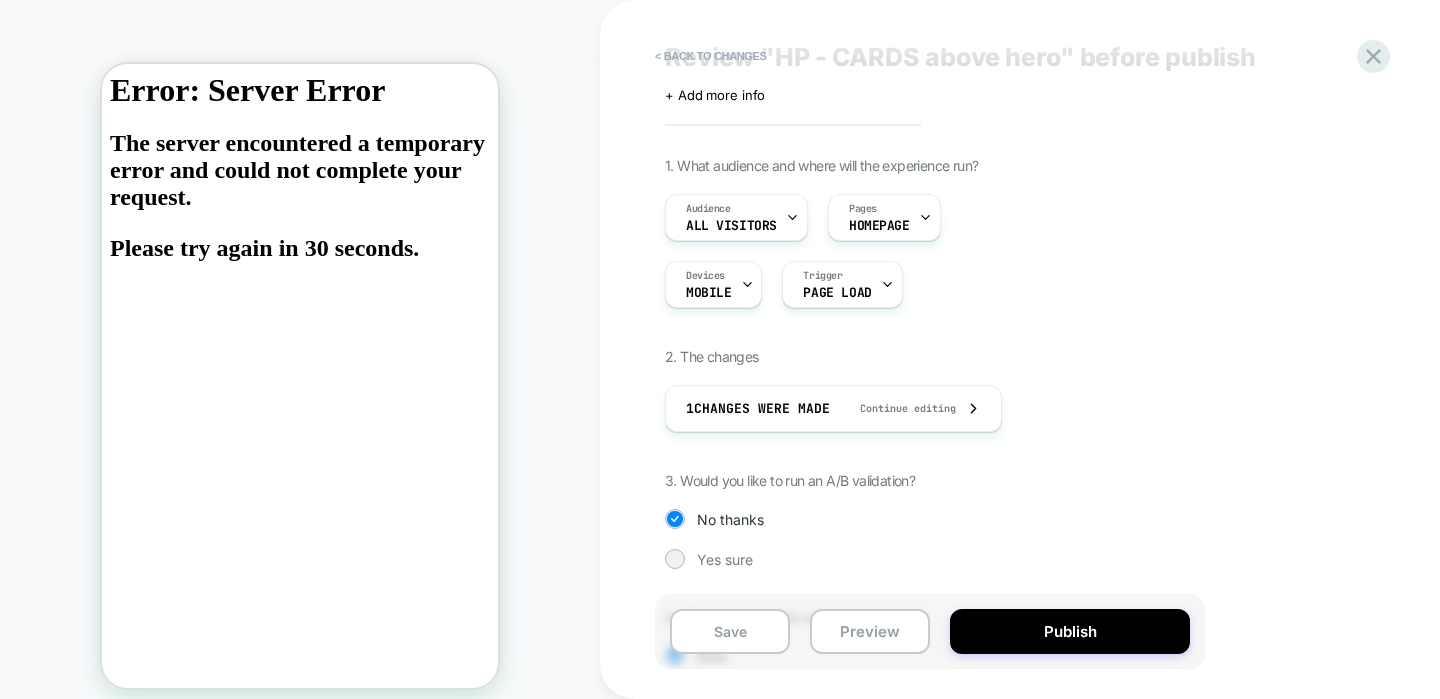 scroll, scrollTop: 52, scrollLeft: 0, axis: vertical 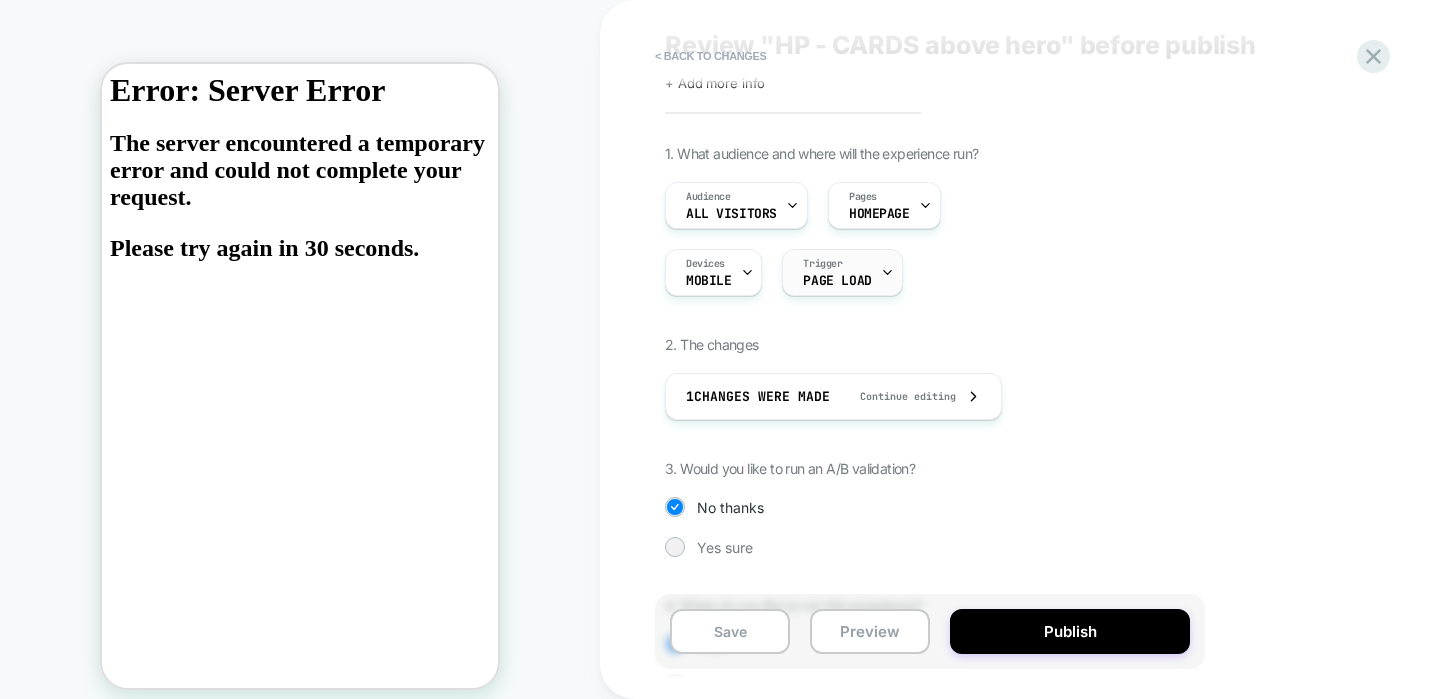 click on "Trigger Page Load" at bounding box center [837, 272] 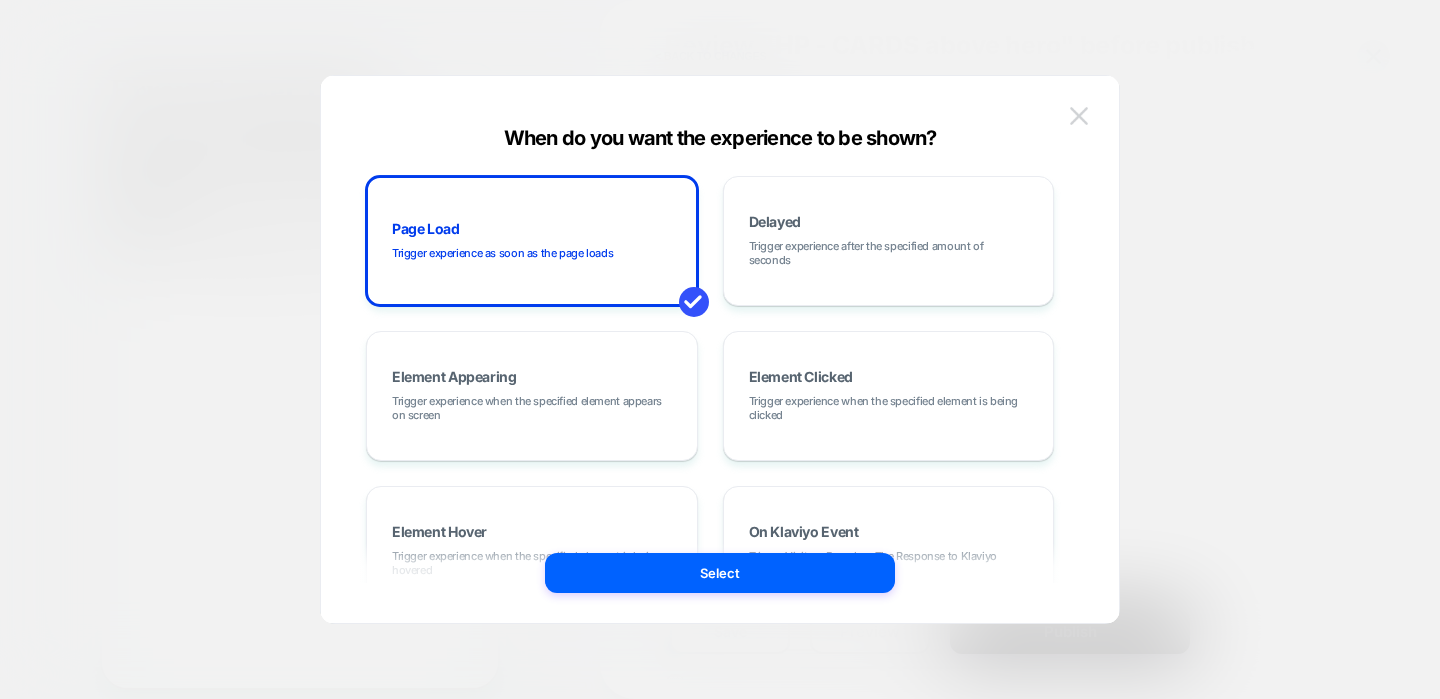click at bounding box center [1079, 115] 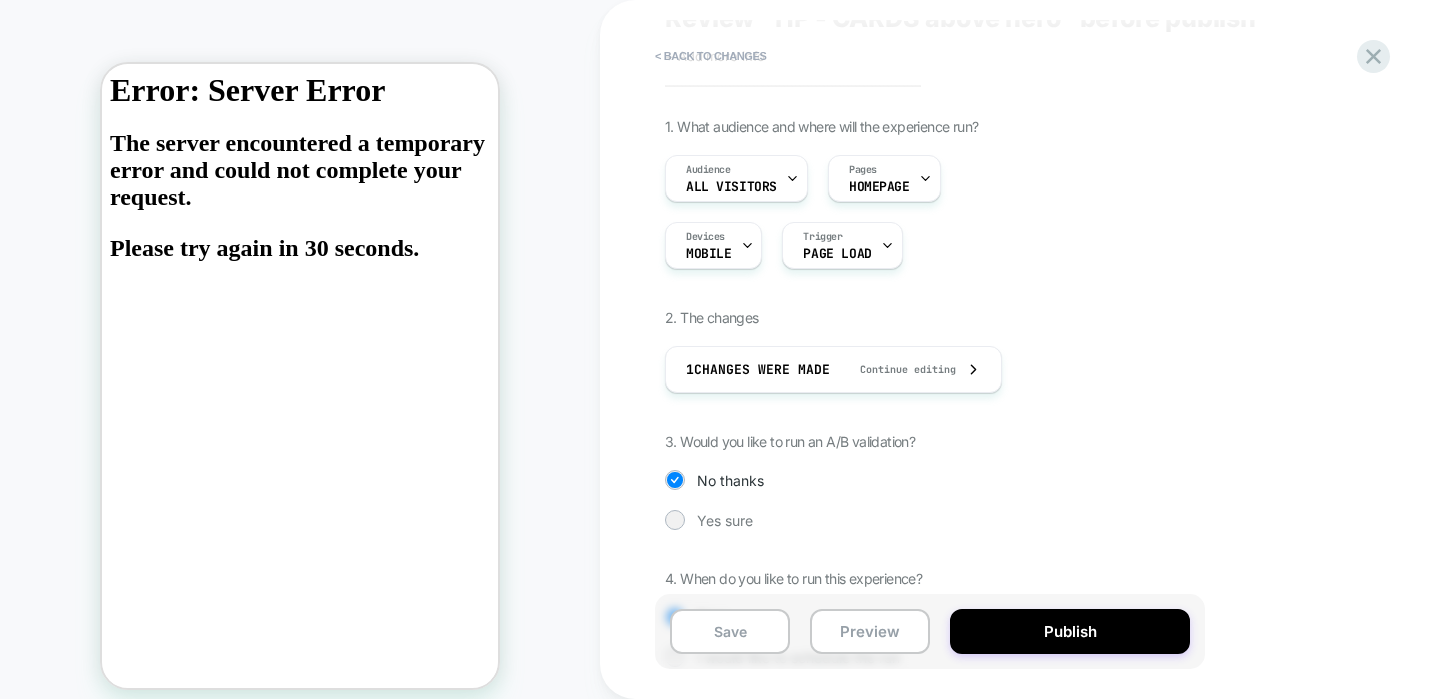 scroll, scrollTop: 81, scrollLeft: 0, axis: vertical 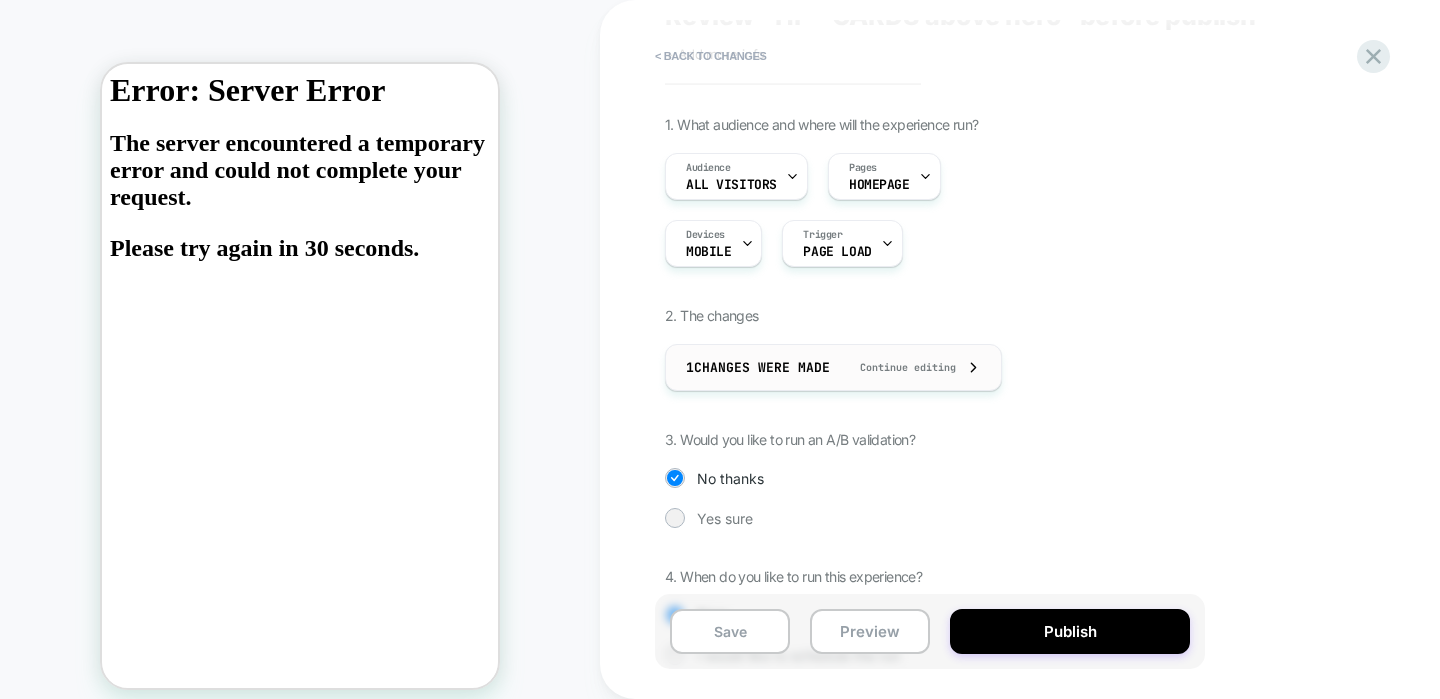 click on "Continue editing" at bounding box center [898, 367] 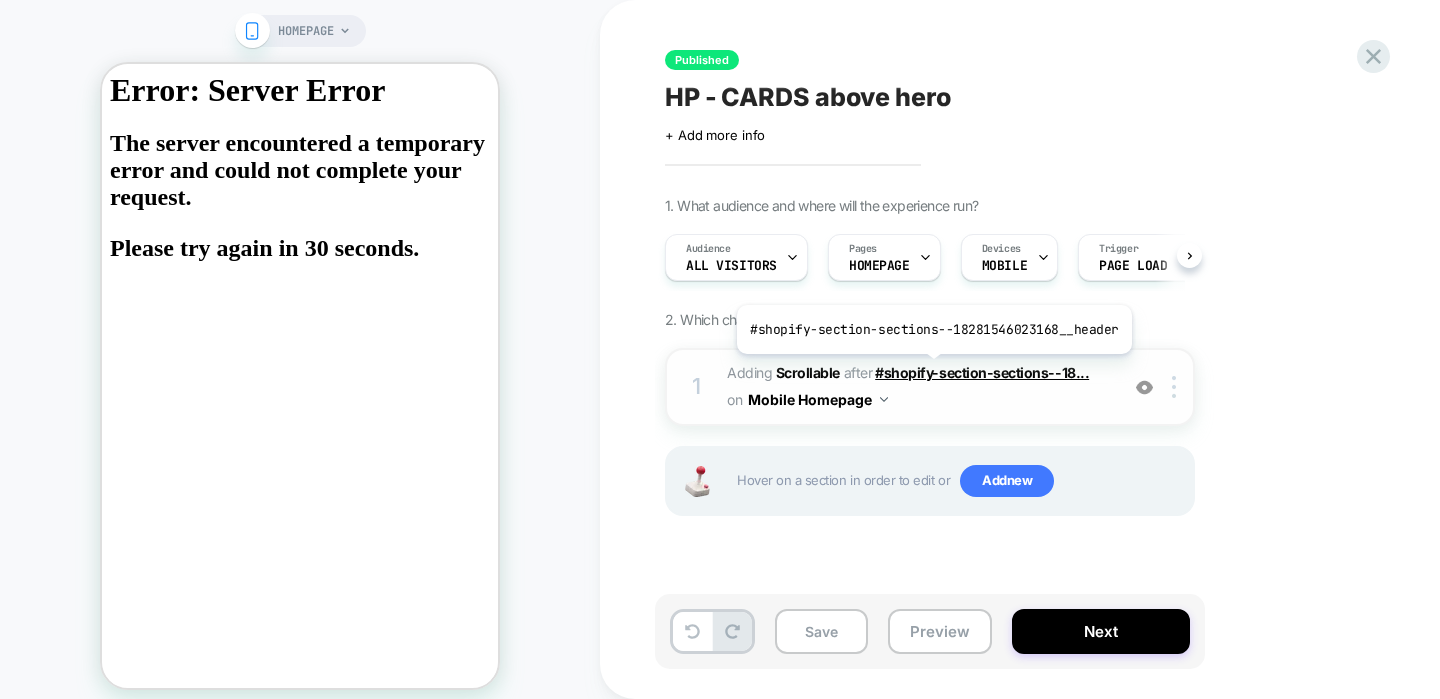 scroll, scrollTop: 0, scrollLeft: 1, axis: horizontal 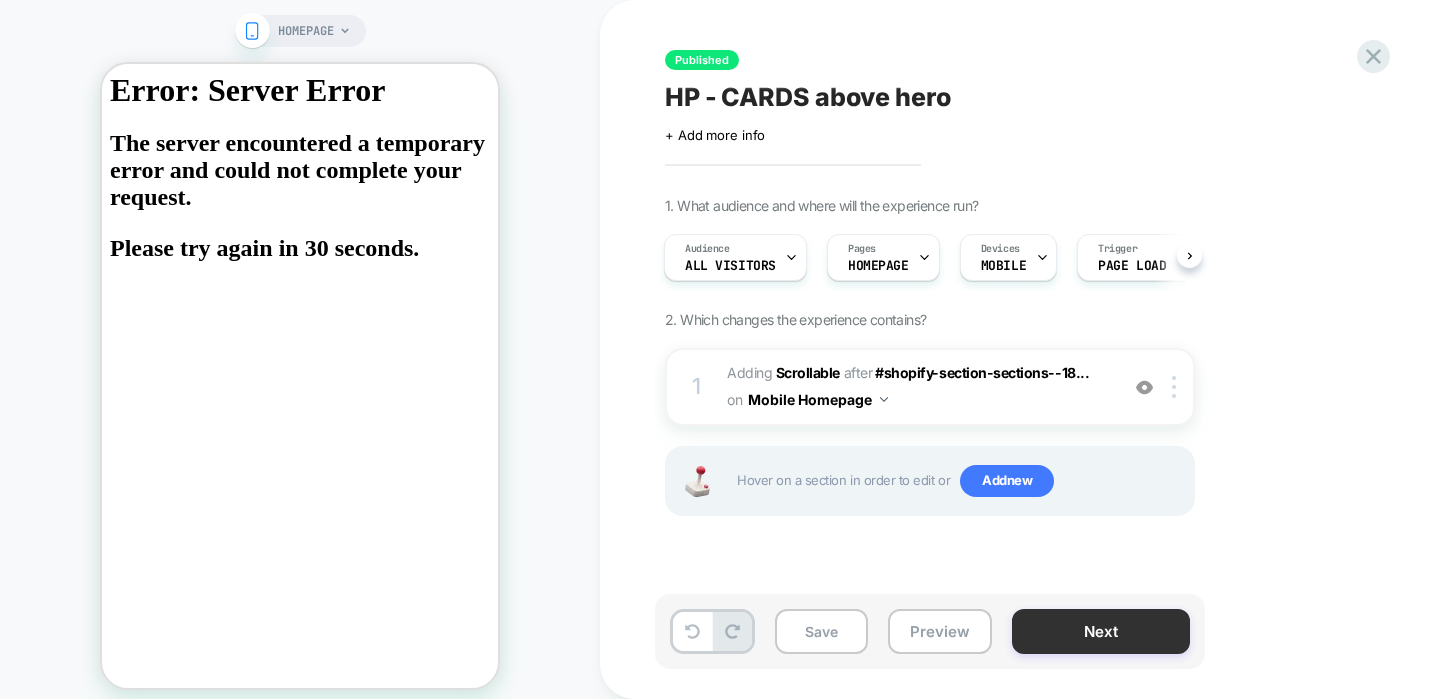 click on "Next" at bounding box center [1101, 631] 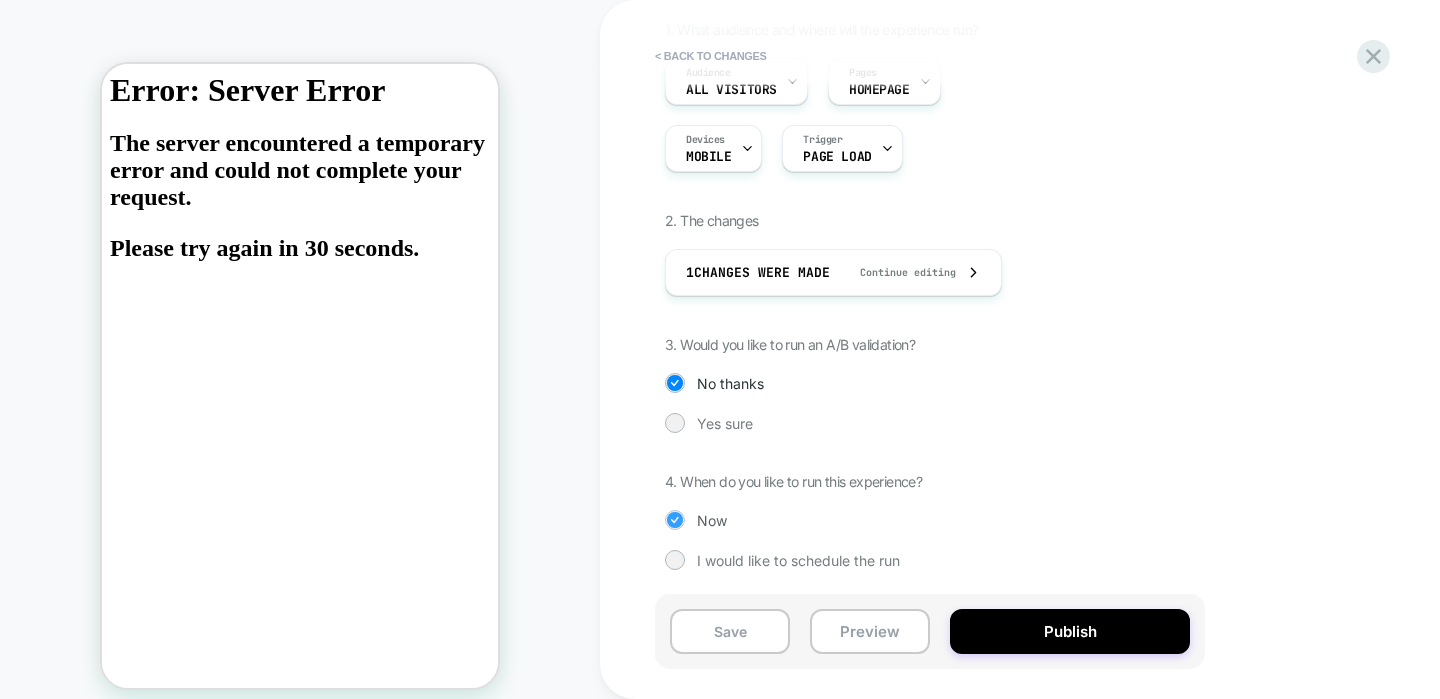 scroll, scrollTop: 0, scrollLeft: 0, axis: both 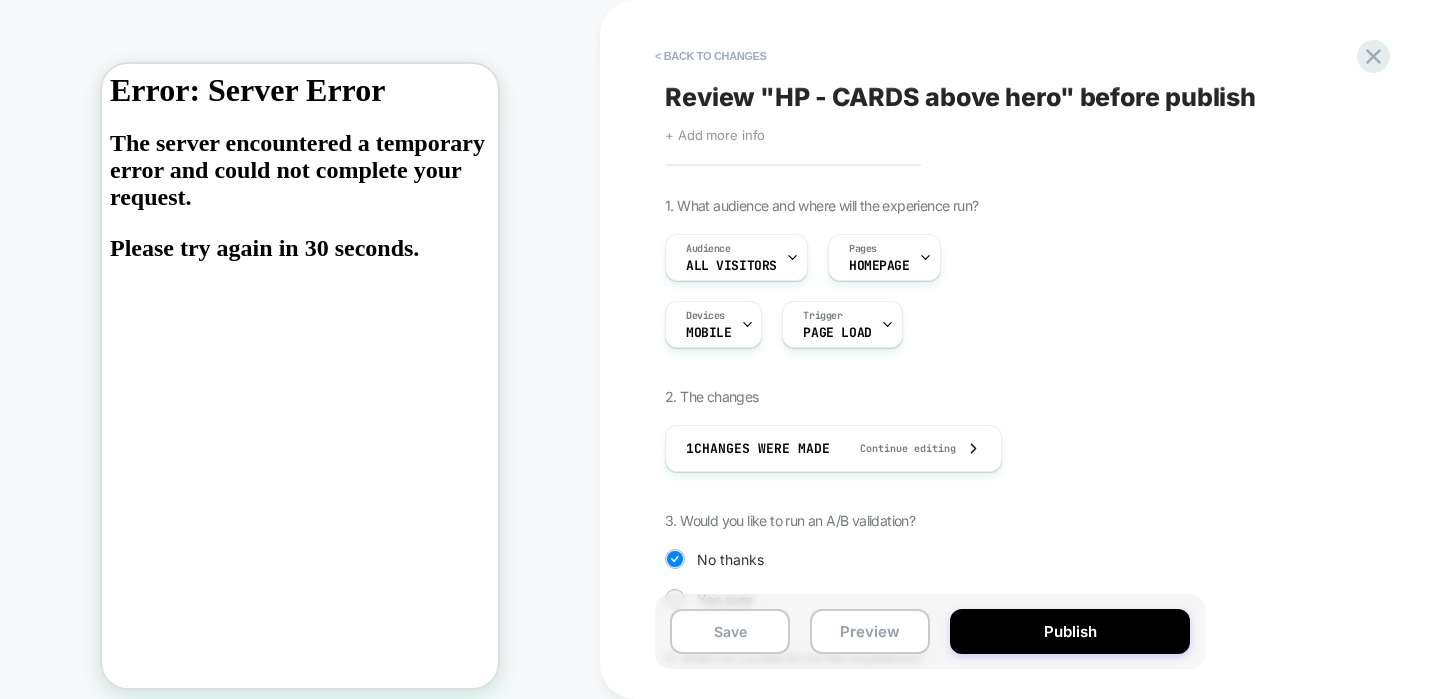 click on "+ Add more info" at bounding box center (715, 135) 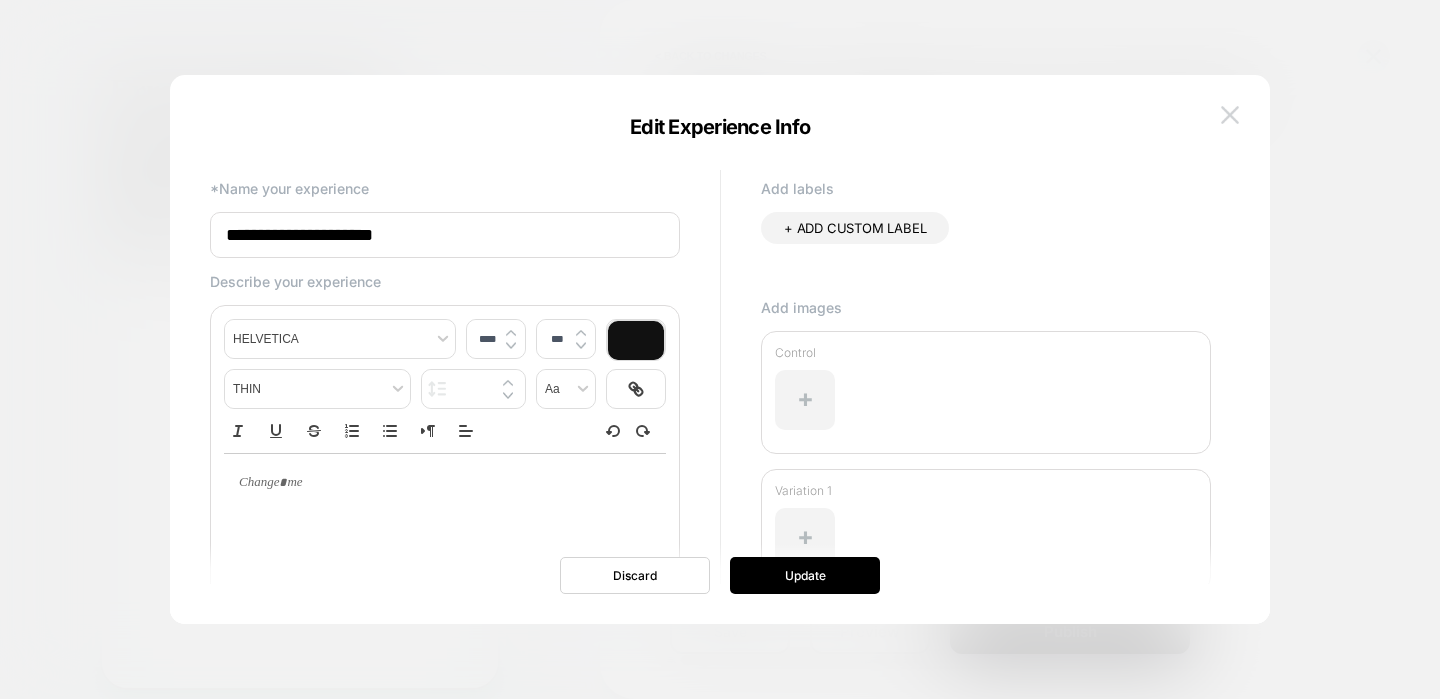 click at bounding box center (1230, 115) 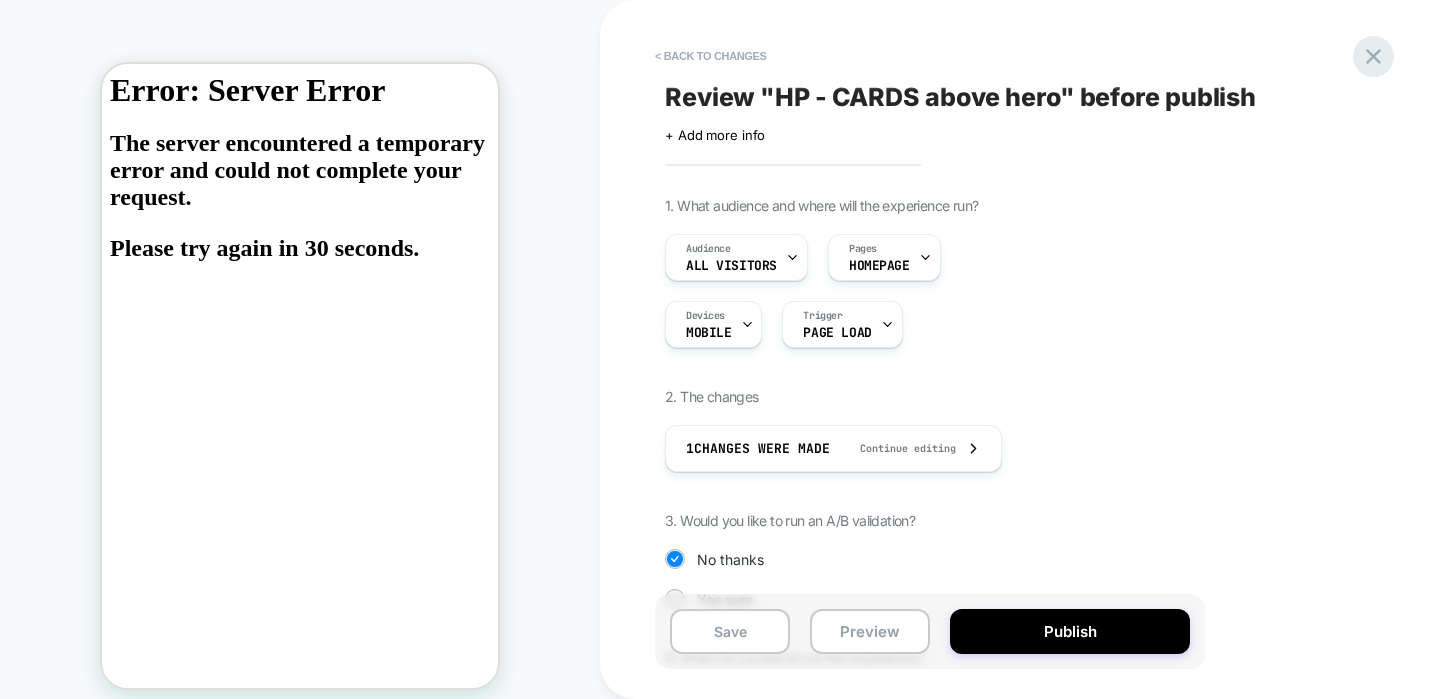 click 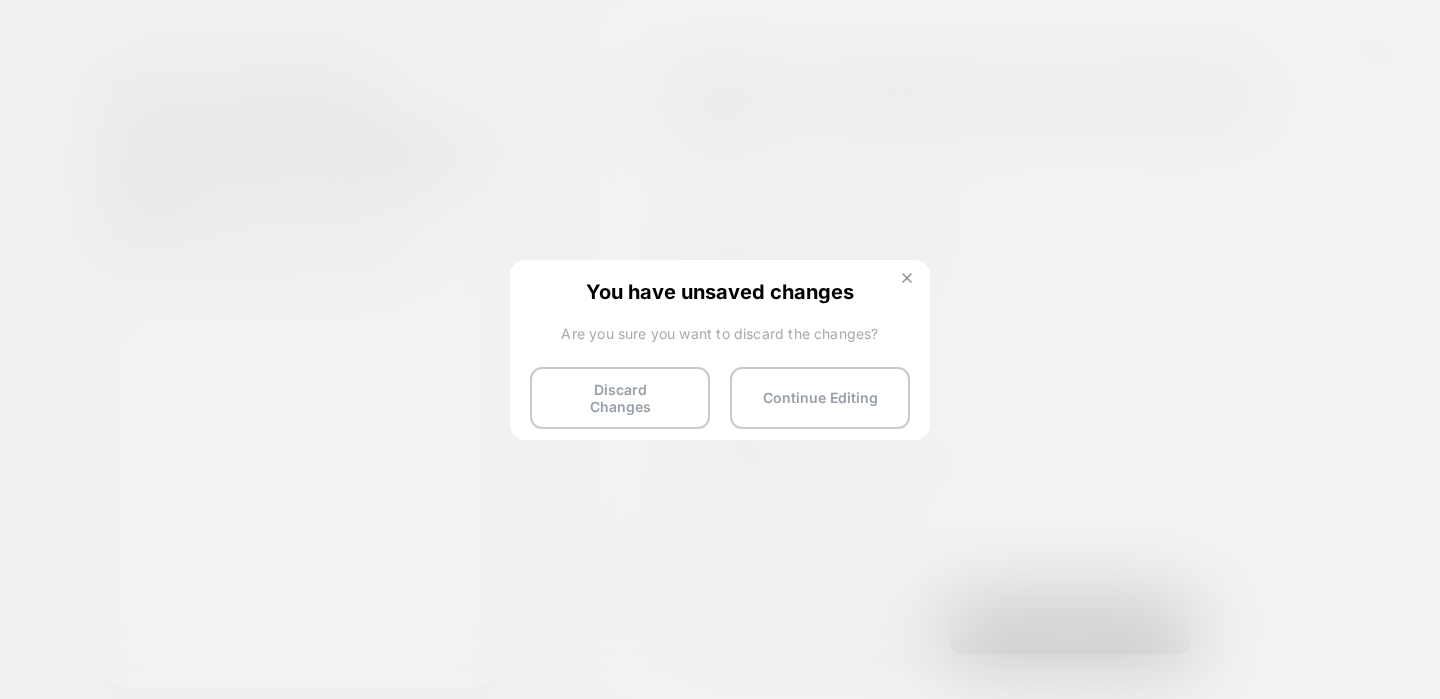 click at bounding box center (907, 280) 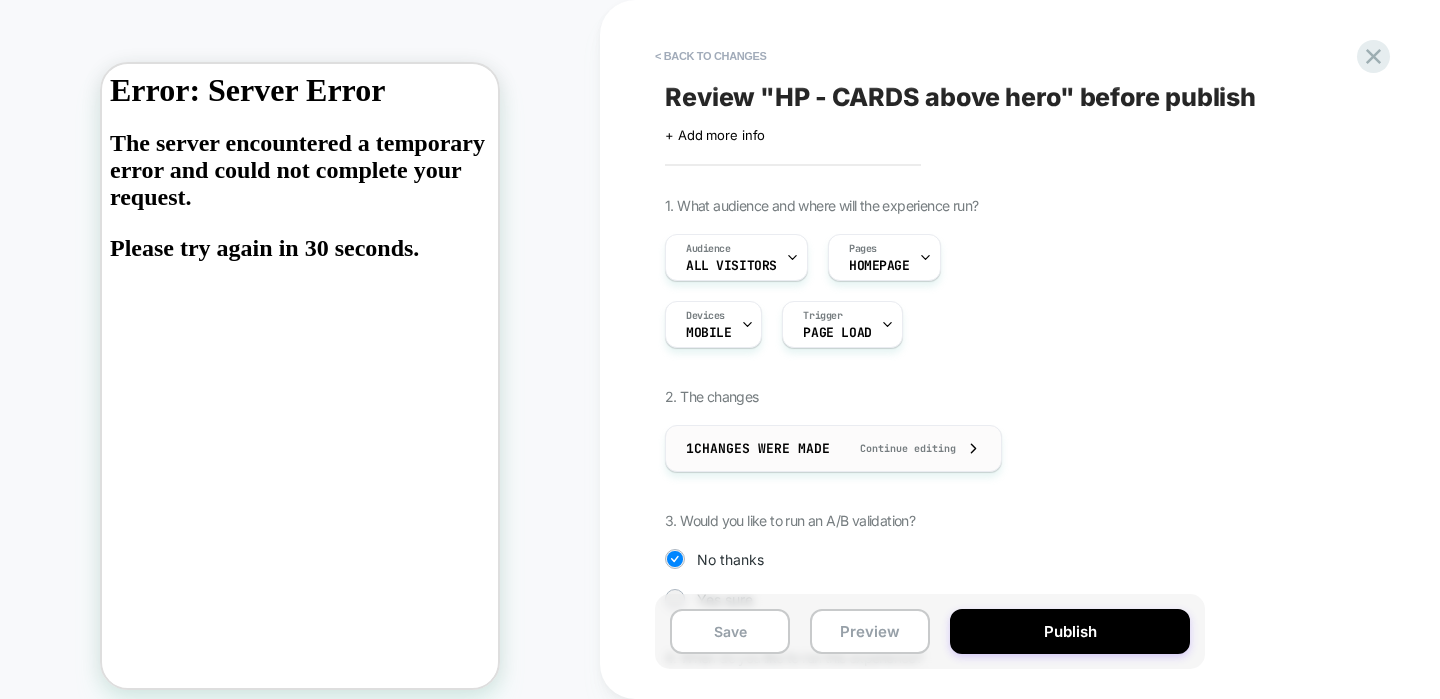 click on "1  Changes were made" at bounding box center (758, 448) 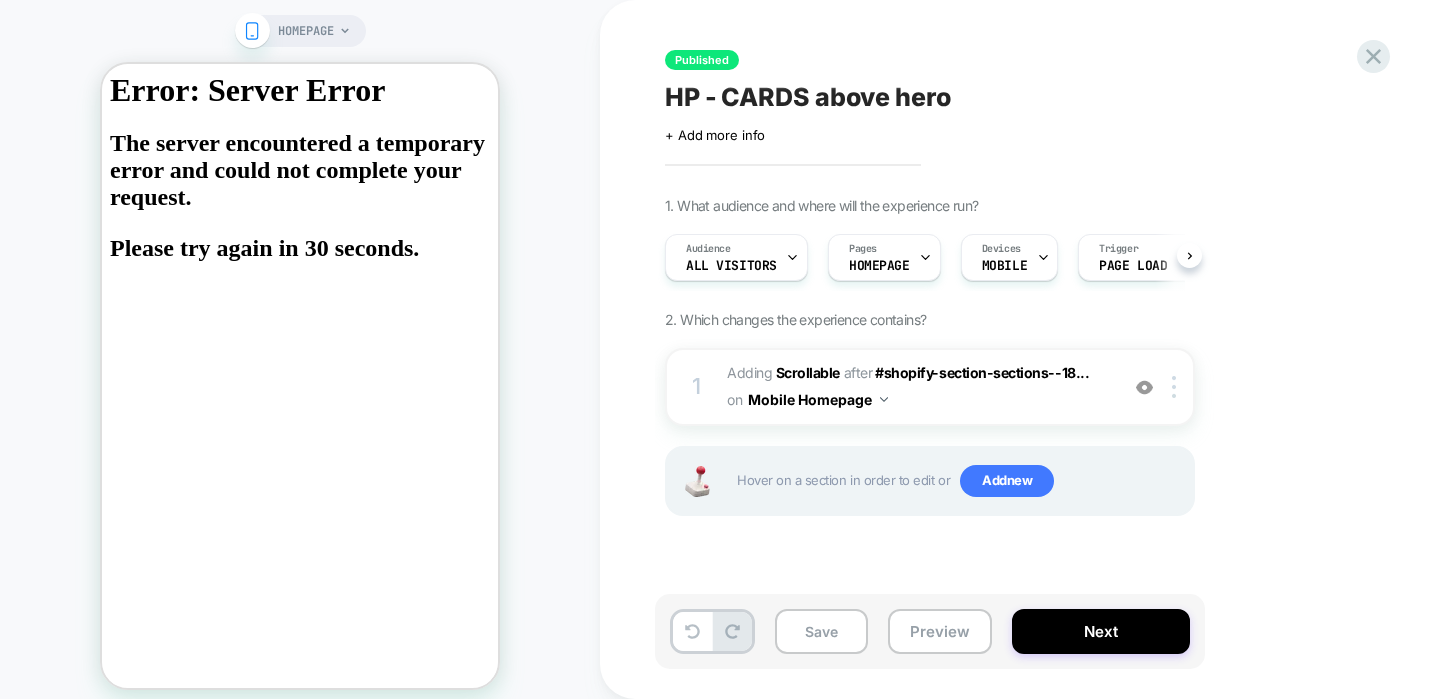 scroll, scrollTop: 0, scrollLeft: 1, axis: horizontal 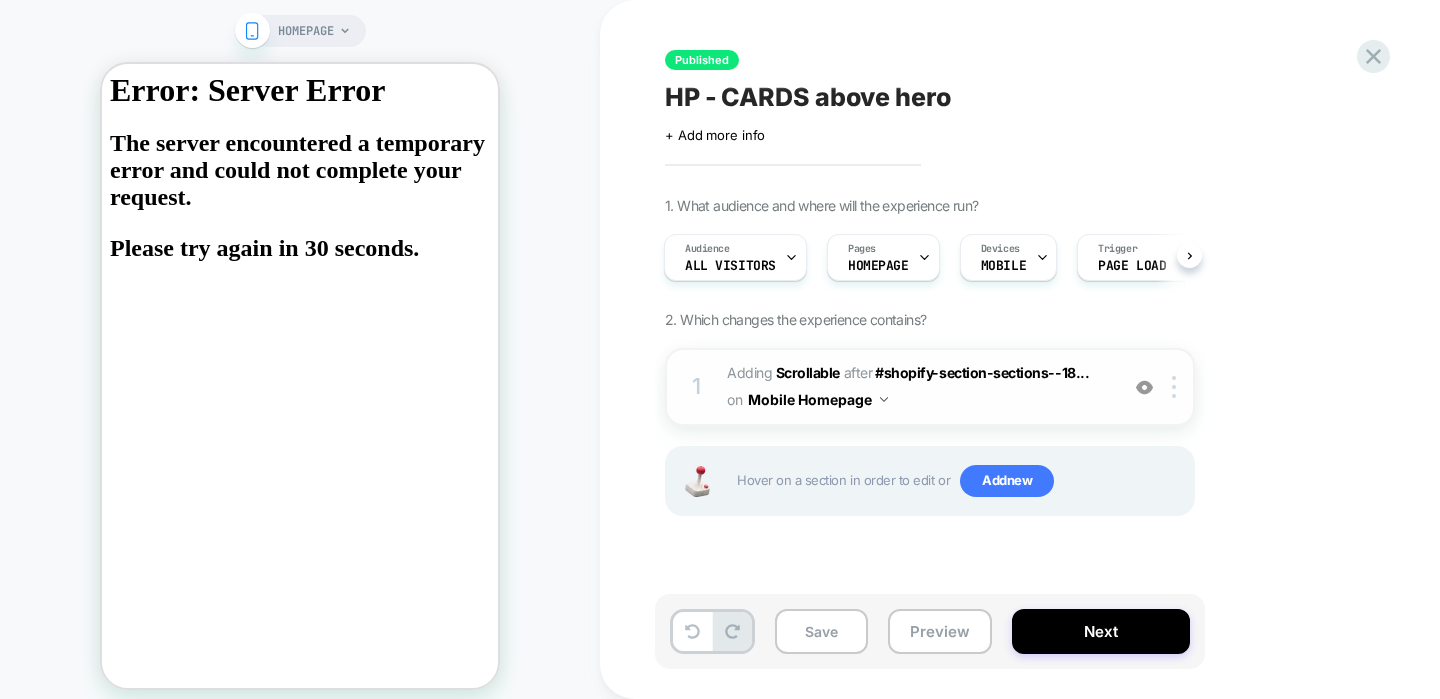 click on "Mobile Homepage" at bounding box center [818, 399] 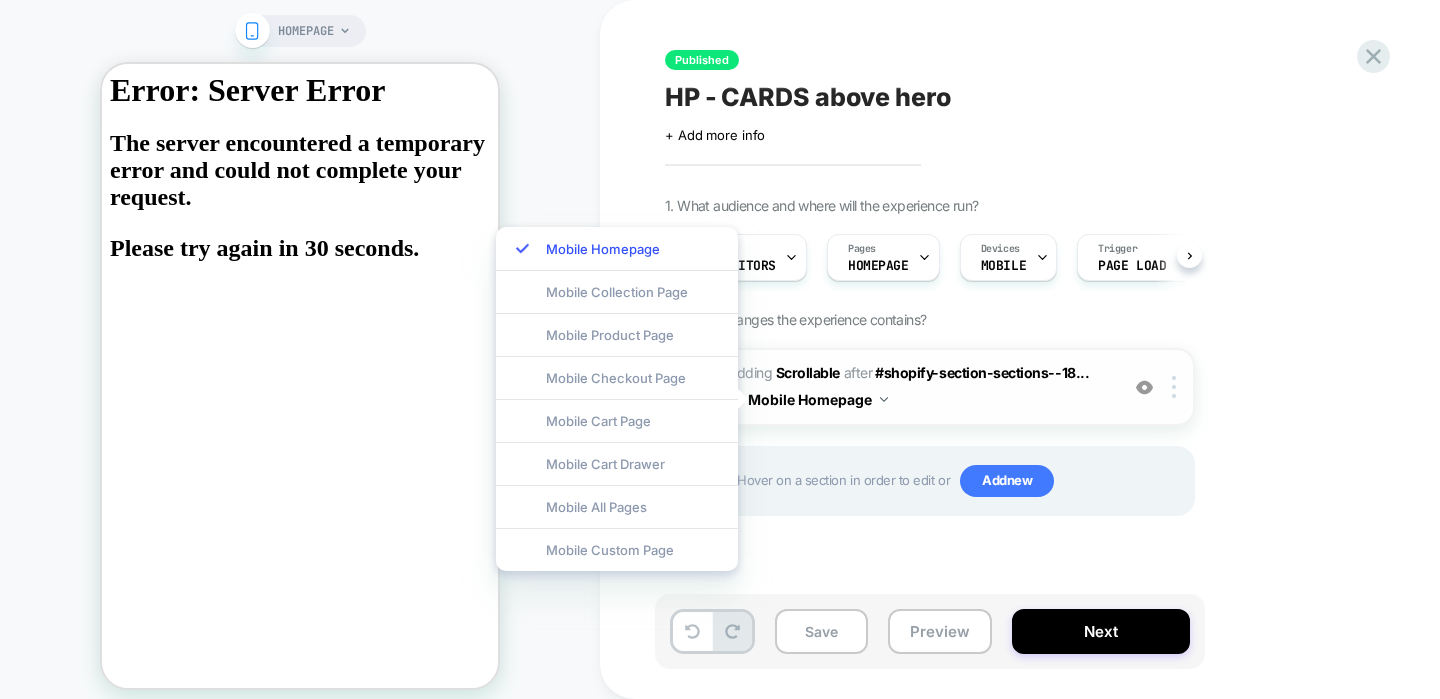 click on "1 #_loomi_addon_1746605852582 Adding   Scrollable   AFTER #shopify-section-sections--18... #shopify-section-sections--18281546023168__header   on Mobile Homepage Copy CSS Selector Copy Widget Id Rename Copy to   Desktop Target   All Devices Delete" at bounding box center [930, 387] 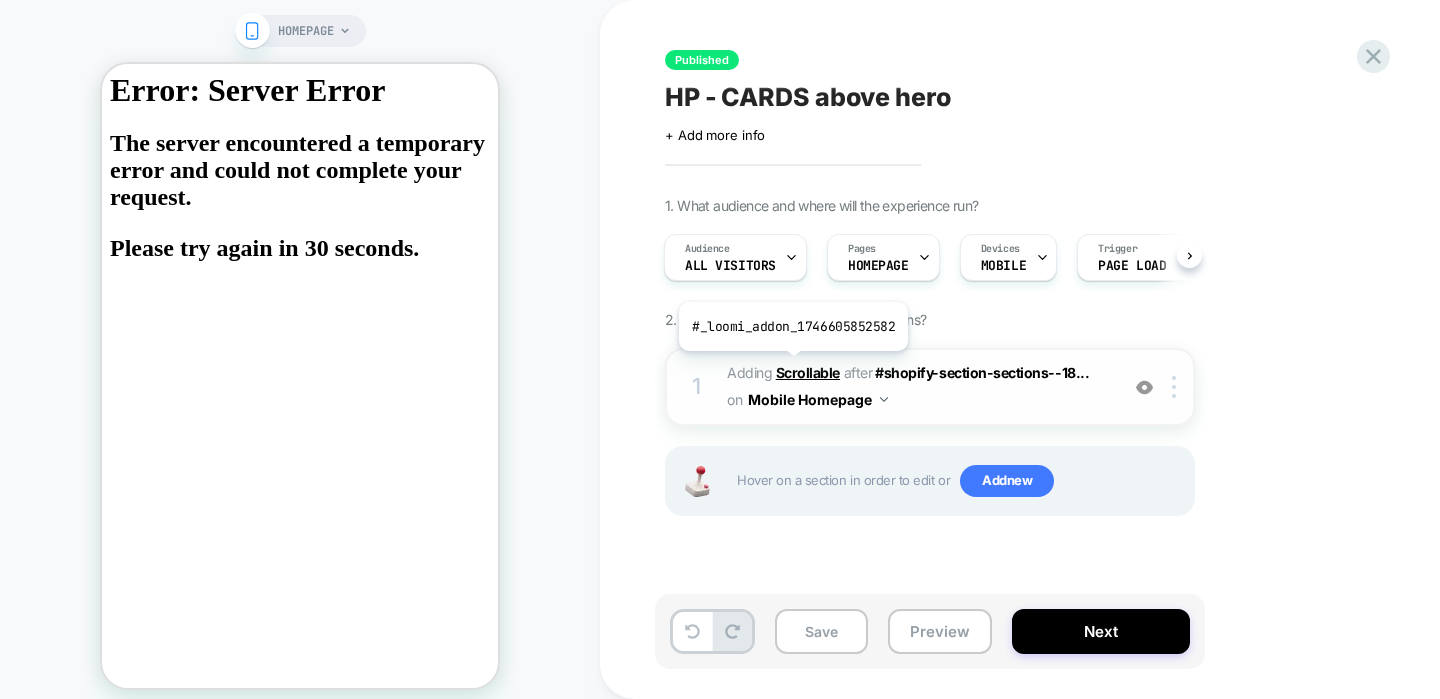 click on "Scrollable" at bounding box center (808, 372) 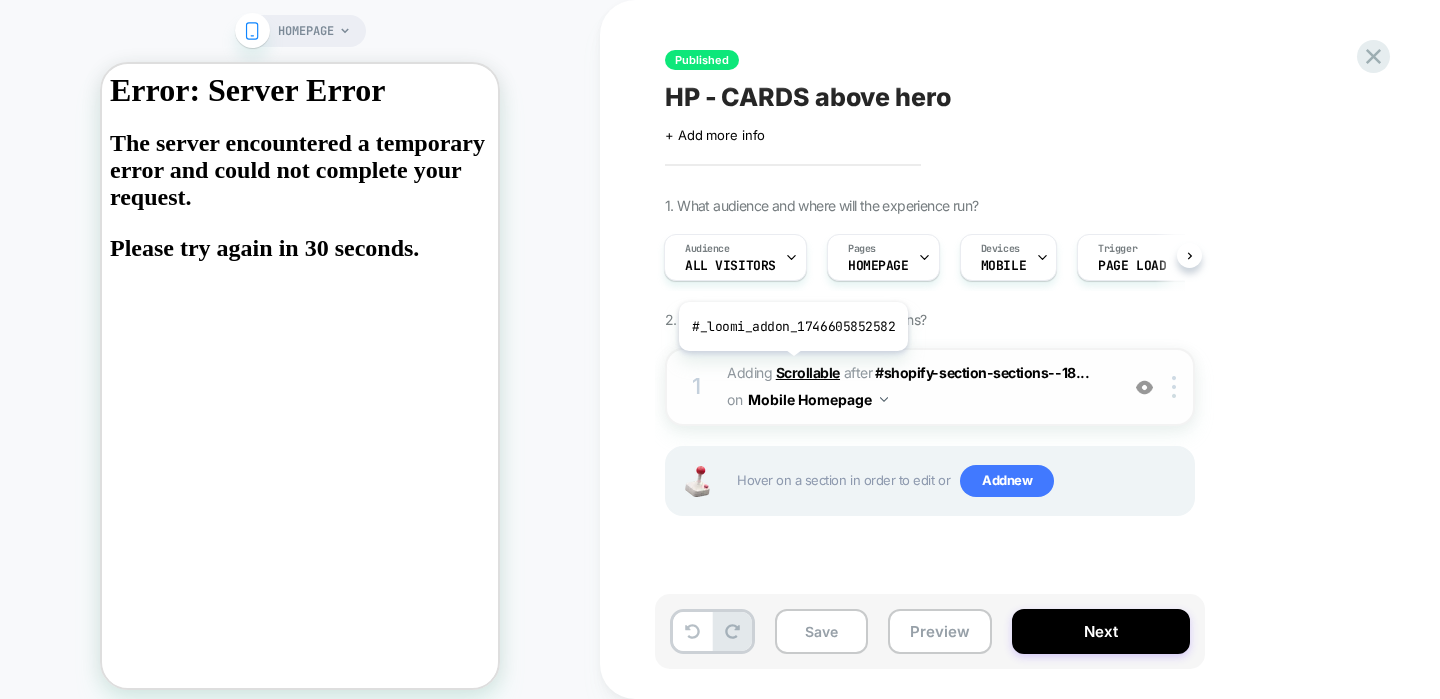 click on "Scrollable" at bounding box center [808, 372] 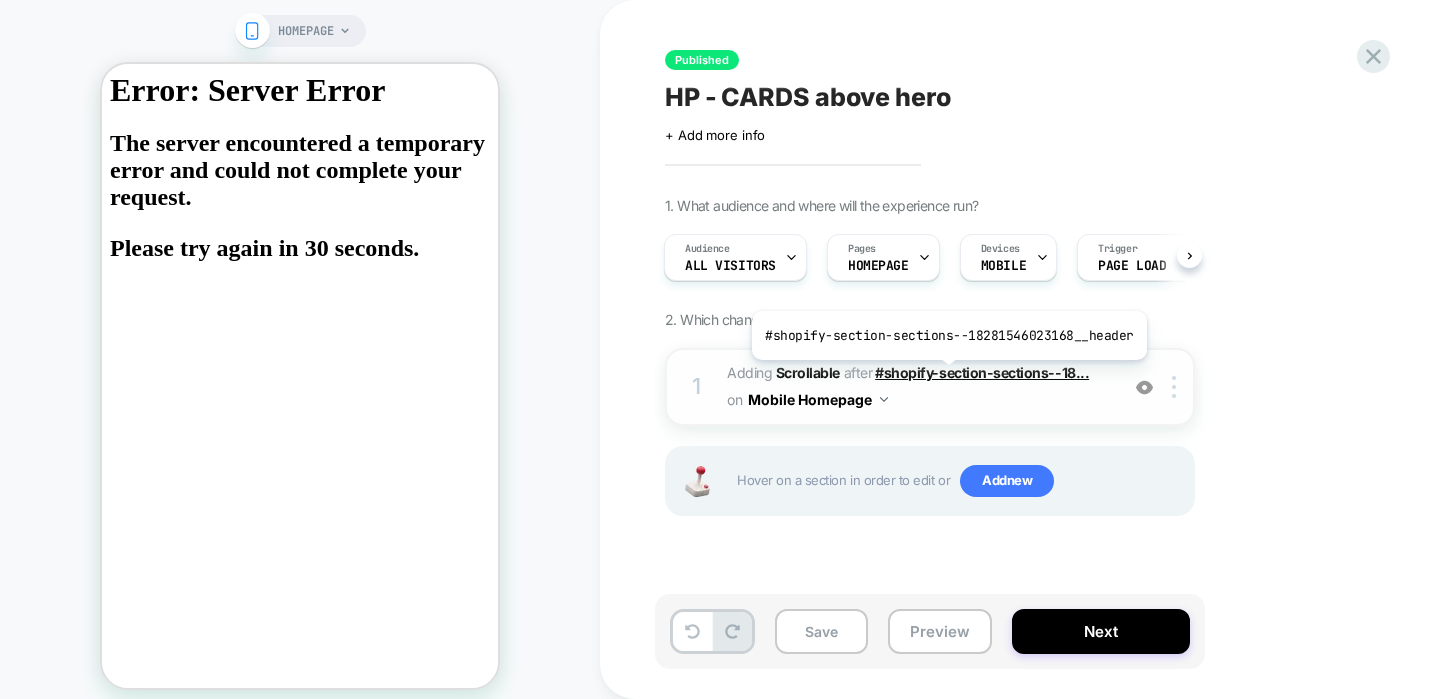 click on "#shopify-section-sections--18..." at bounding box center (982, 372) 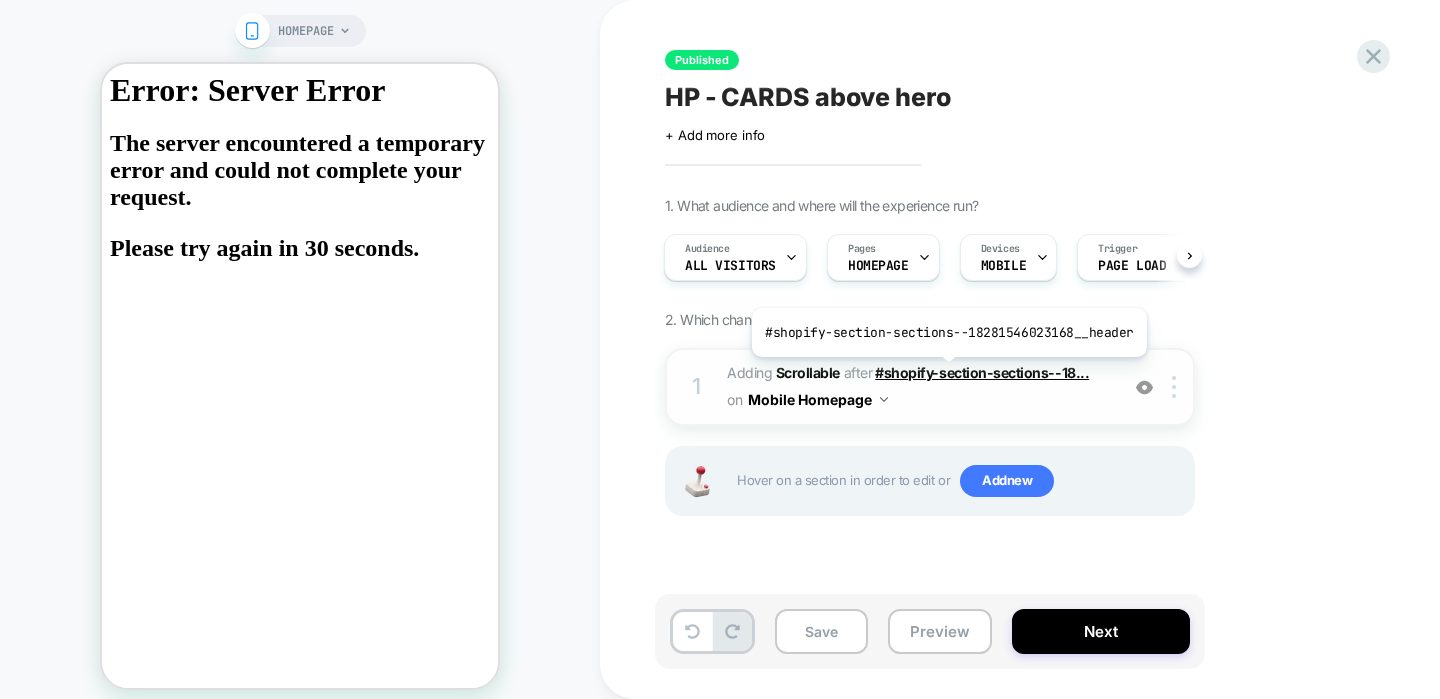 click on "#shopify-section-sections--18..." at bounding box center (982, 372) 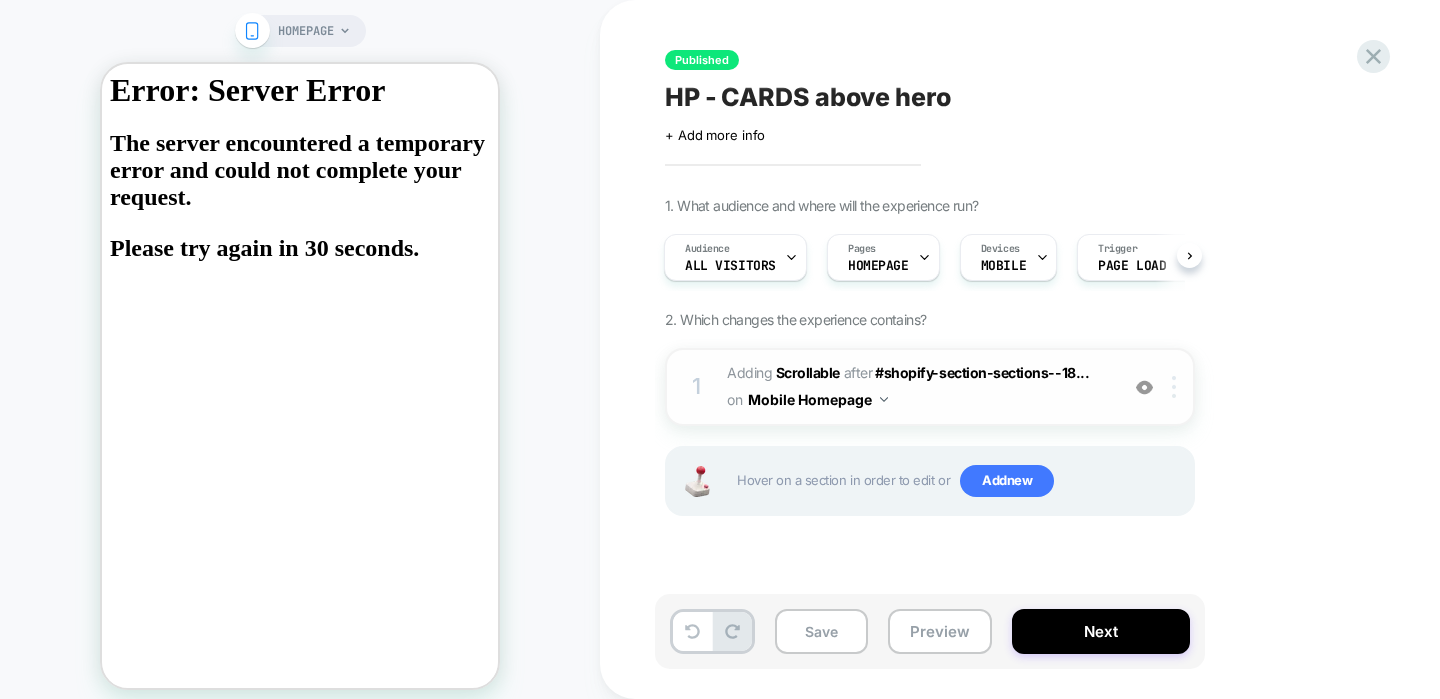 click at bounding box center [1177, 387] 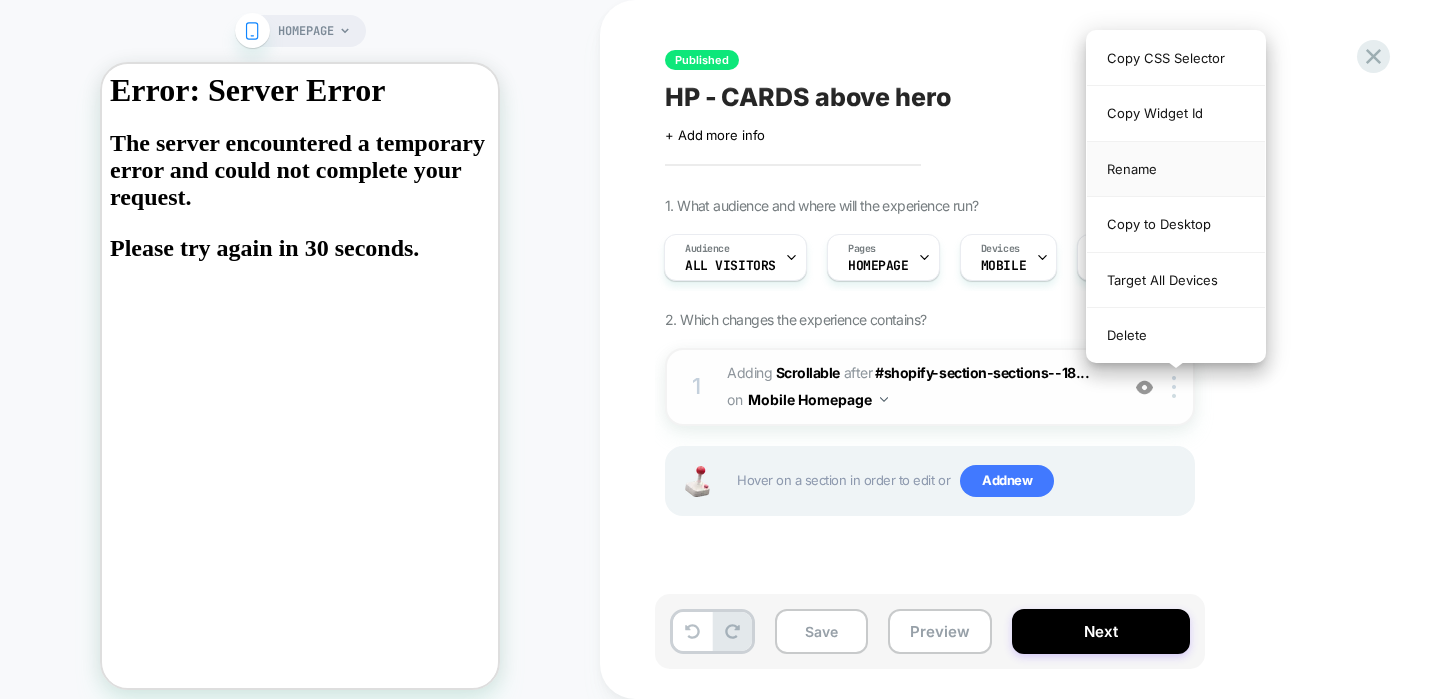 click on "Rename" at bounding box center (1176, 169) 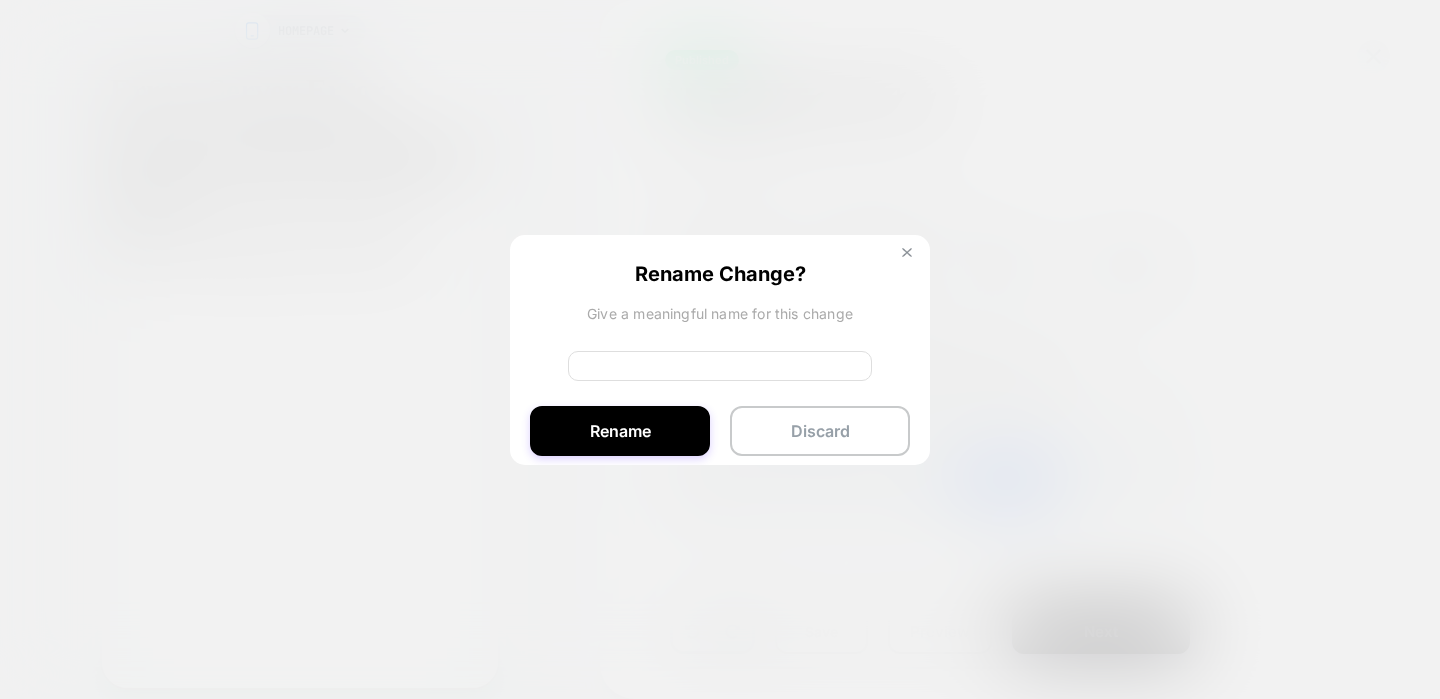 click at bounding box center (907, 253) 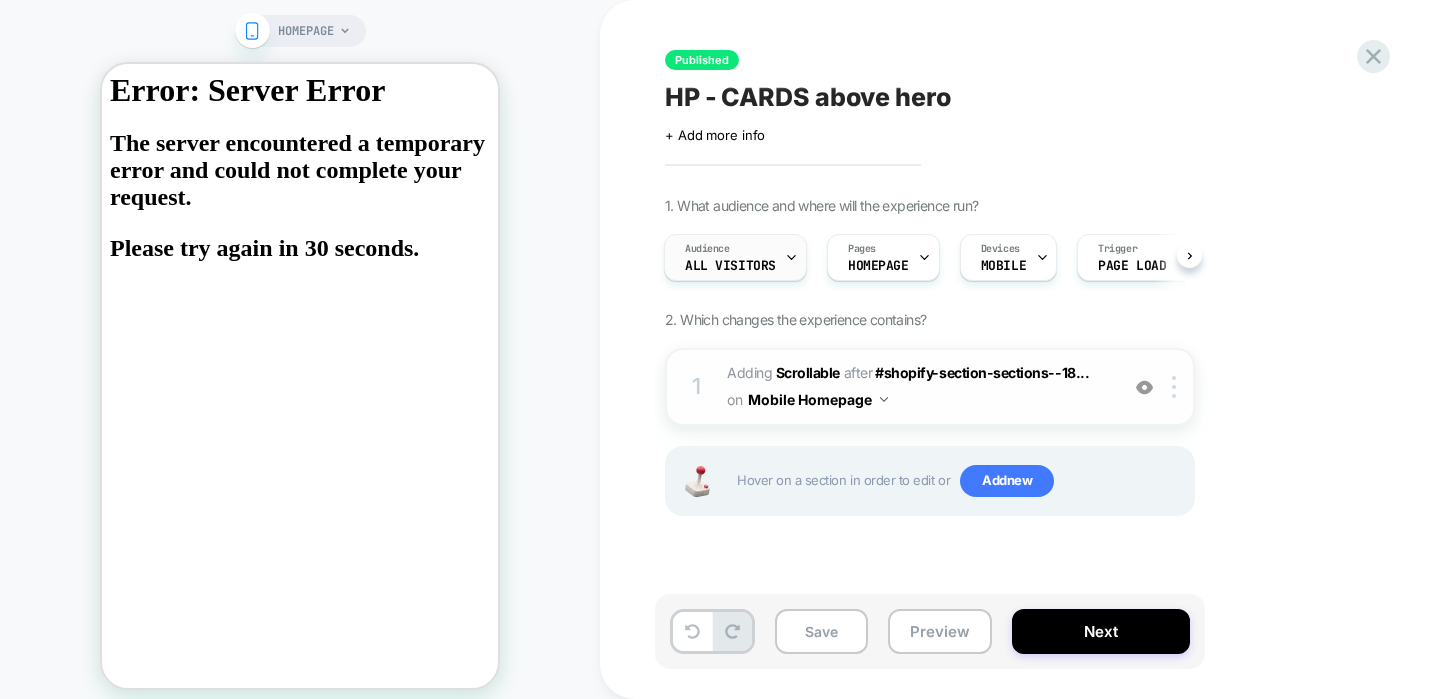 click on "All Visitors" at bounding box center (730, 266) 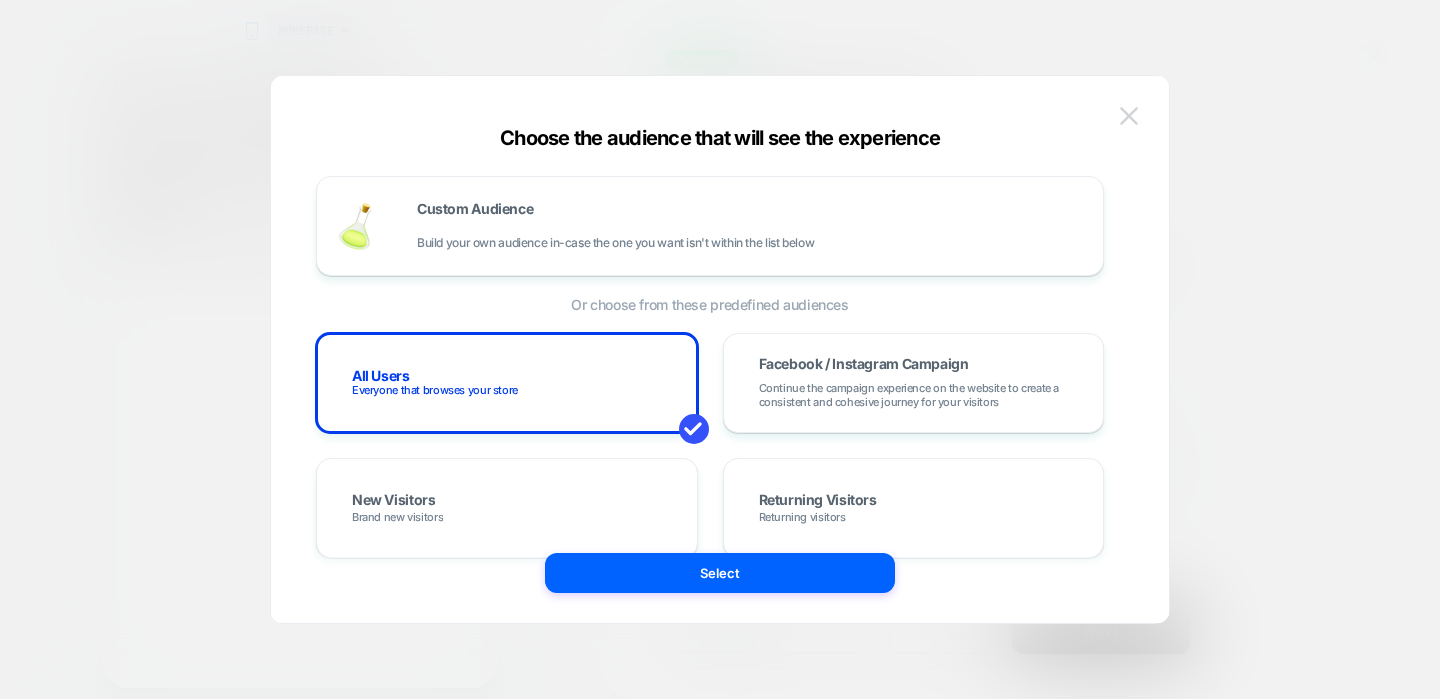 click at bounding box center [1129, 115] 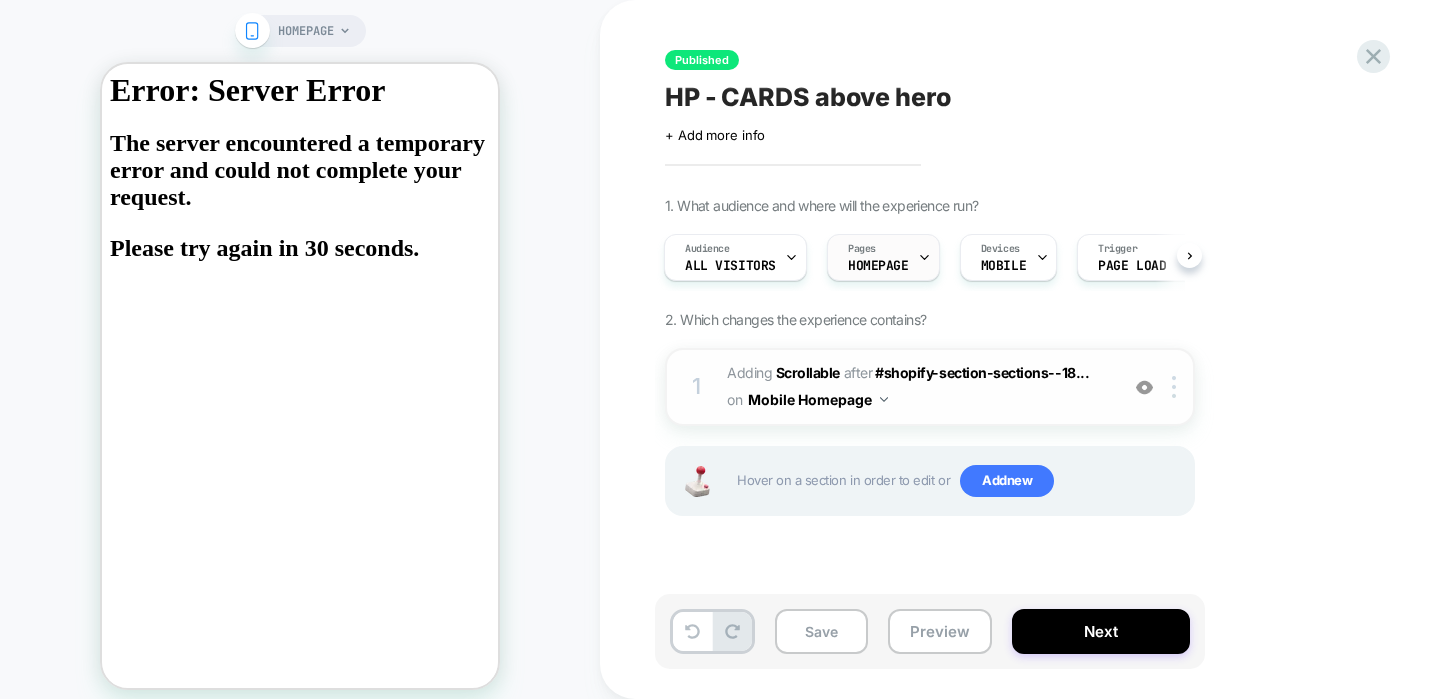 click 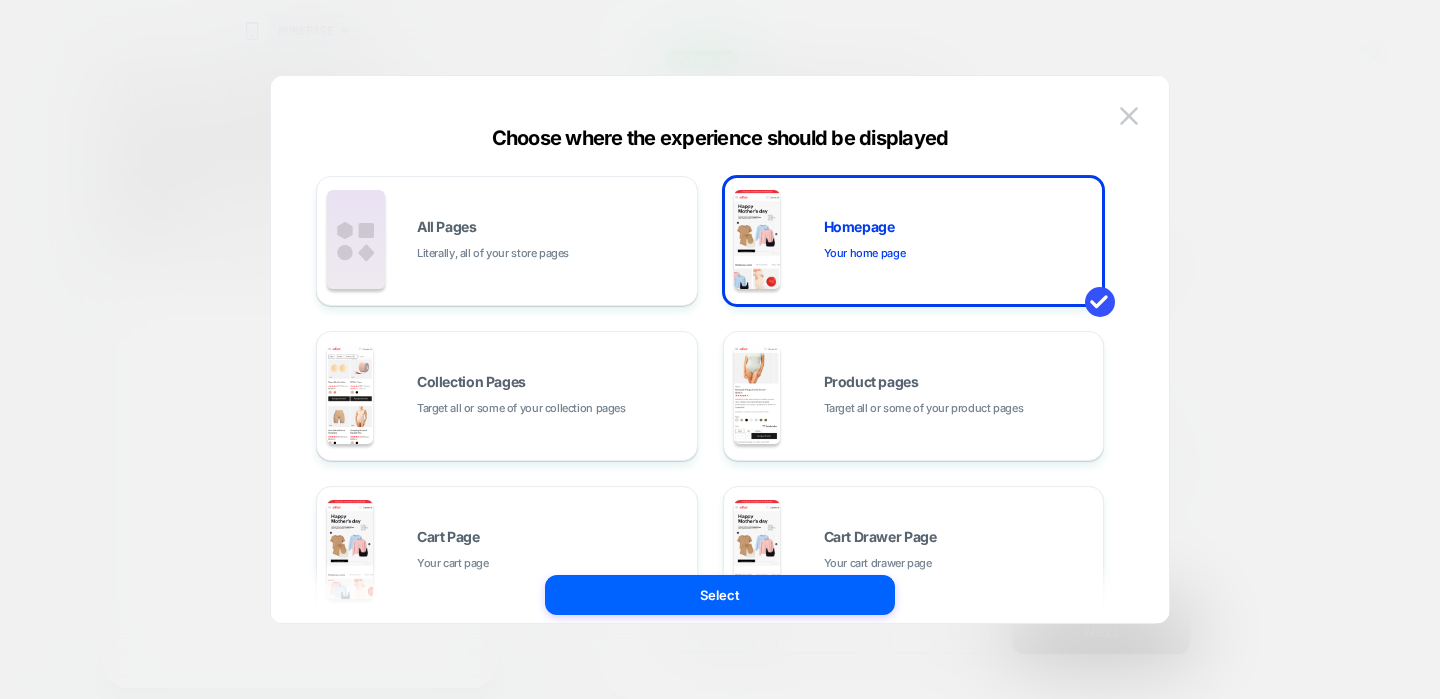 click at bounding box center (720, 349) 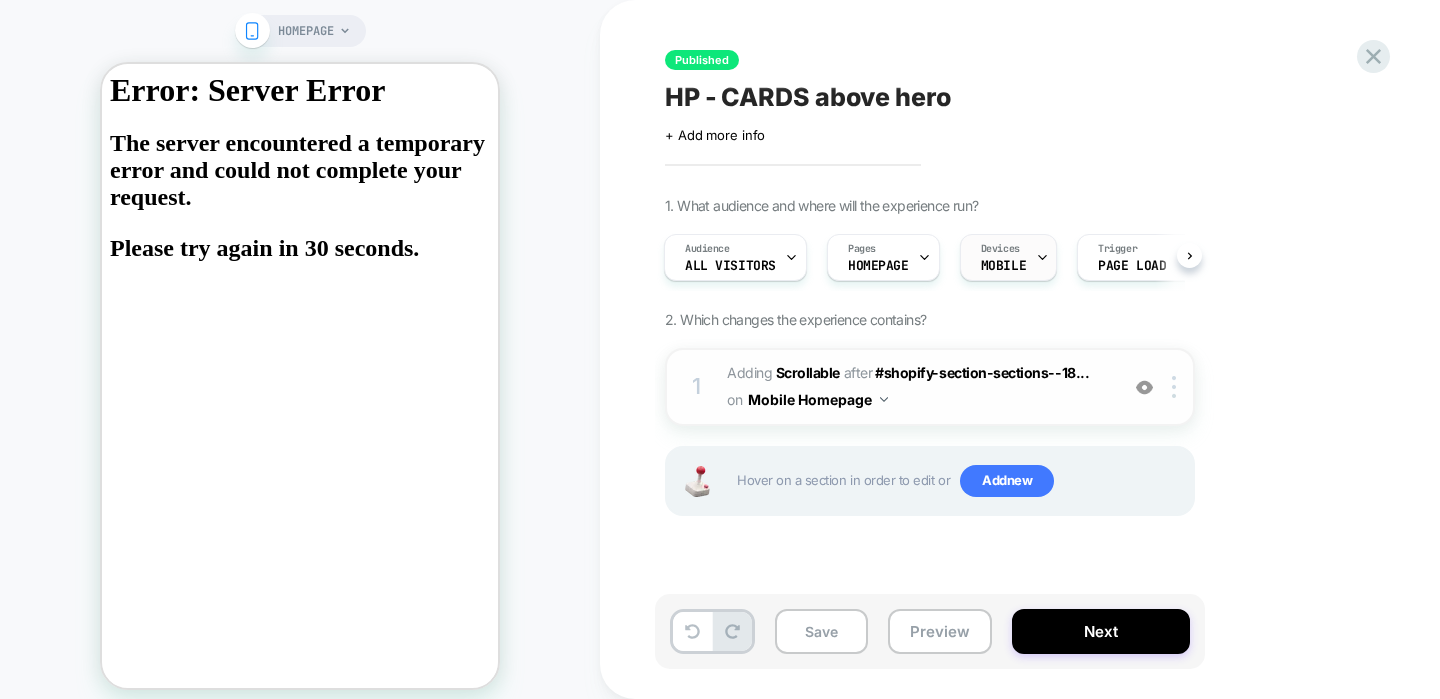 click on "Devices" at bounding box center (1000, 249) 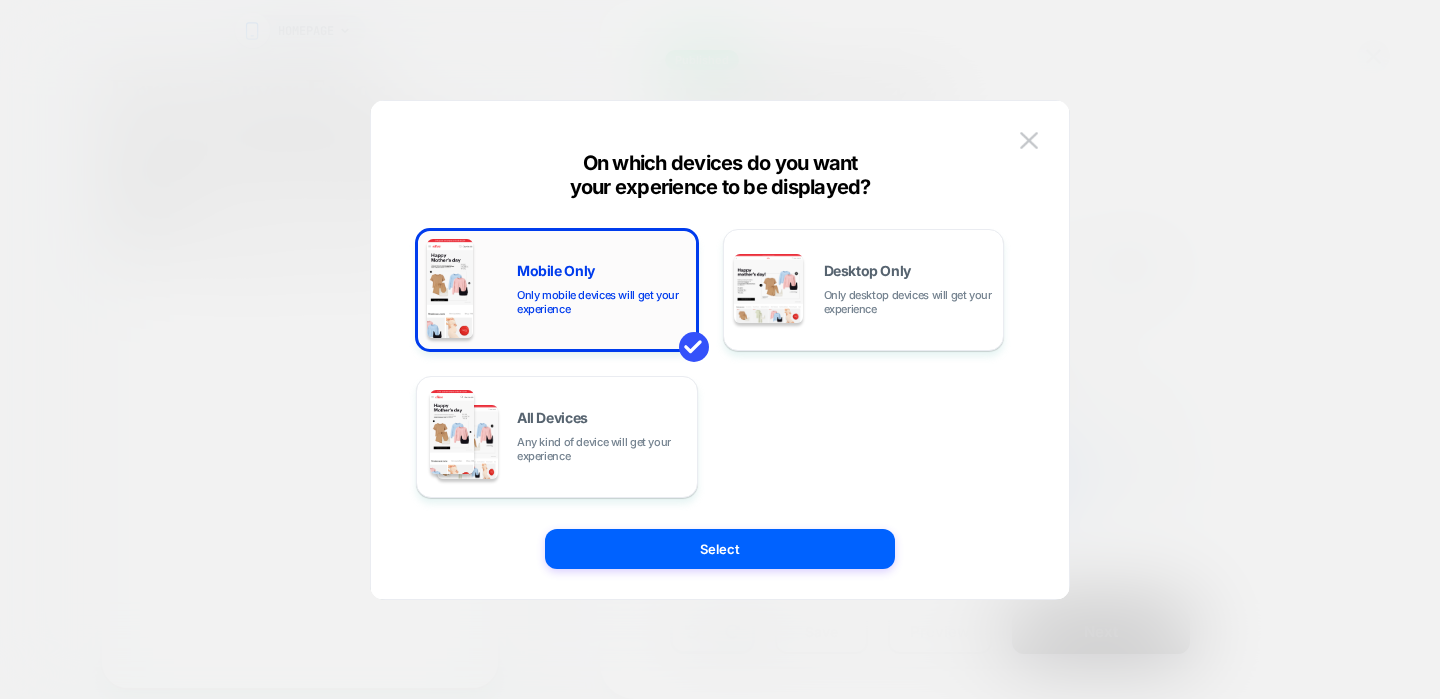 click on "Only mobile devices will get your experience" at bounding box center (602, 302) 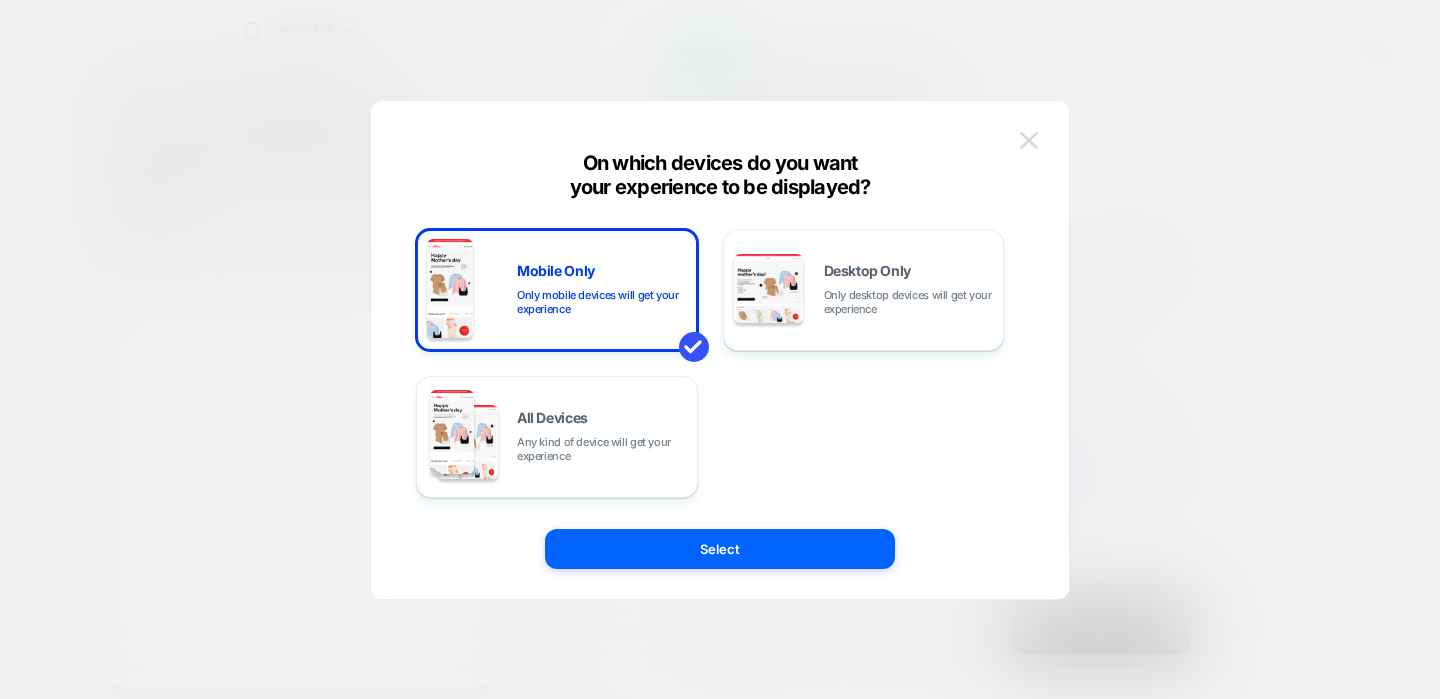 click at bounding box center (1029, 141) 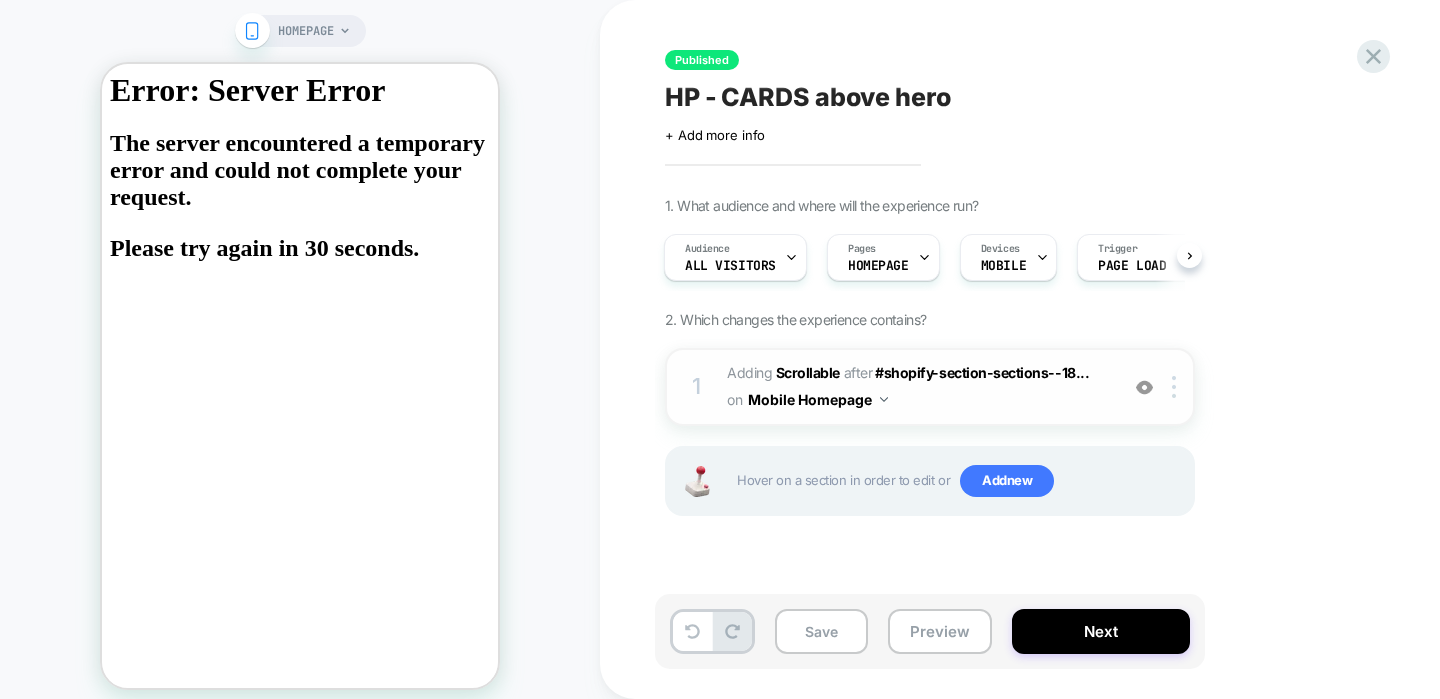 click on "Hover on a section in order to edit or  Add  new" at bounding box center (960, 481) 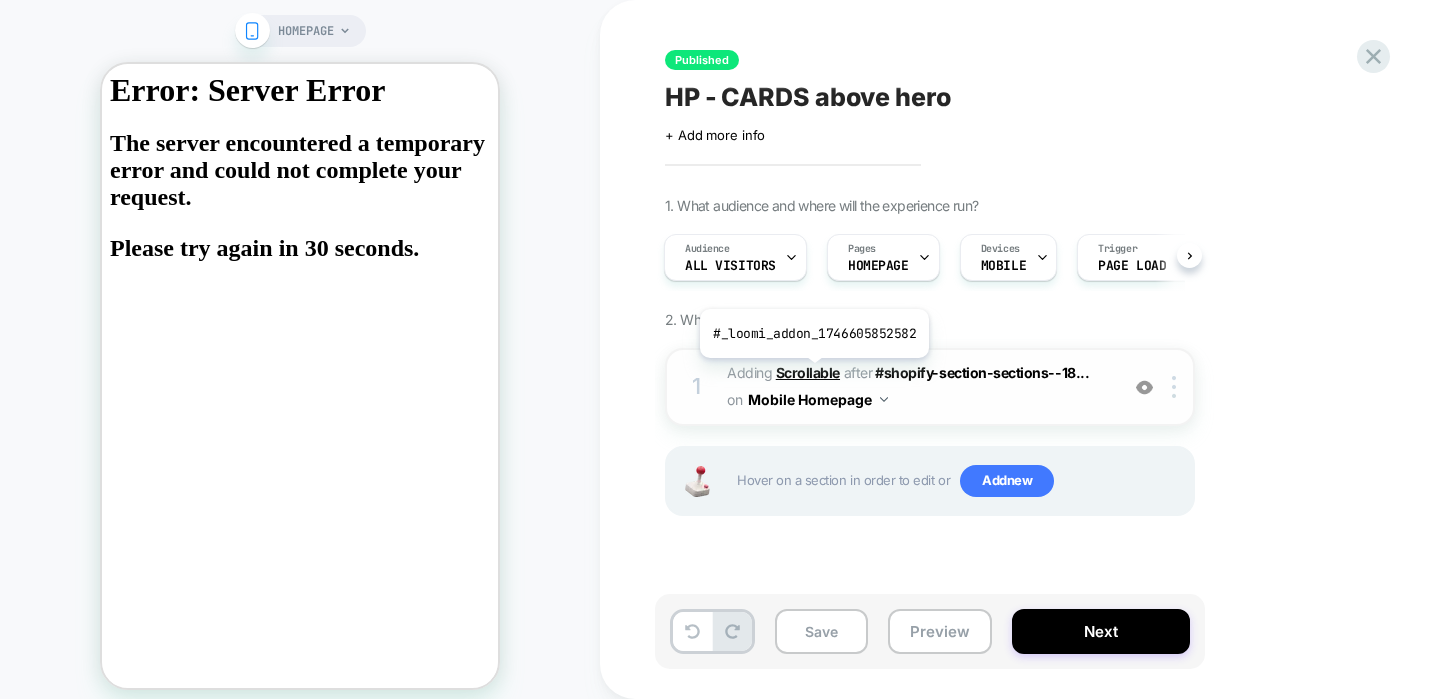 click on "Scrollable" at bounding box center (808, 372) 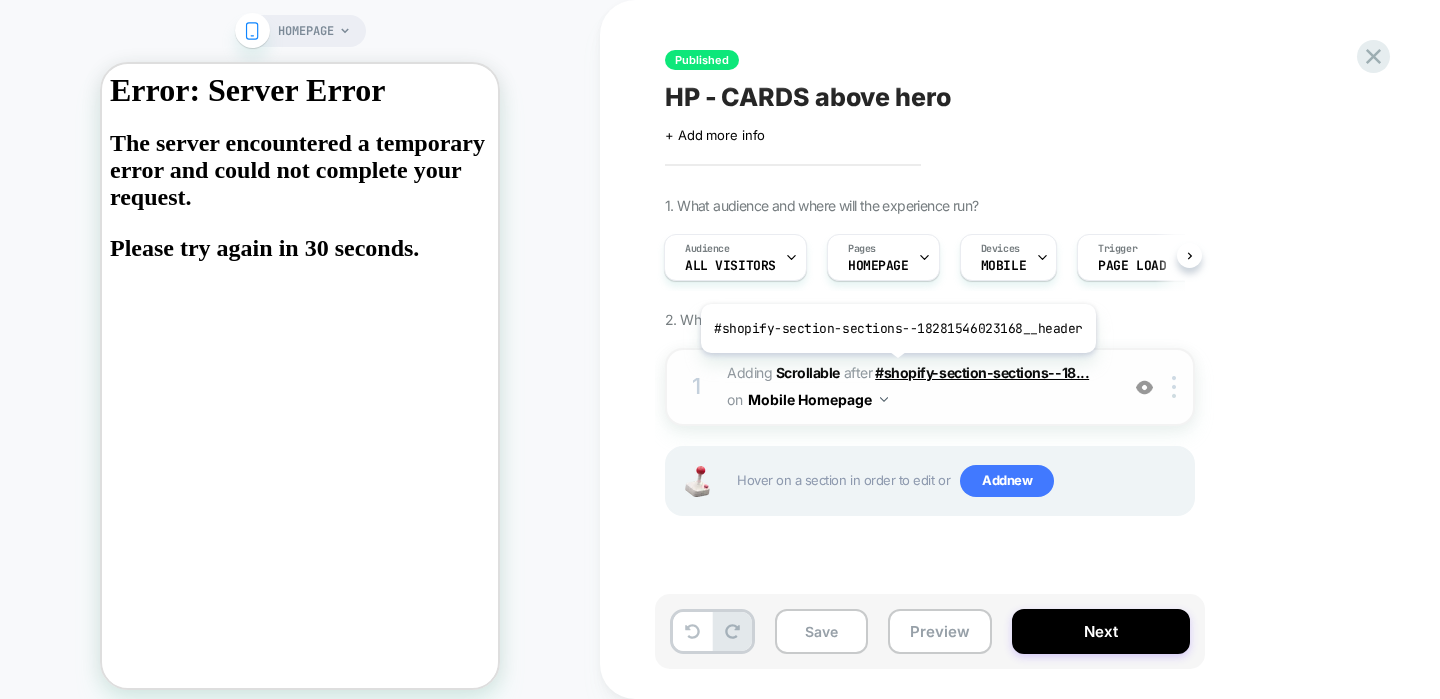 click on "#shopify-section-sections--18..." at bounding box center (982, 372) 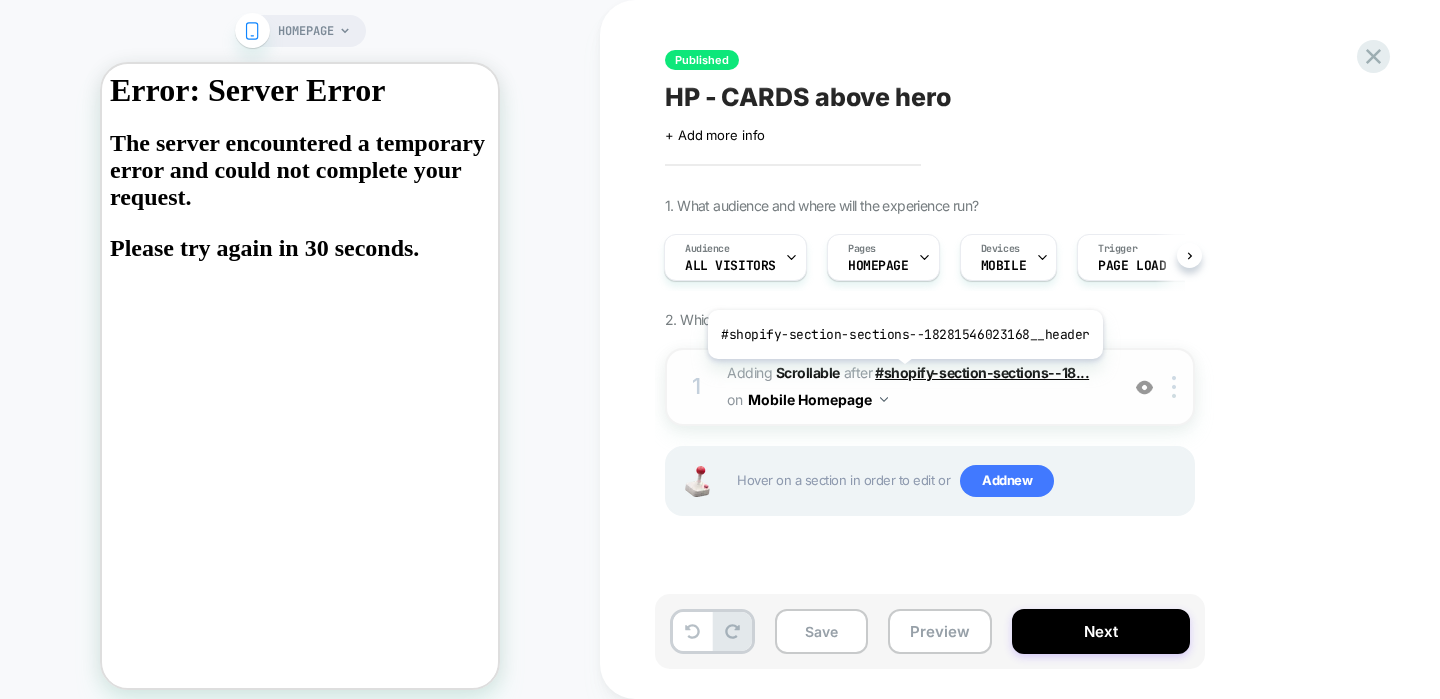 click on "#shopify-section-sections--18..." at bounding box center [982, 372] 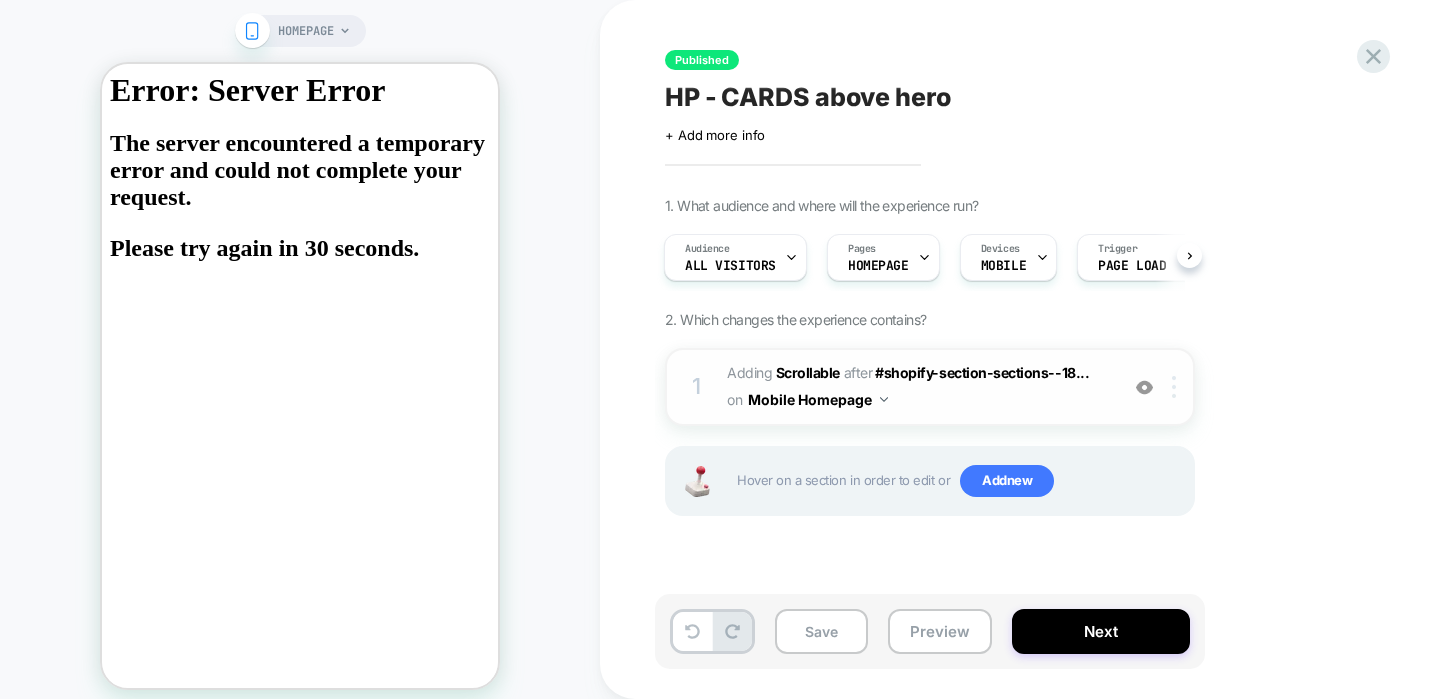 click at bounding box center [1174, 387] 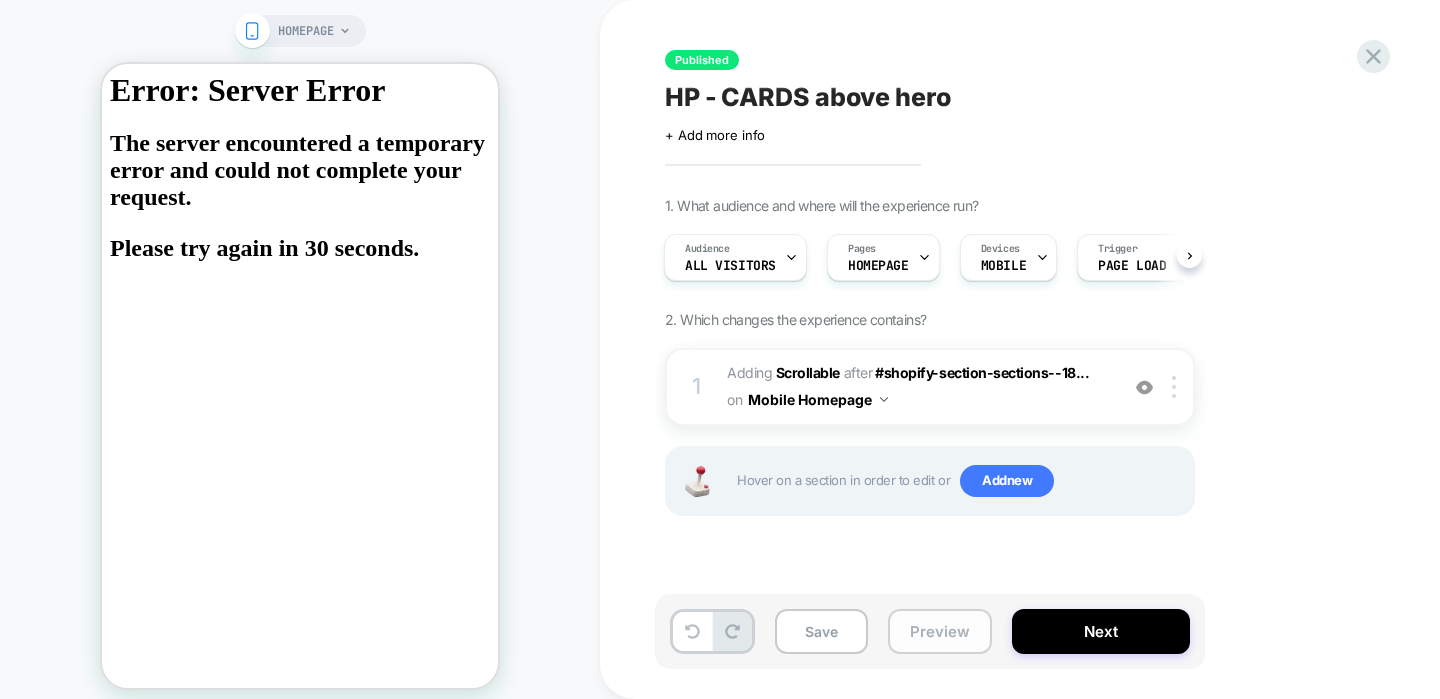 click on "Preview" at bounding box center [940, 631] 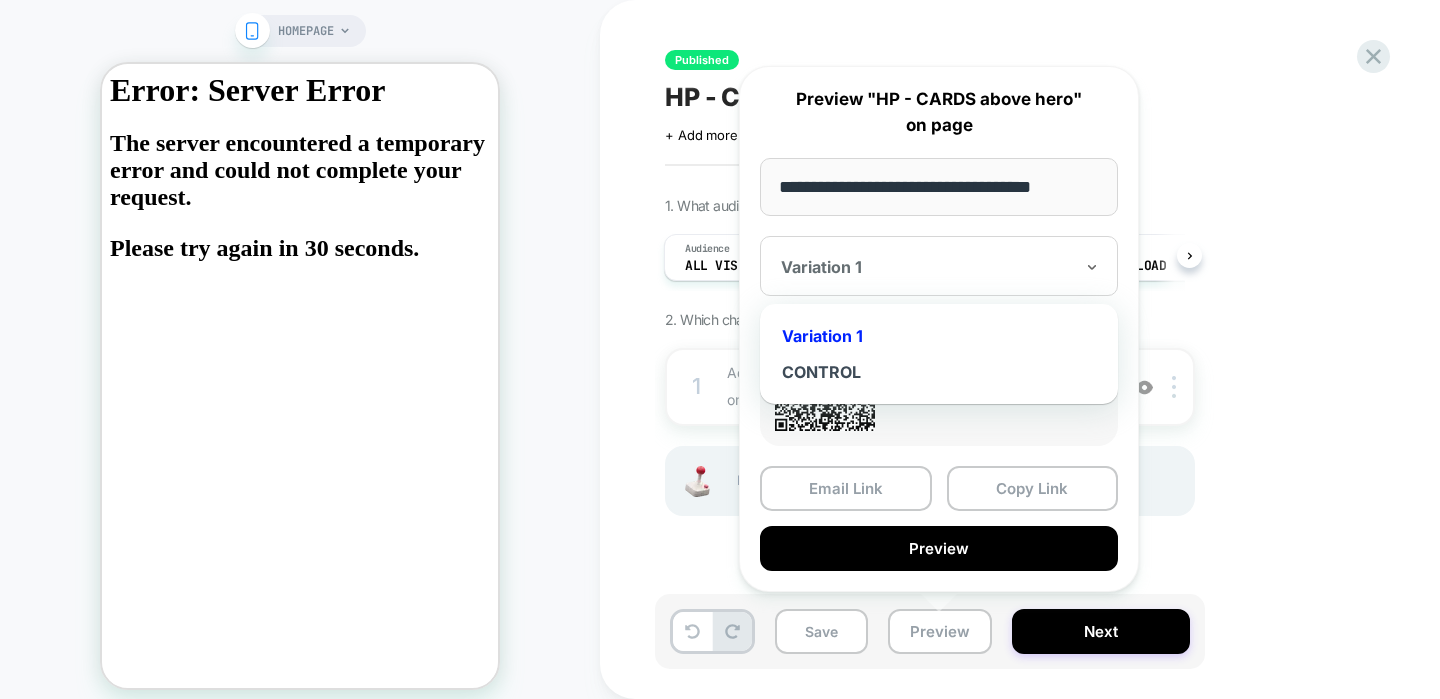 click at bounding box center (927, 267) 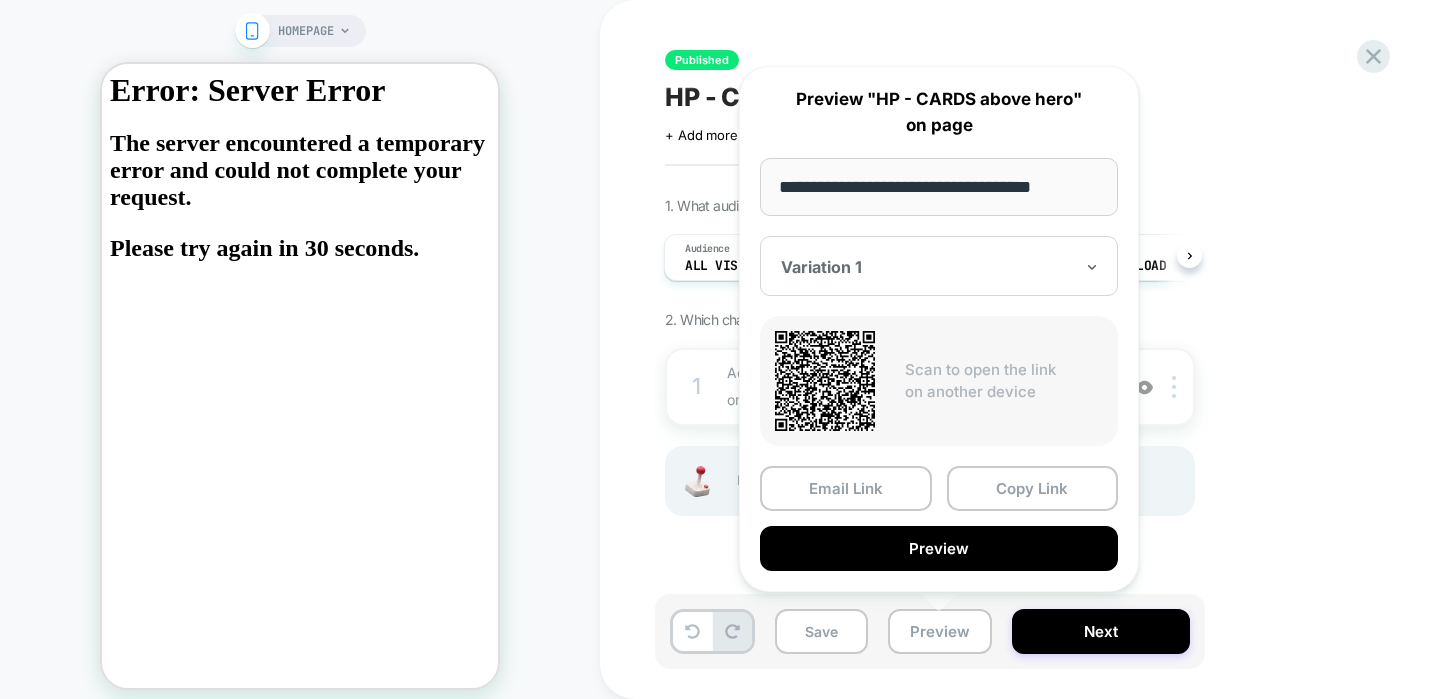 click on "**********" at bounding box center (939, 187) 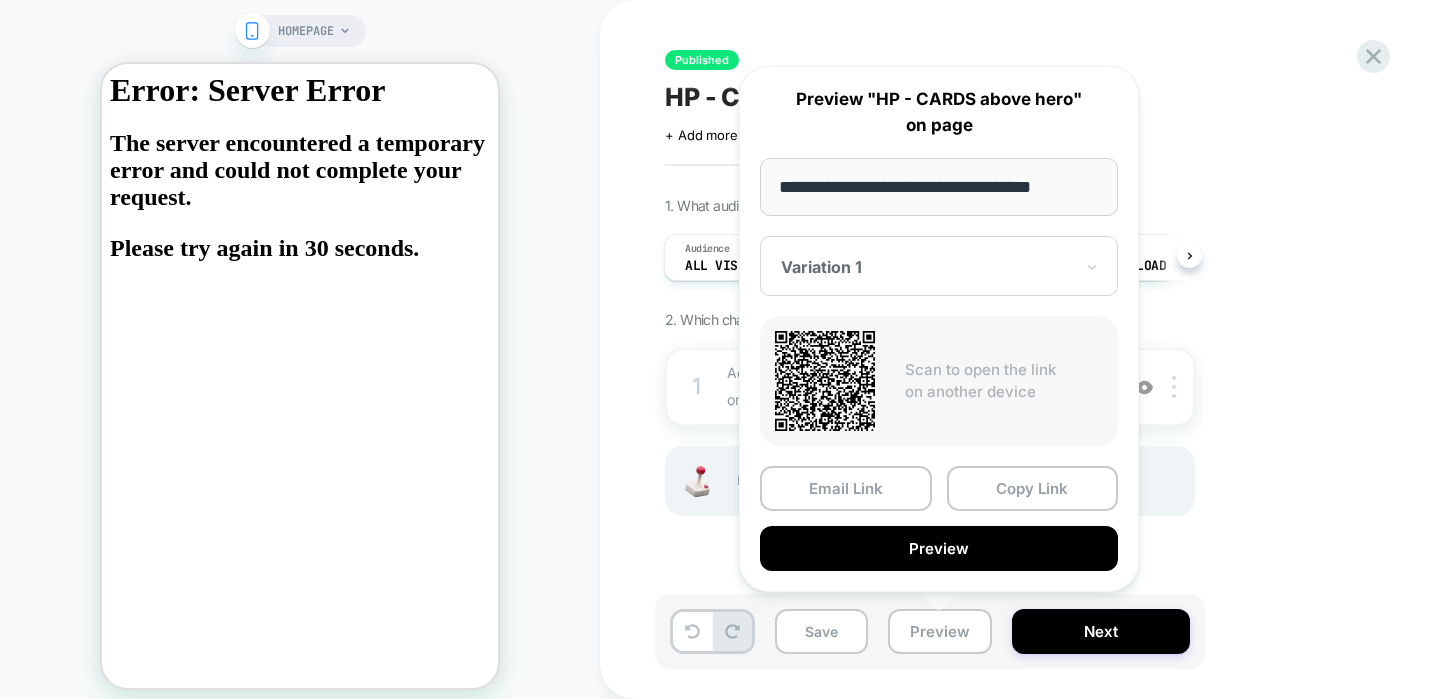 click on "**********" at bounding box center (939, 187) 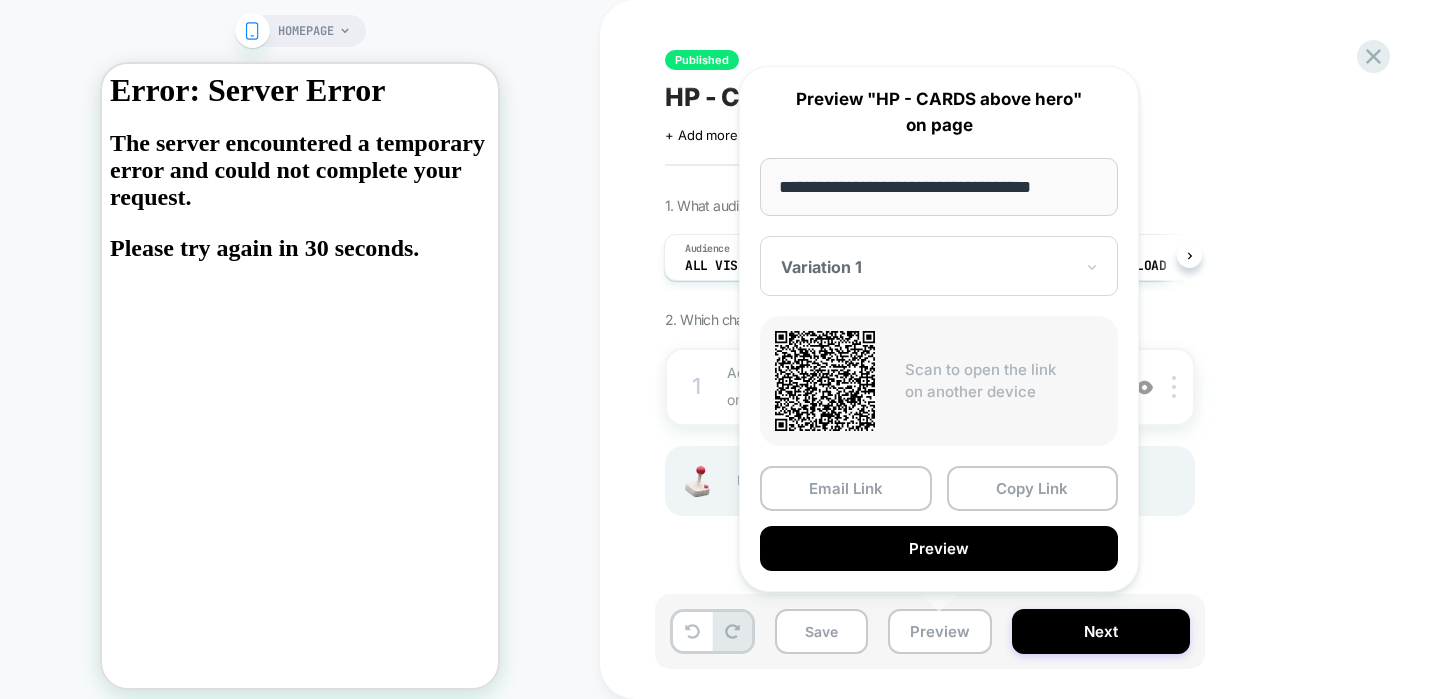 click on "**********" at bounding box center (939, 187) 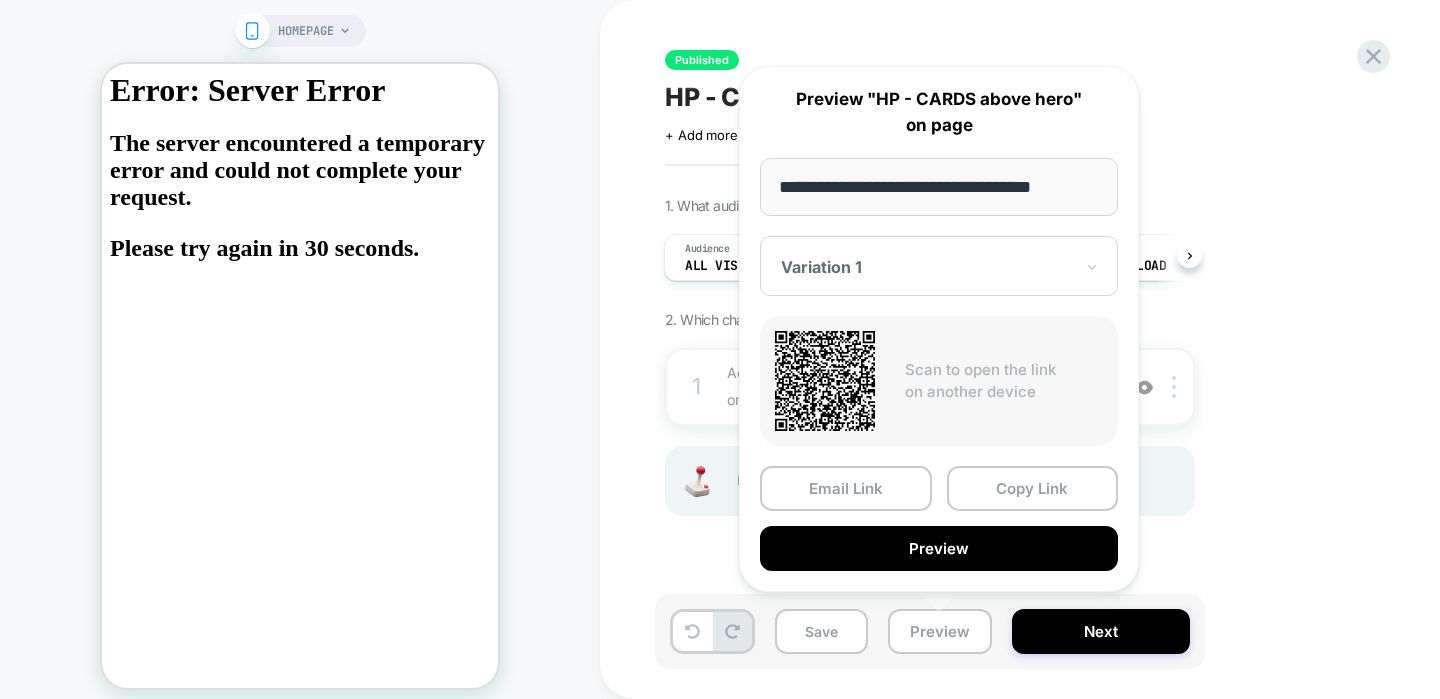 click on "**********" at bounding box center [939, 329] 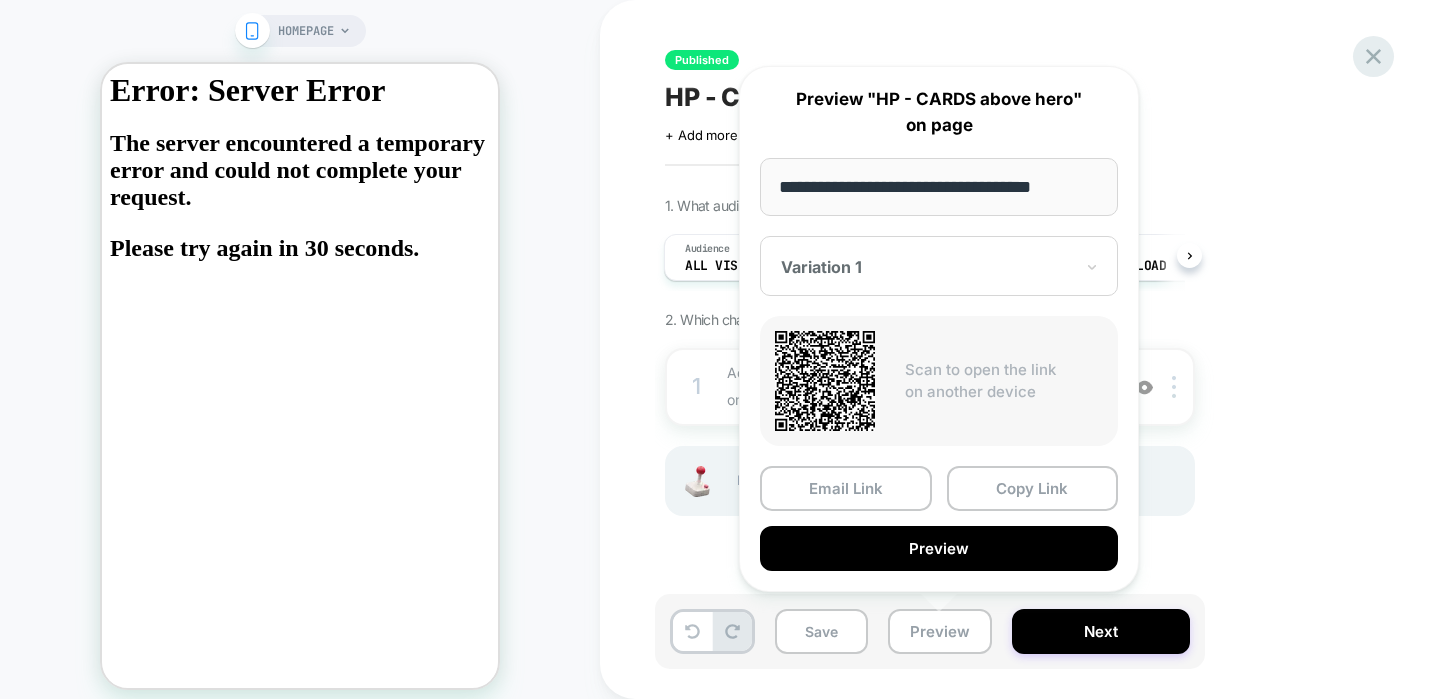 click 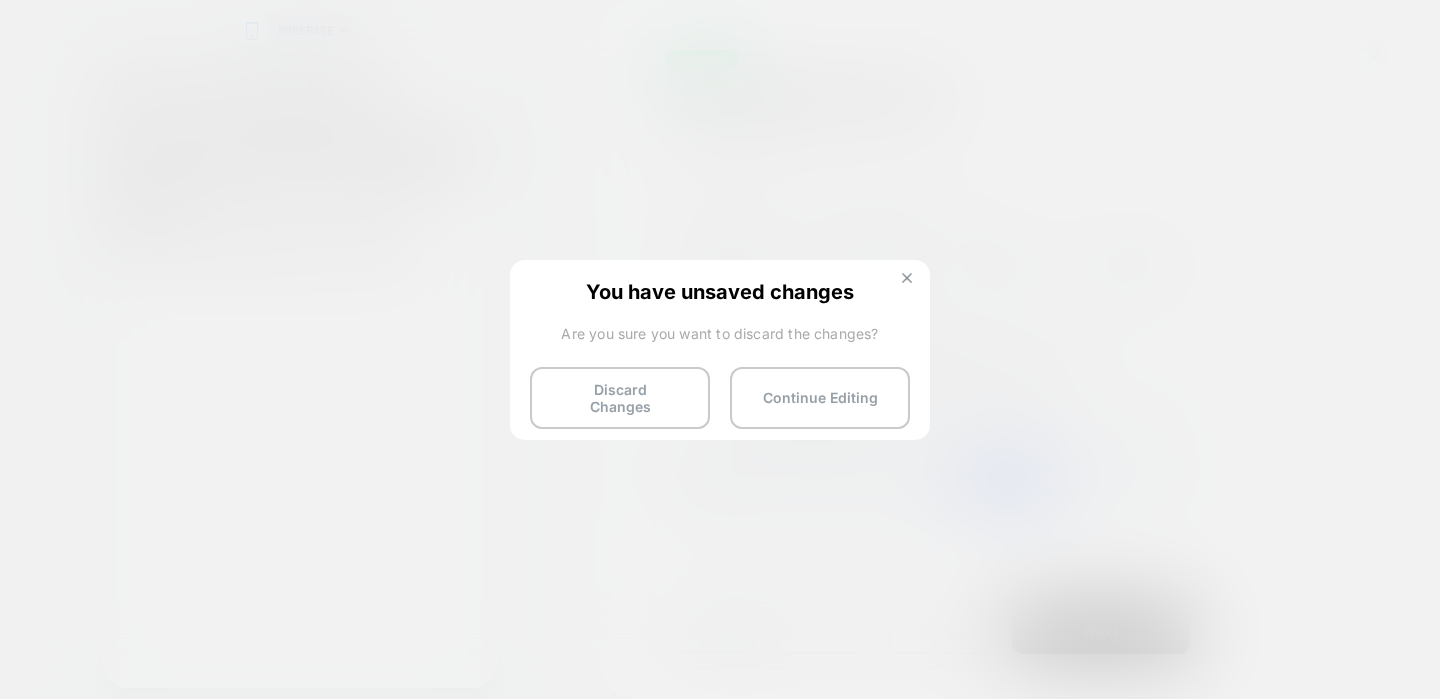 click at bounding box center [907, 278] 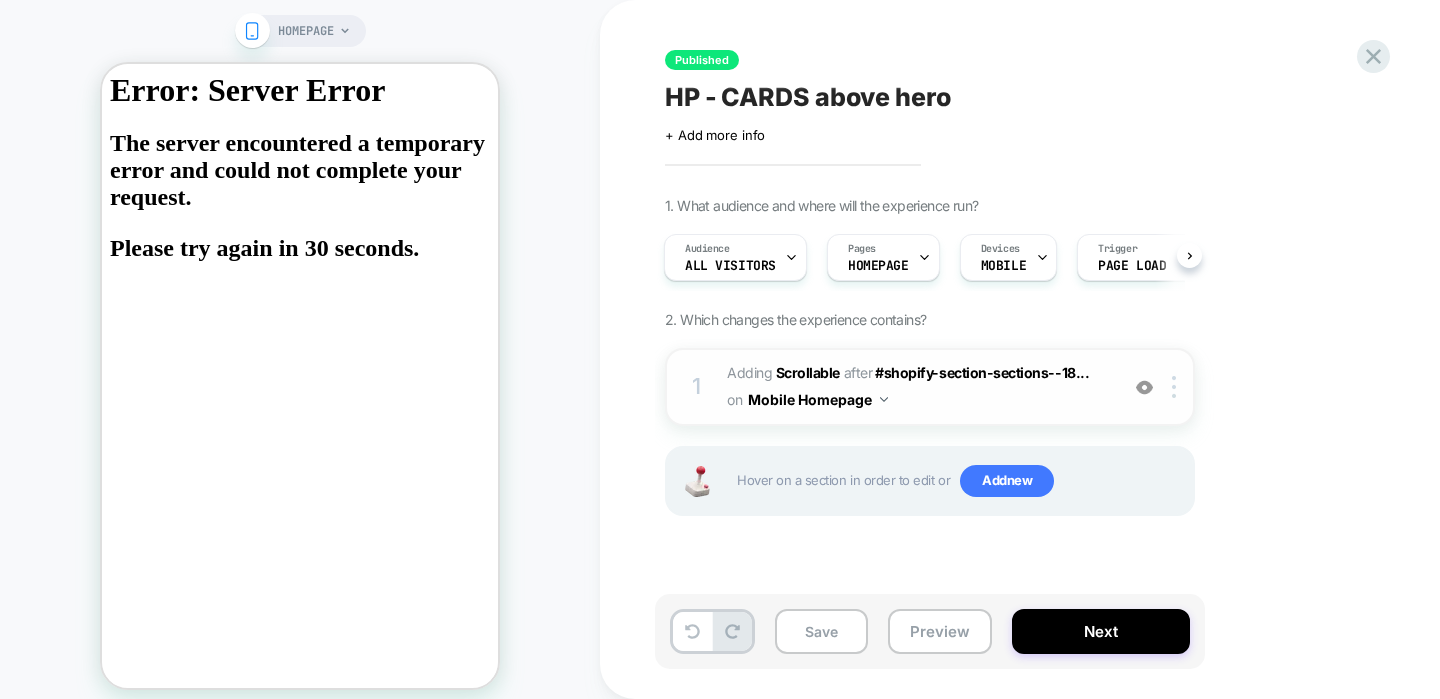 click on "Mobile Homepage" at bounding box center (818, 399) 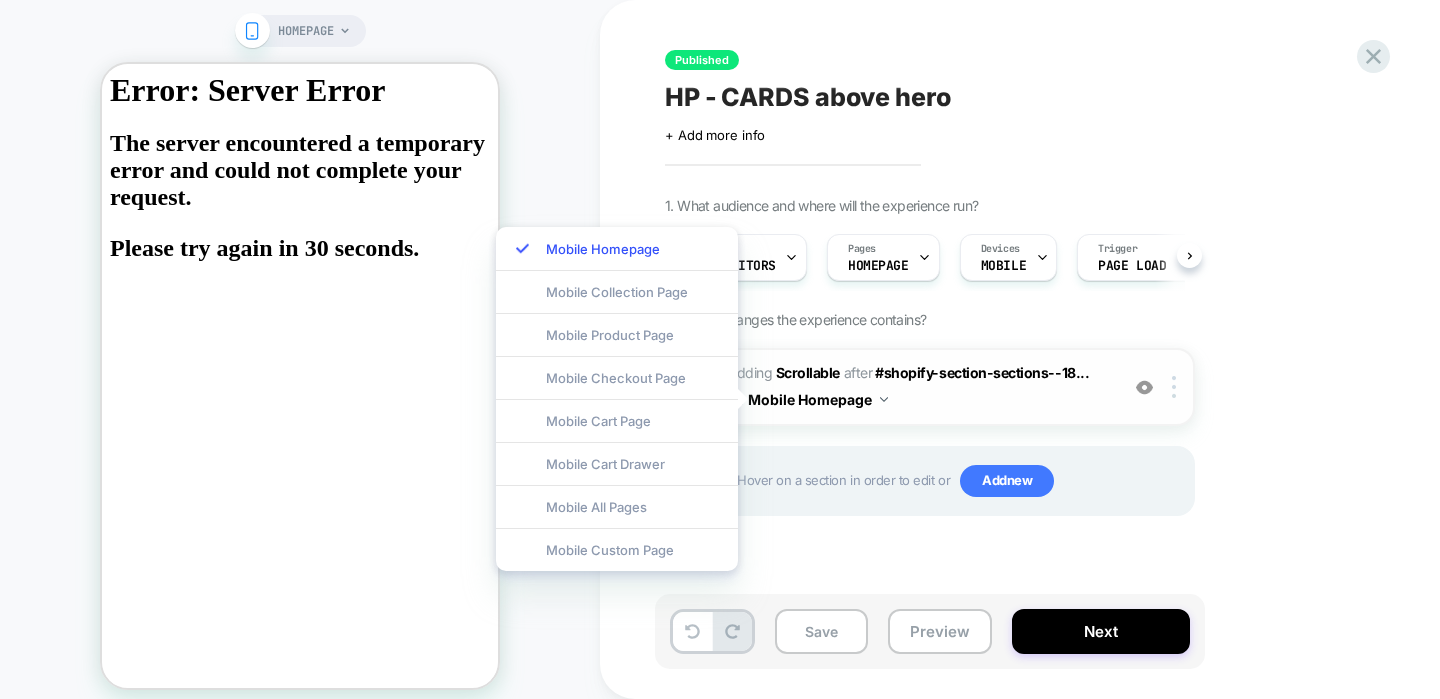 click on "Mobile Homepage" at bounding box center [818, 399] 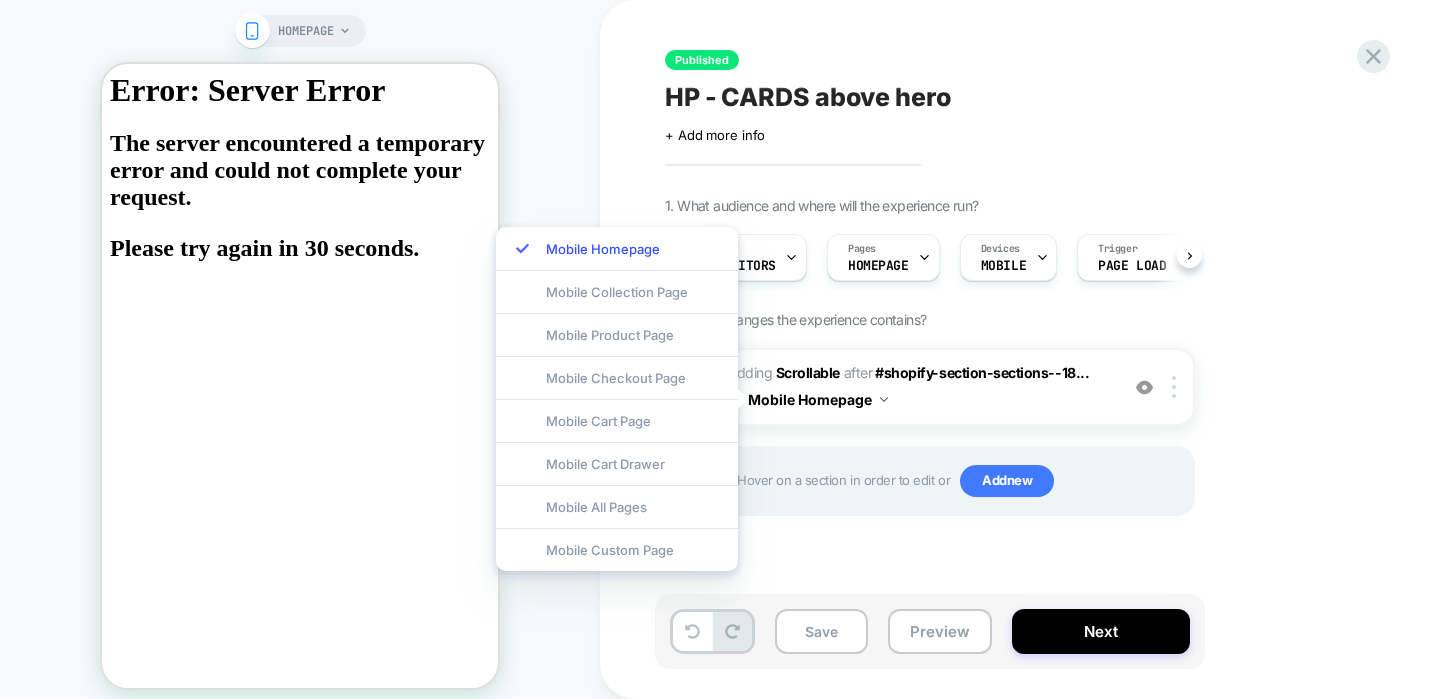 click on "Published HP - CARDS above hero Click to edit experience details + Add more info 1. What audience and where will the experience run? Audience All Visitors Pages HOMEPAGE Devices MOBILE Trigger Page Load 2. Which changes the experience contains? 1 #_loomi_addon_1746605852582 Adding   Scrollable   AFTER #shopify-section-sections--18... #shopify-section-sections--18281546023168__header   on Mobile Homepage Copy CSS Selector Copy Widget Id Rename Copy to   Desktop Target   All Devices Delete Hover on a section in order to edit or  Add  new" at bounding box center (1040, 349) 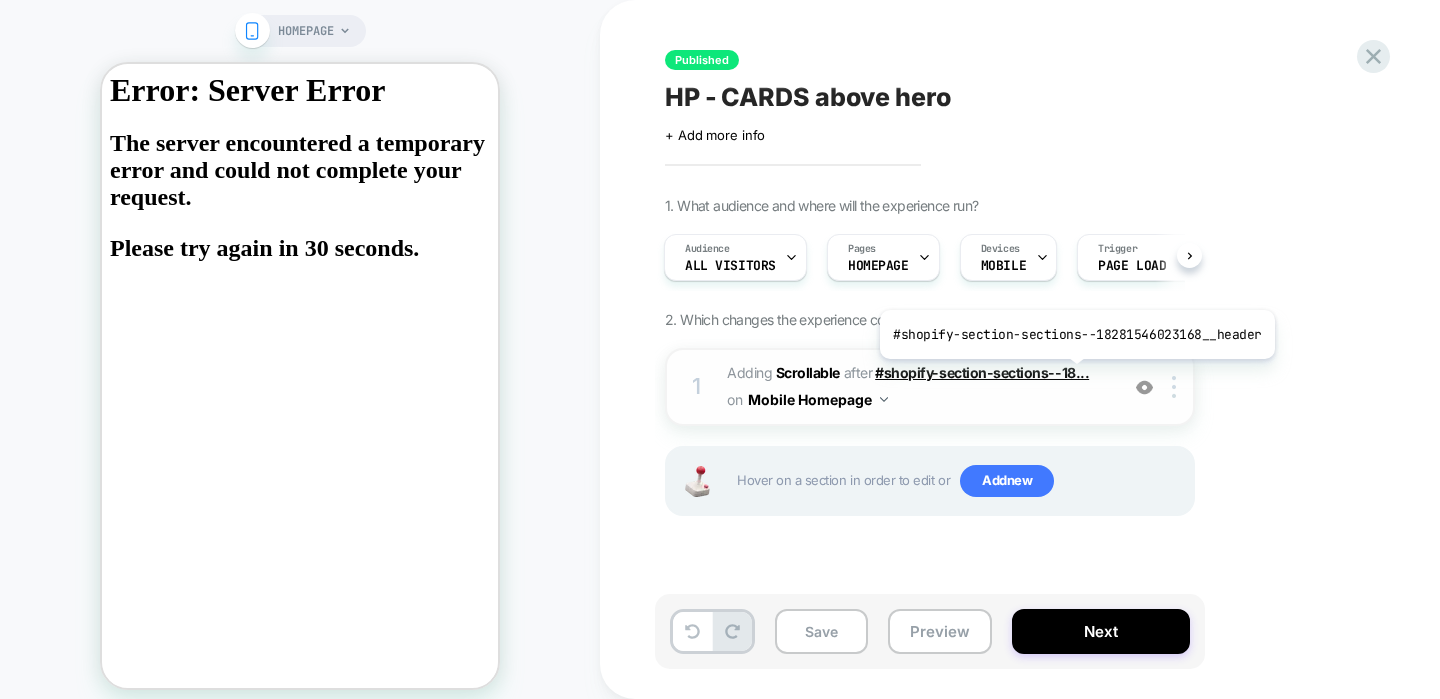 click on "#shopify-section-sections--18..." at bounding box center [982, 372] 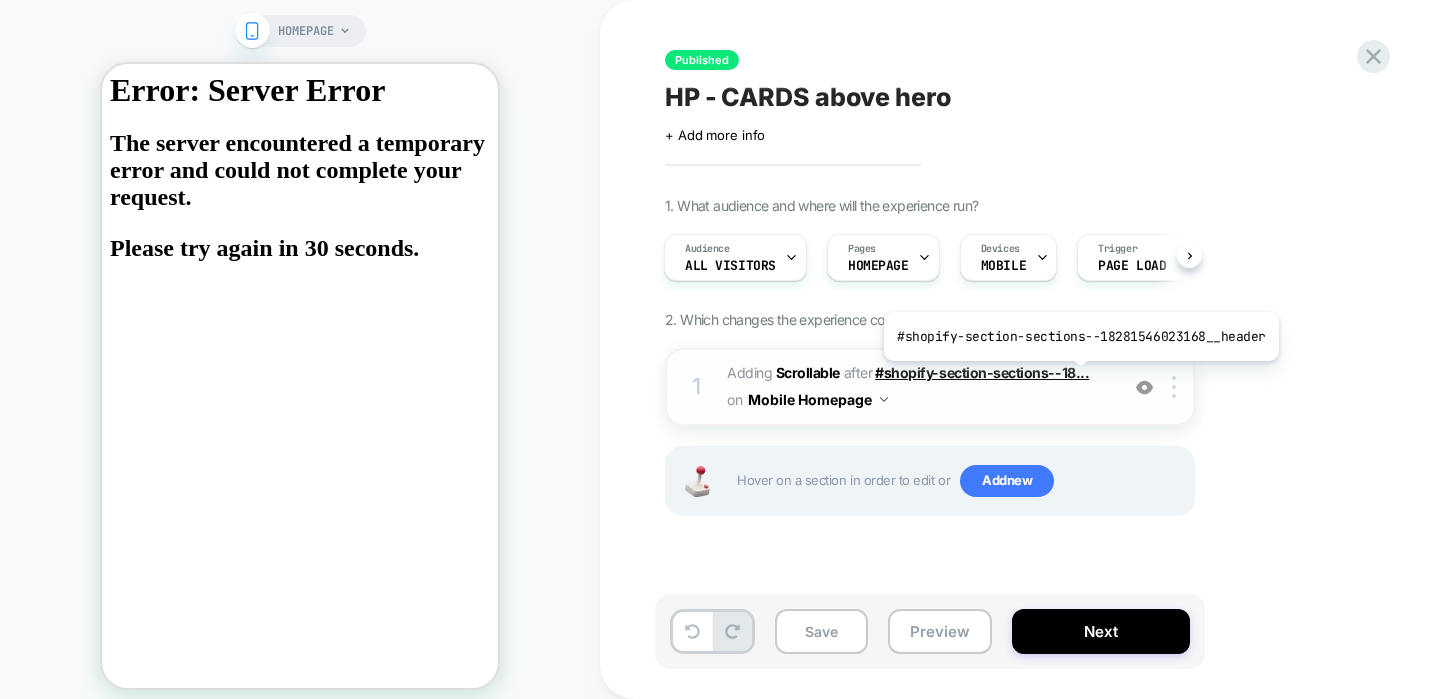 click on "#shopify-section-sections--18..." at bounding box center [982, 372] 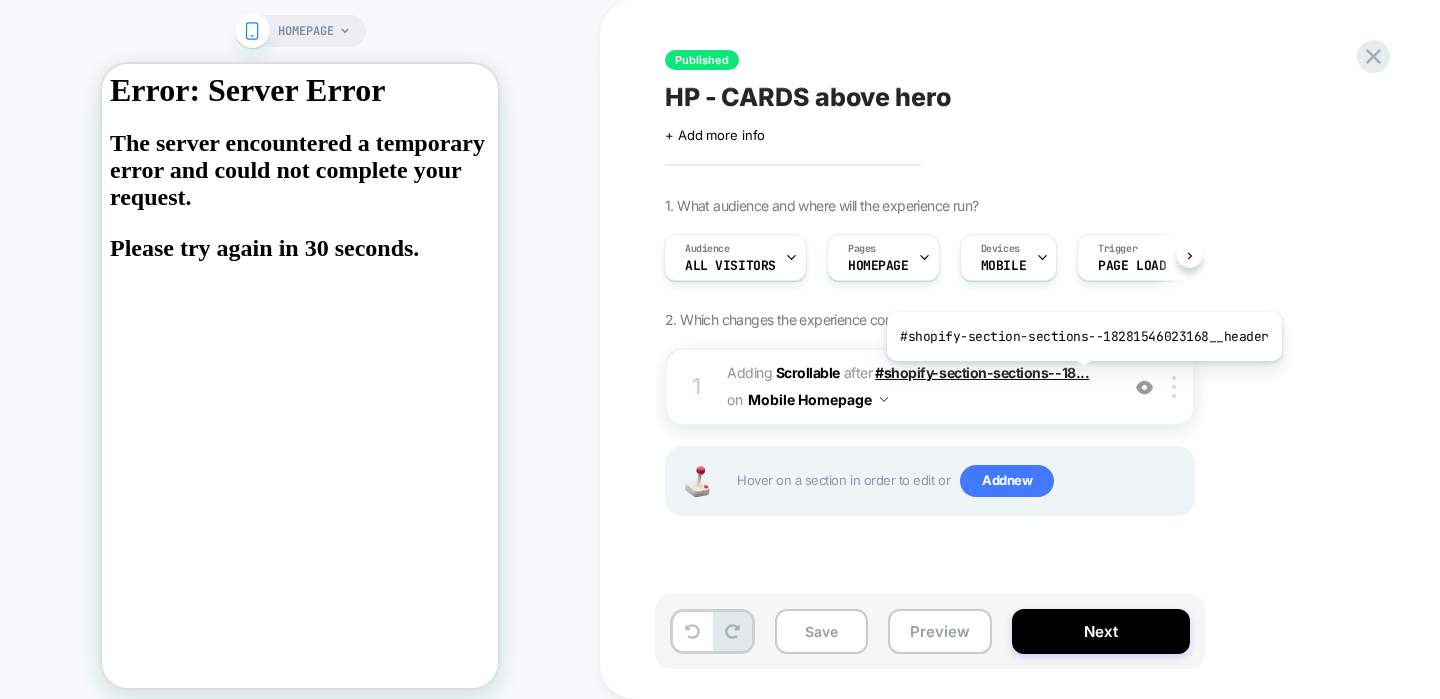 click on "#shopify-section-sections--18..." at bounding box center (982, 372) 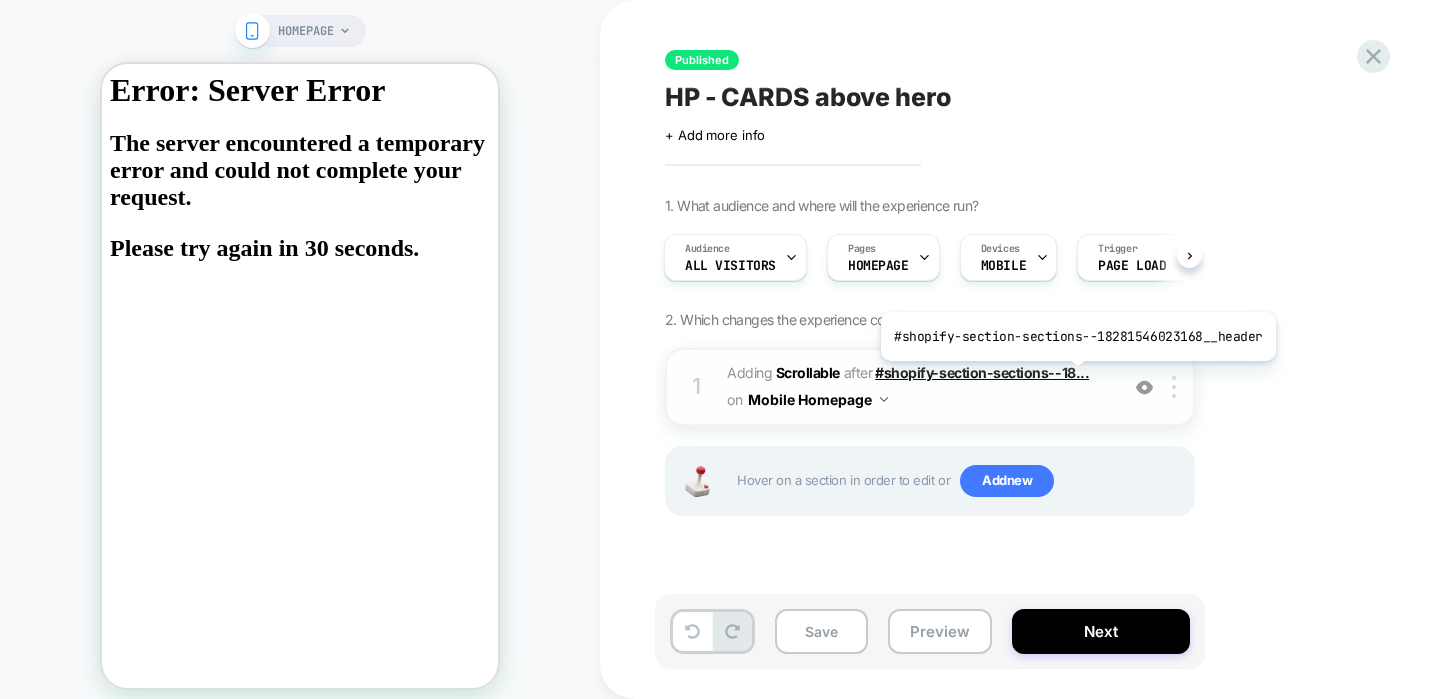 click on "#shopify-section-sections--18..." at bounding box center (982, 372) 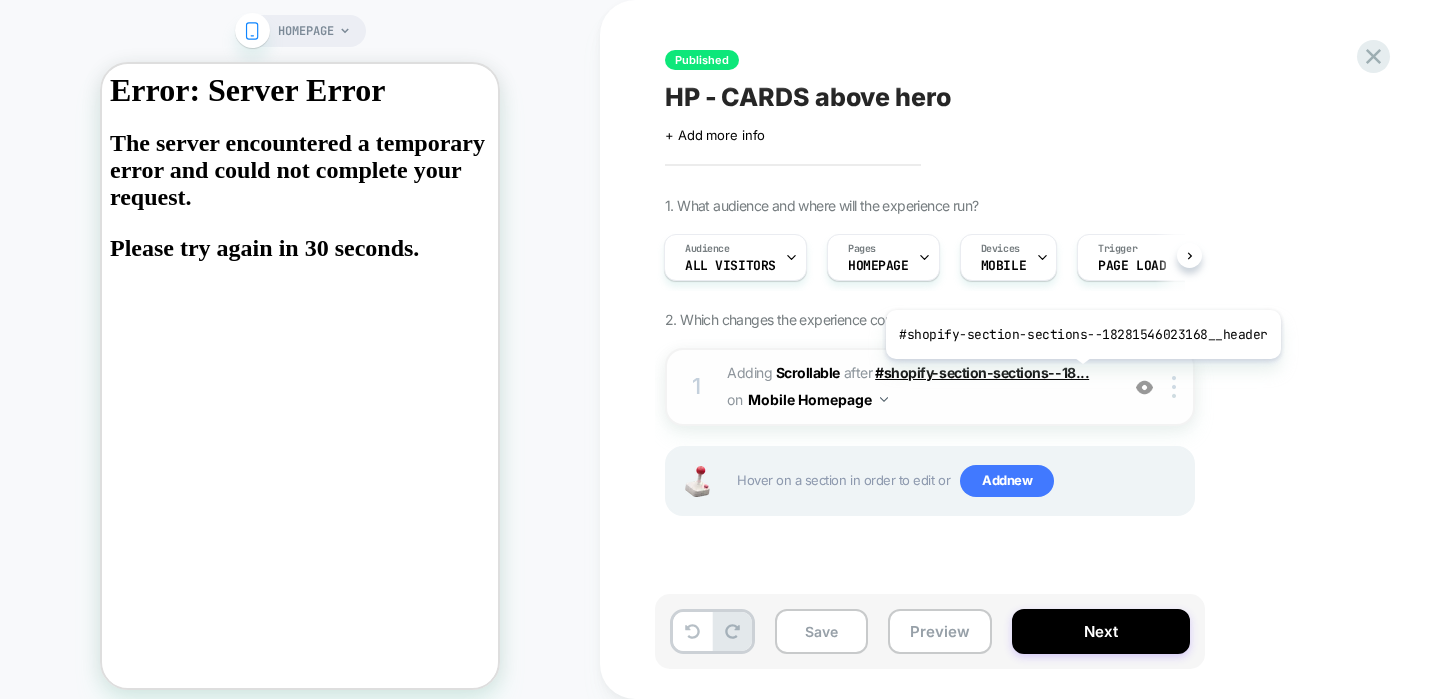 click on "#shopify-section-sections--18..." at bounding box center (982, 372) 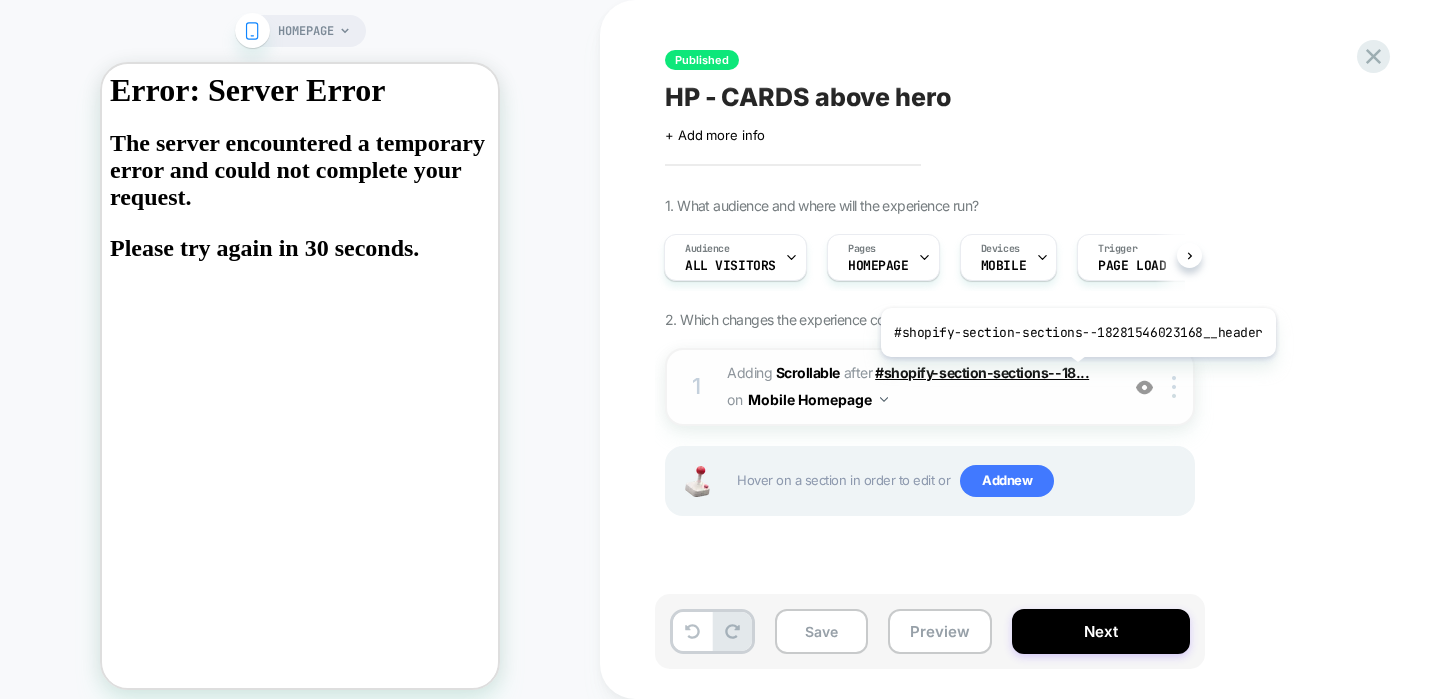 click on "#shopify-section-sections--18..." at bounding box center [982, 372] 